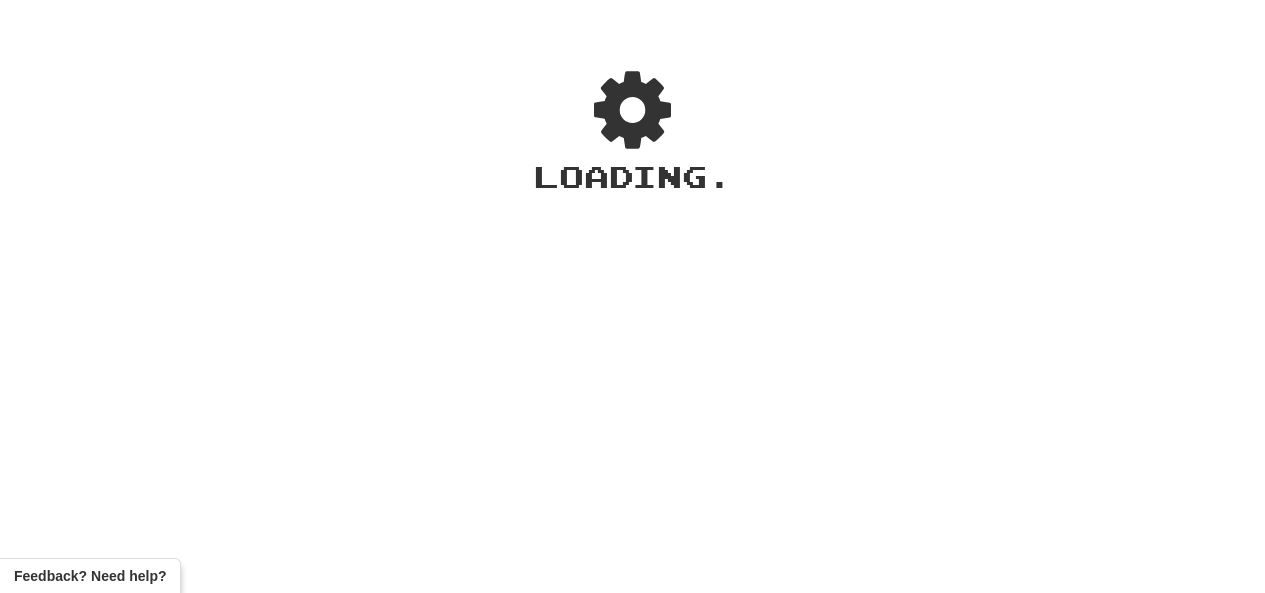 scroll, scrollTop: 0, scrollLeft: 0, axis: both 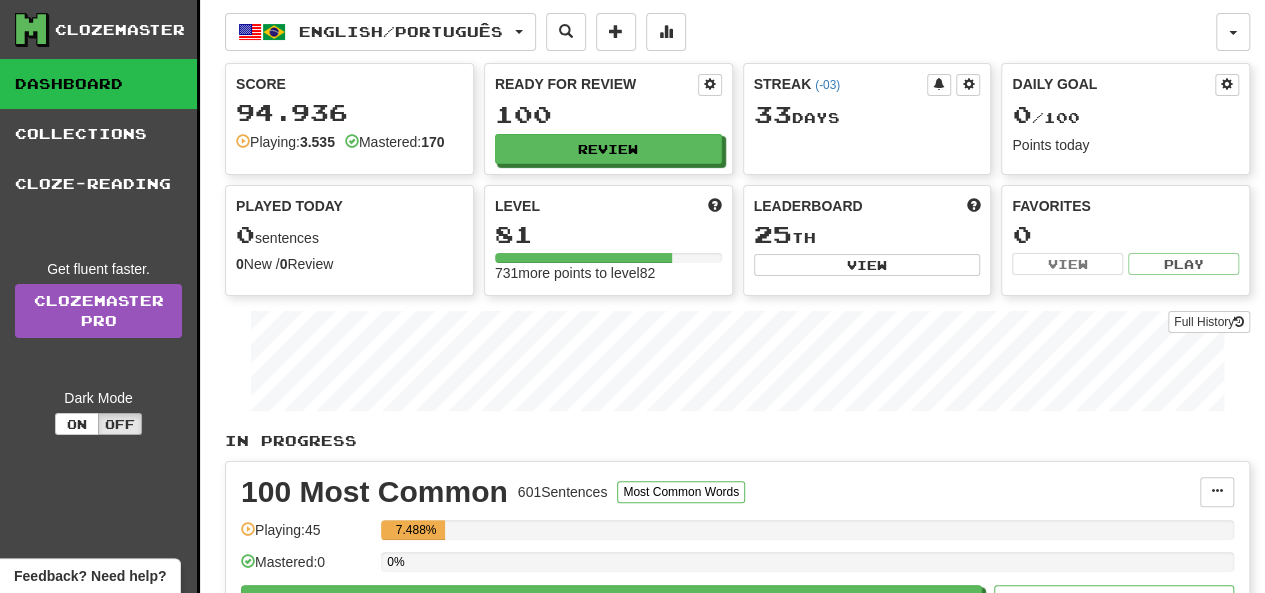 drag, startPoint x: 1262, startPoint y: 115, endPoint x: 1276, endPoint y: 229, distance: 114.85643 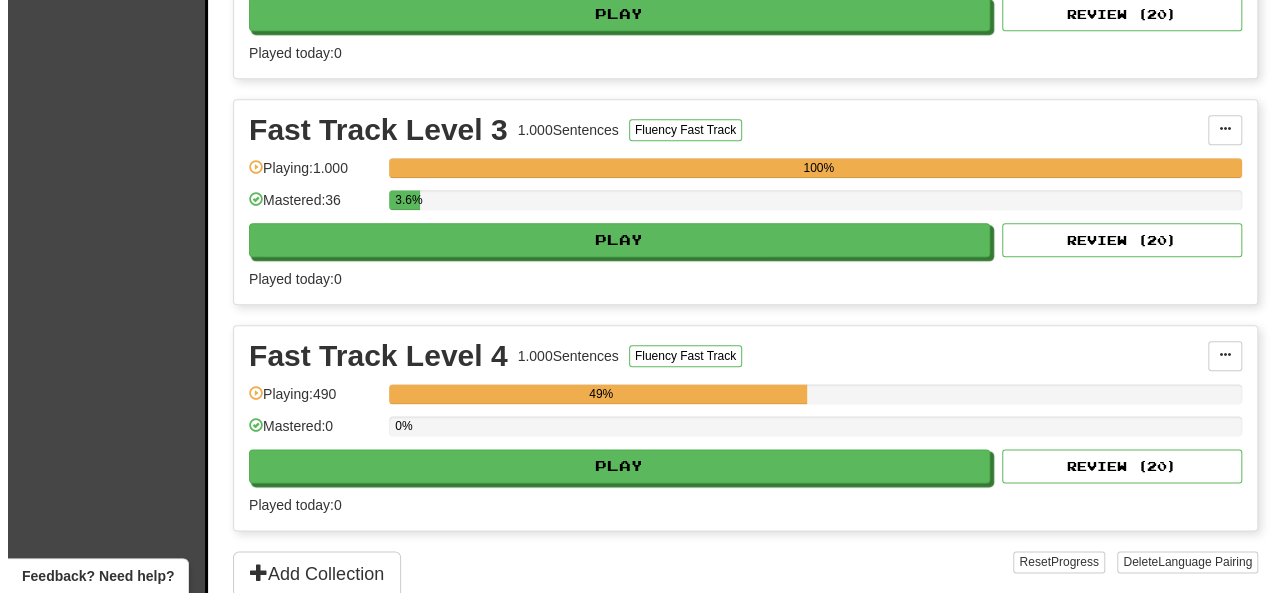 scroll, scrollTop: 1048, scrollLeft: 0, axis: vertical 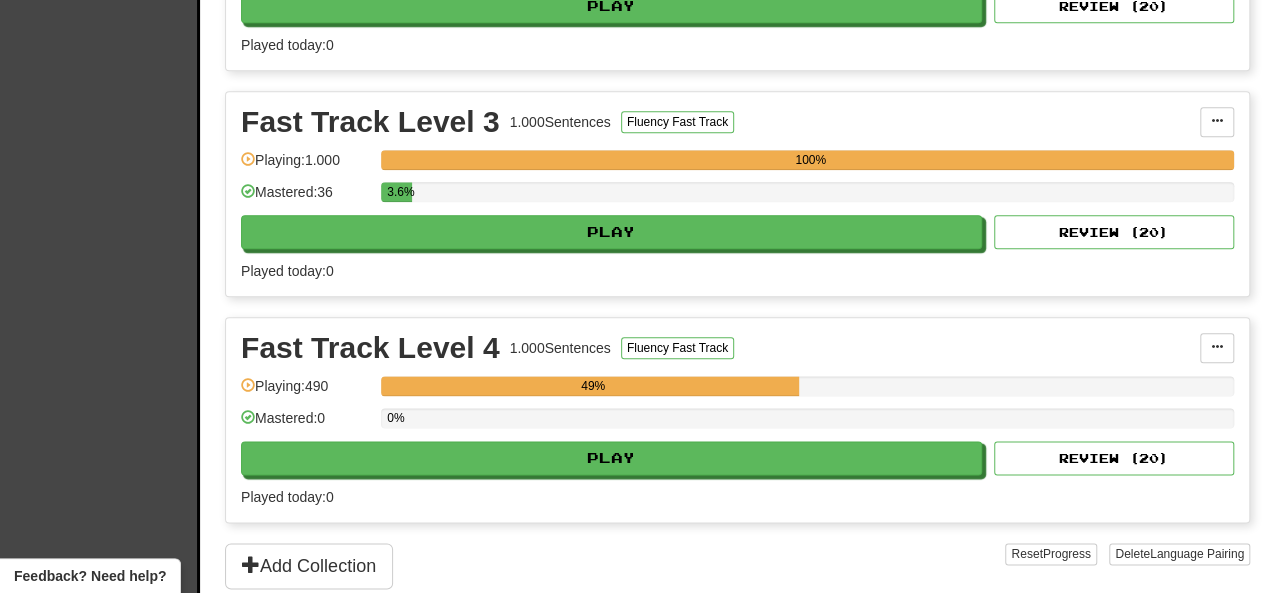 drag, startPoint x: 1272, startPoint y: 88, endPoint x: 1250, endPoint y: 339, distance: 251.9623 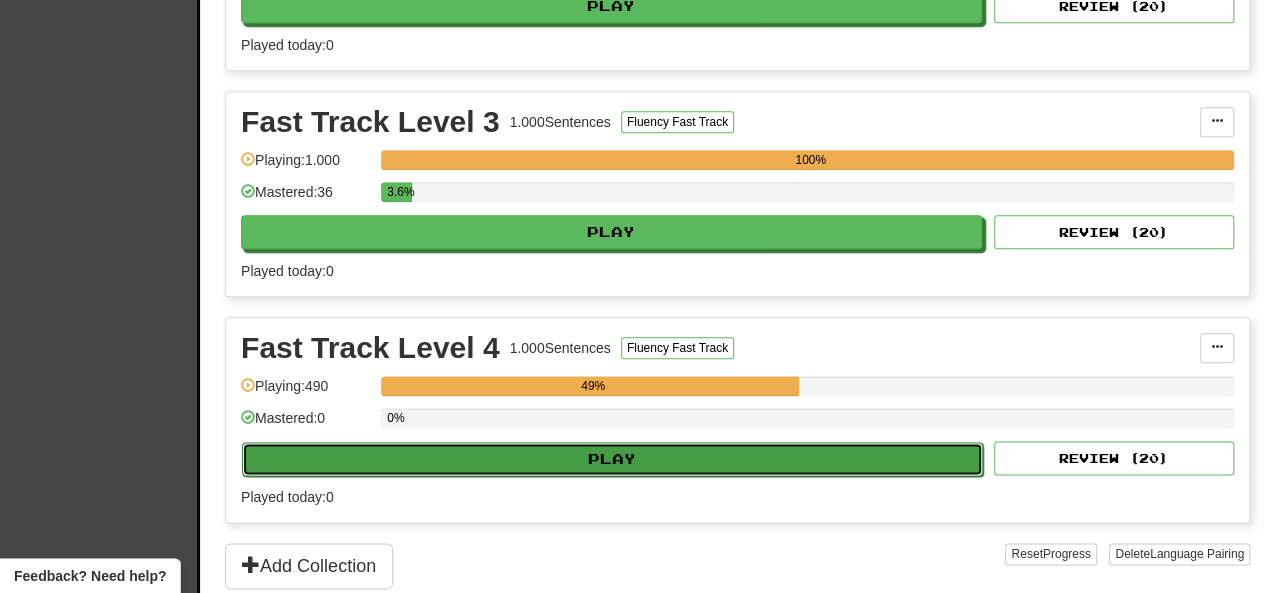 click on "Play" at bounding box center (612, 459) 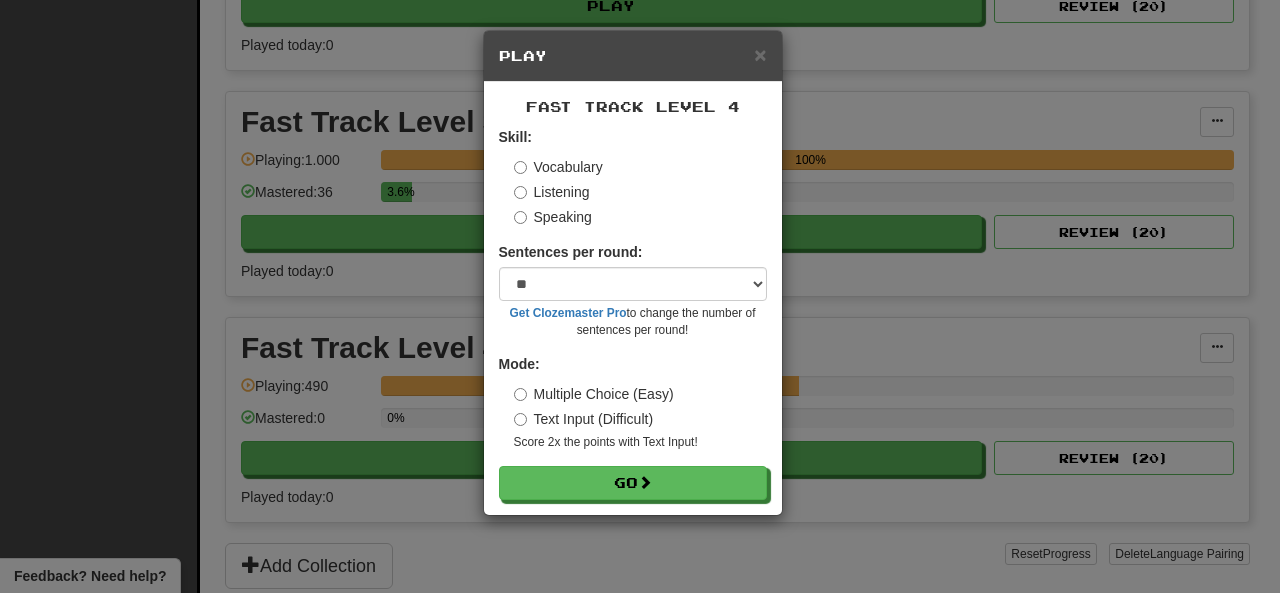 click on "Listening" at bounding box center (552, 192) 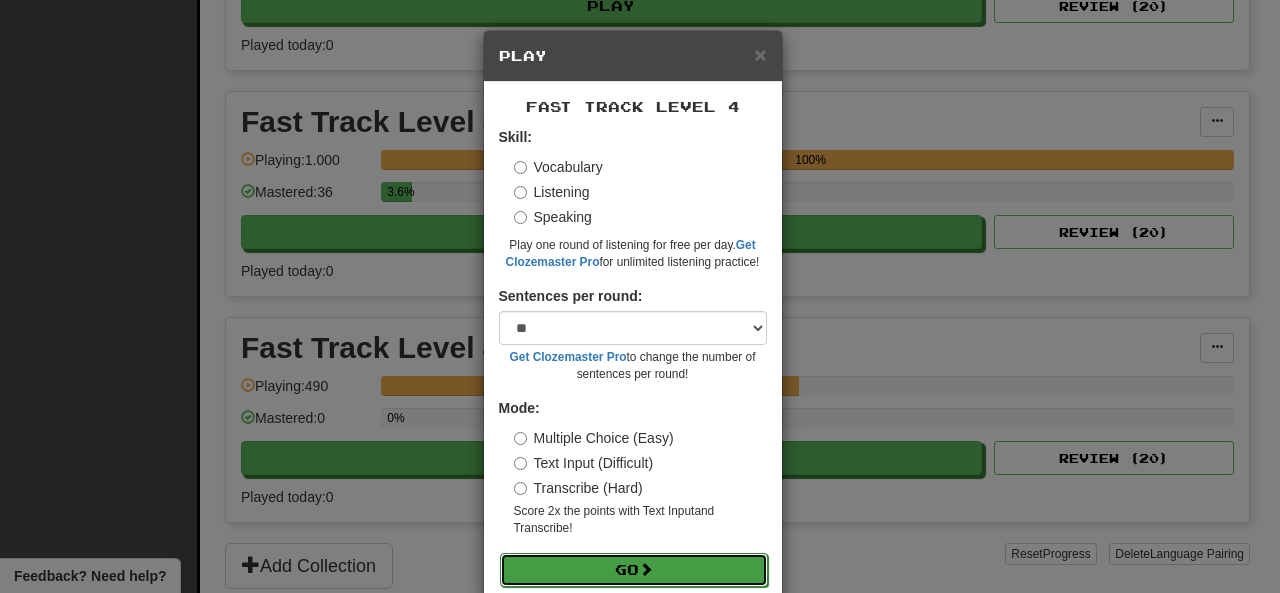 click on "Go" at bounding box center [634, 570] 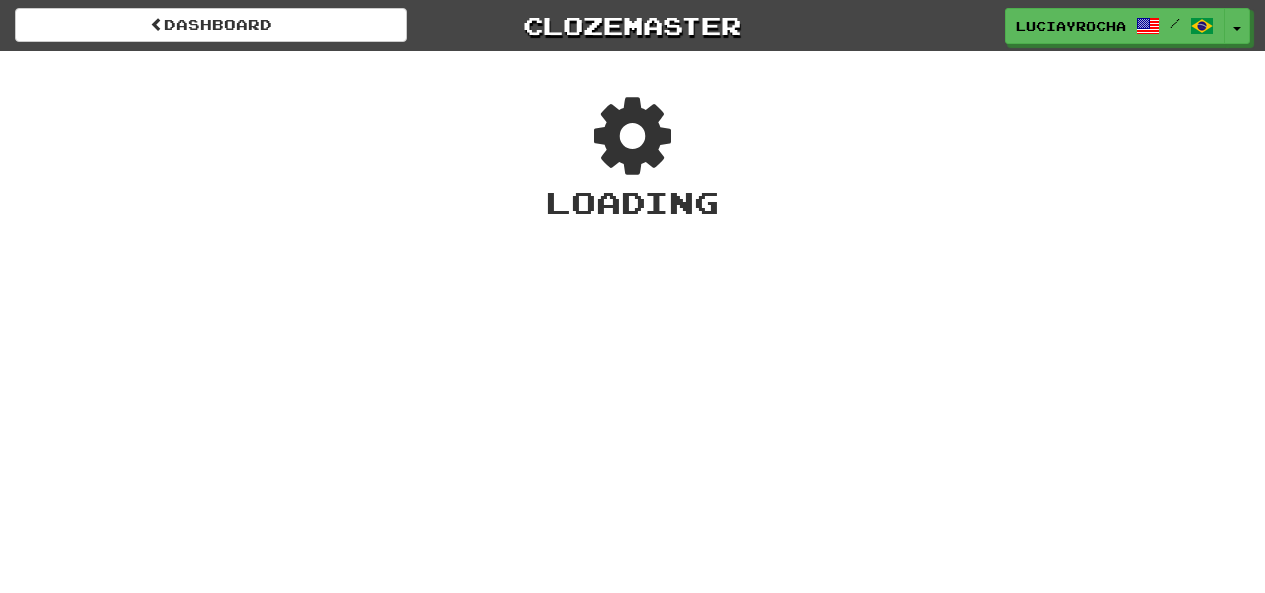 scroll, scrollTop: 0, scrollLeft: 0, axis: both 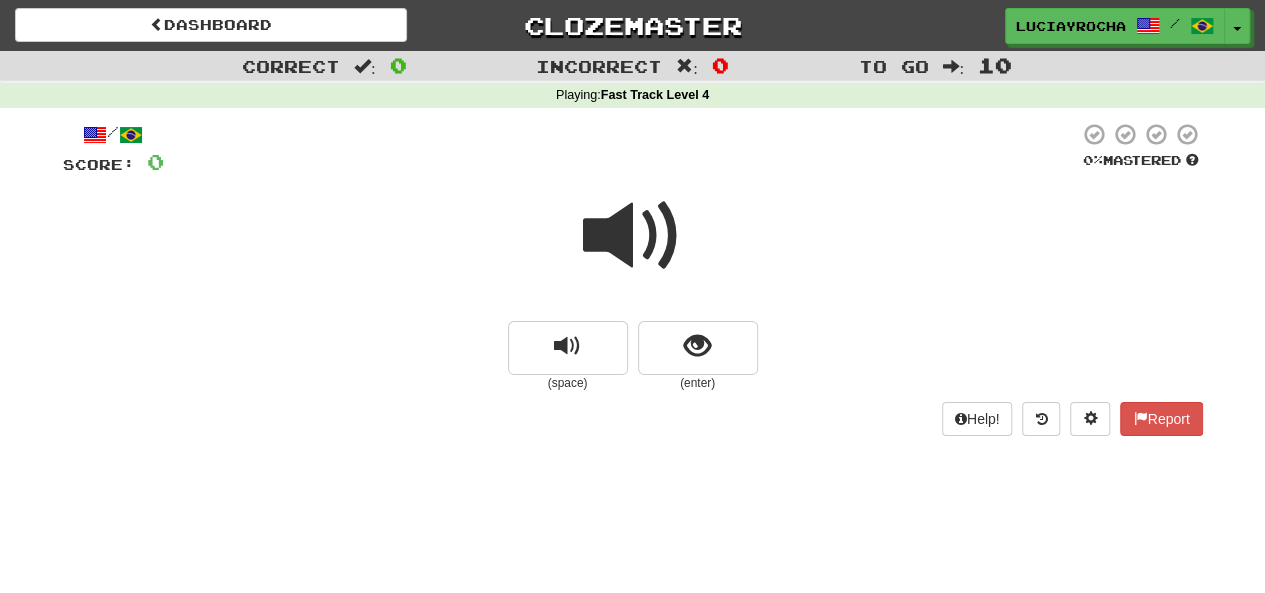 click at bounding box center (633, 236) 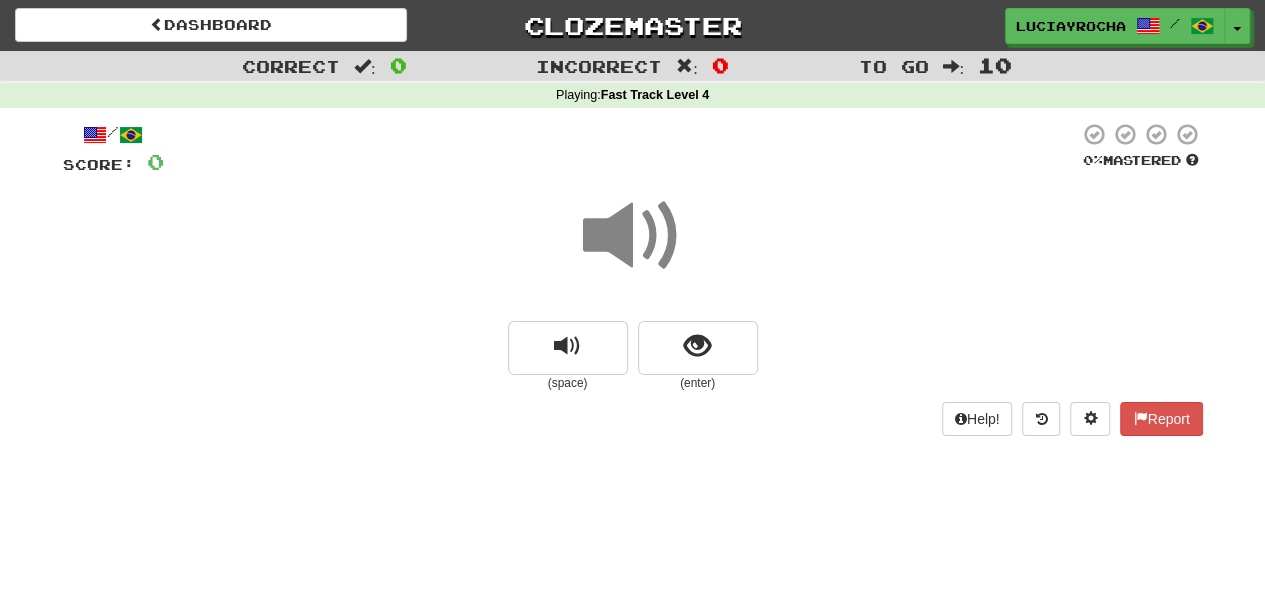 click at bounding box center [633, 236] 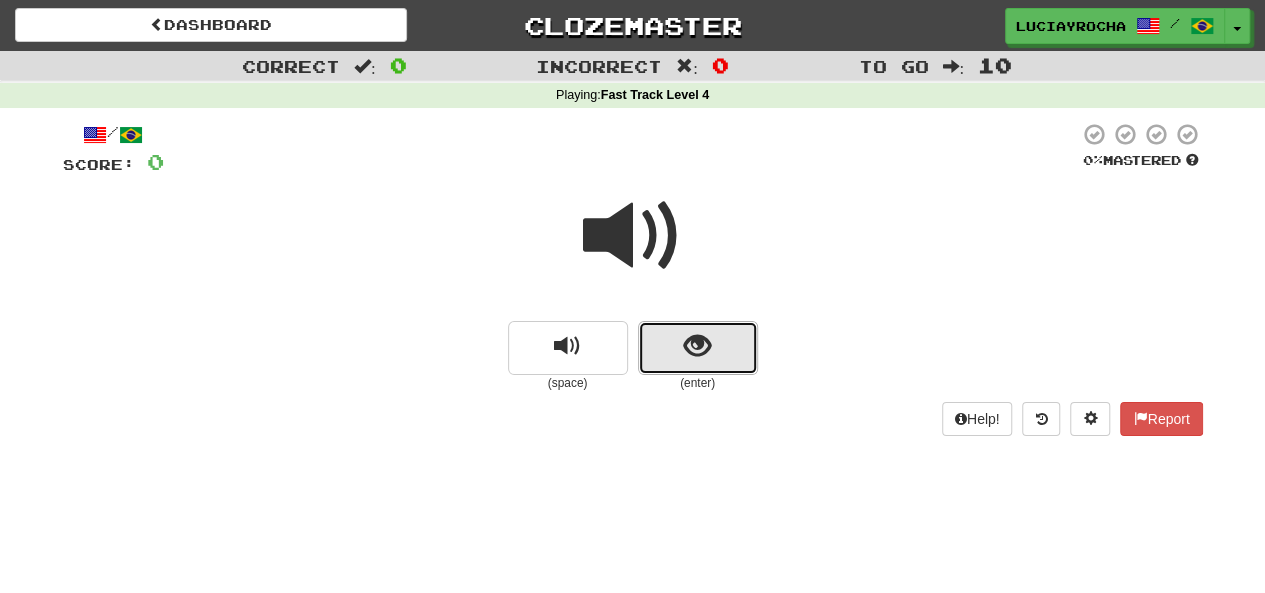 click at bounding box center (698, 348) 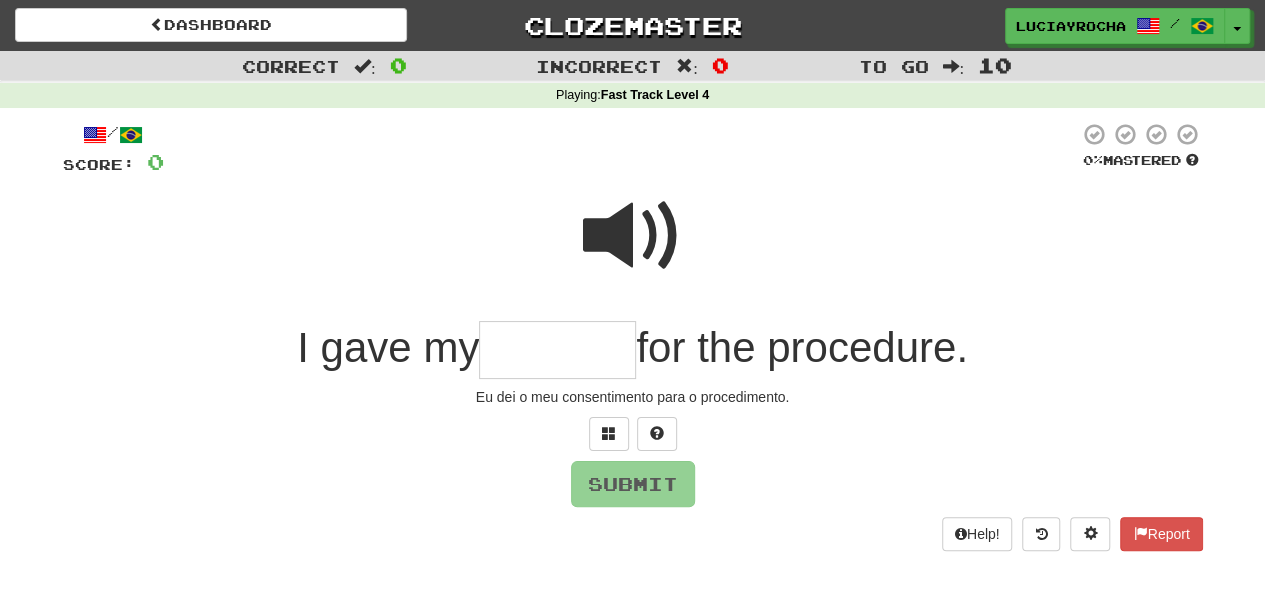 click at bounding box center [557, 350] 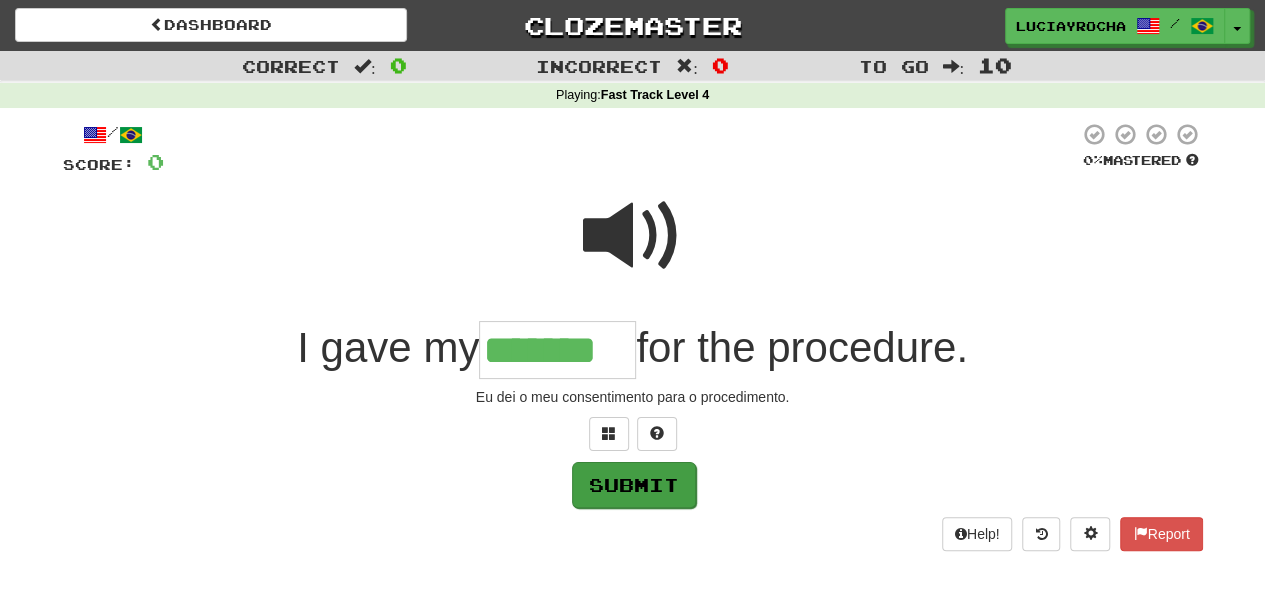 type on "*******" 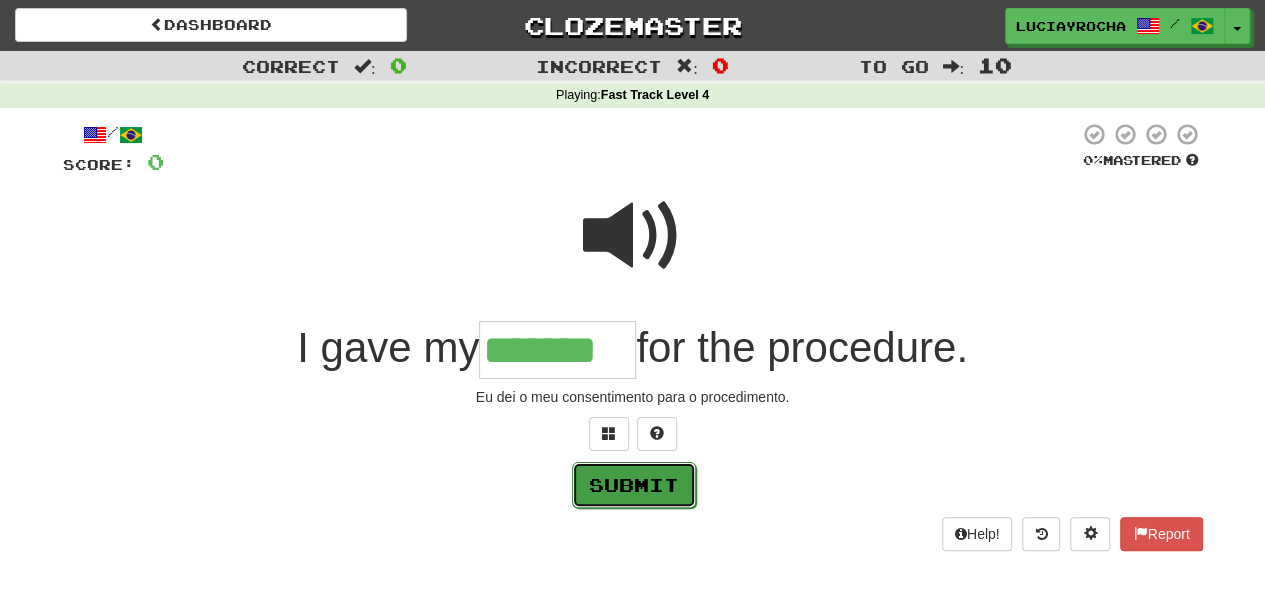 click on "Submit" at bounding box center [634, 485] 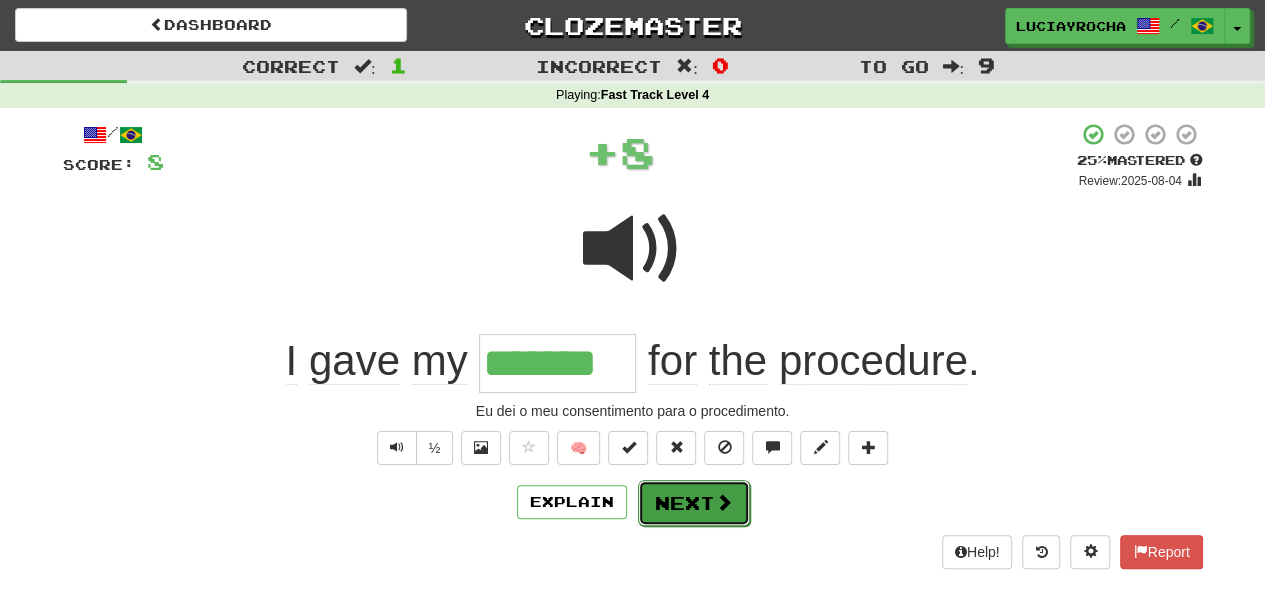click on "Next" at bounding box center (694, 503) 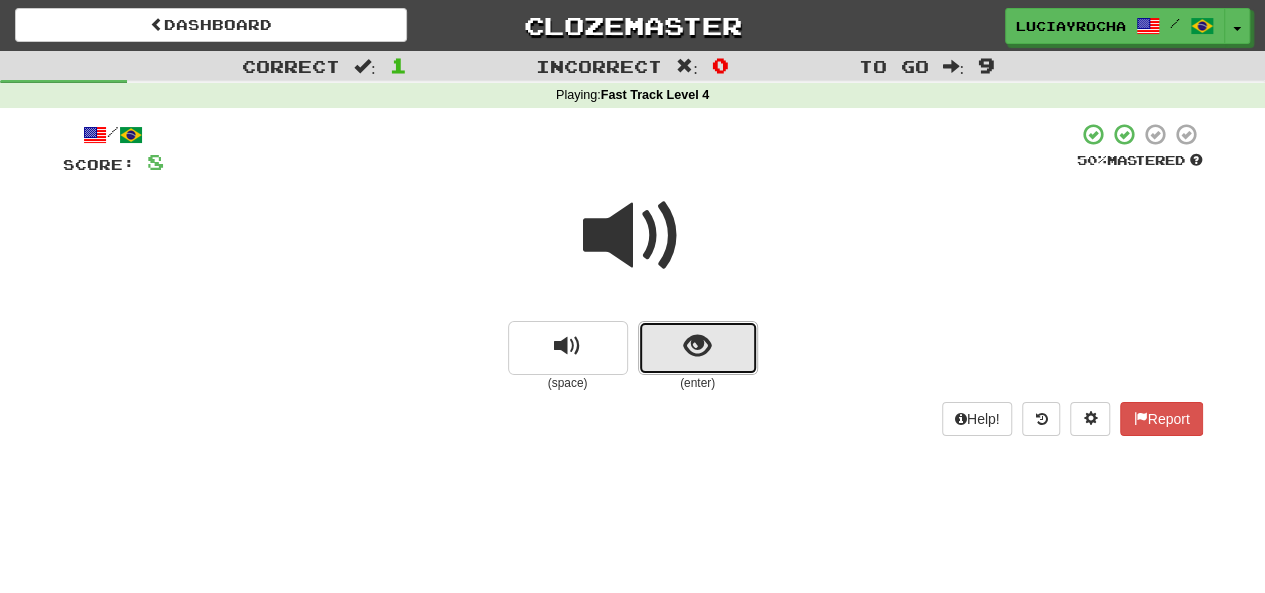 click at bounding box center (698, 348) 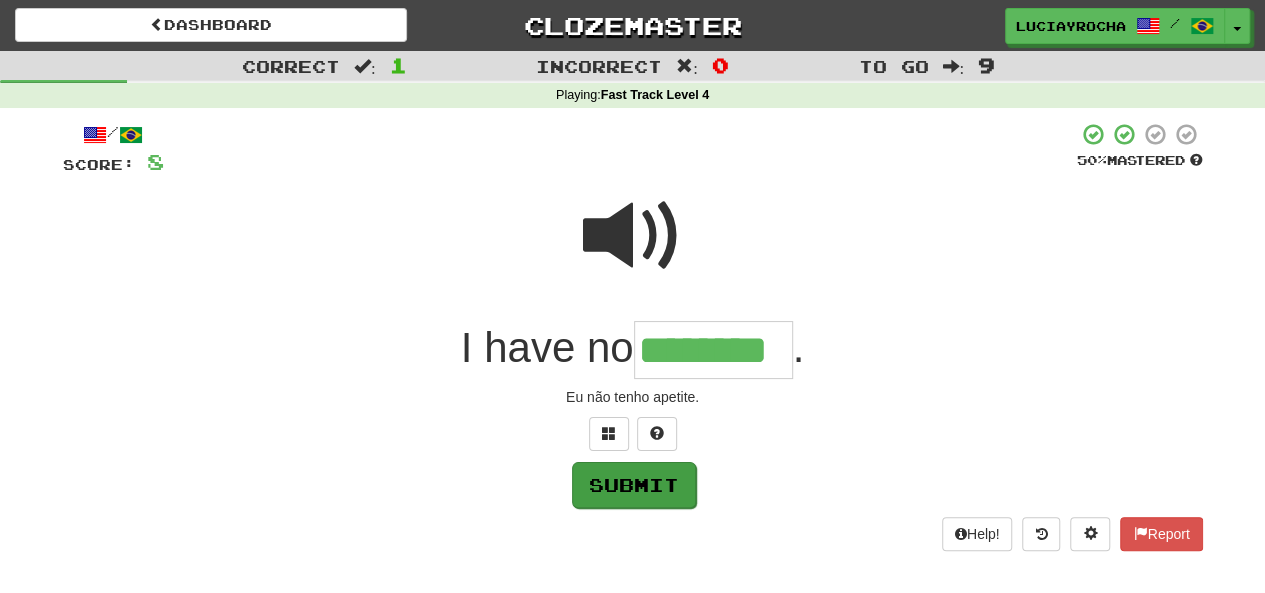 type on "********" 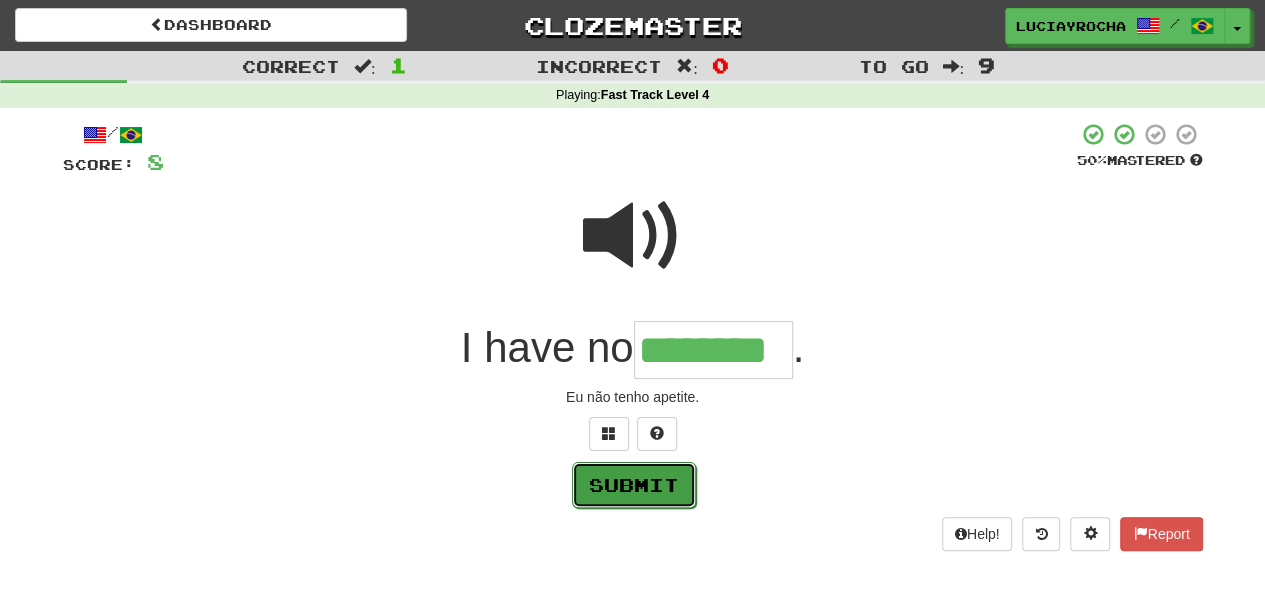 click on "Submit" at bounding box center [634, 485] 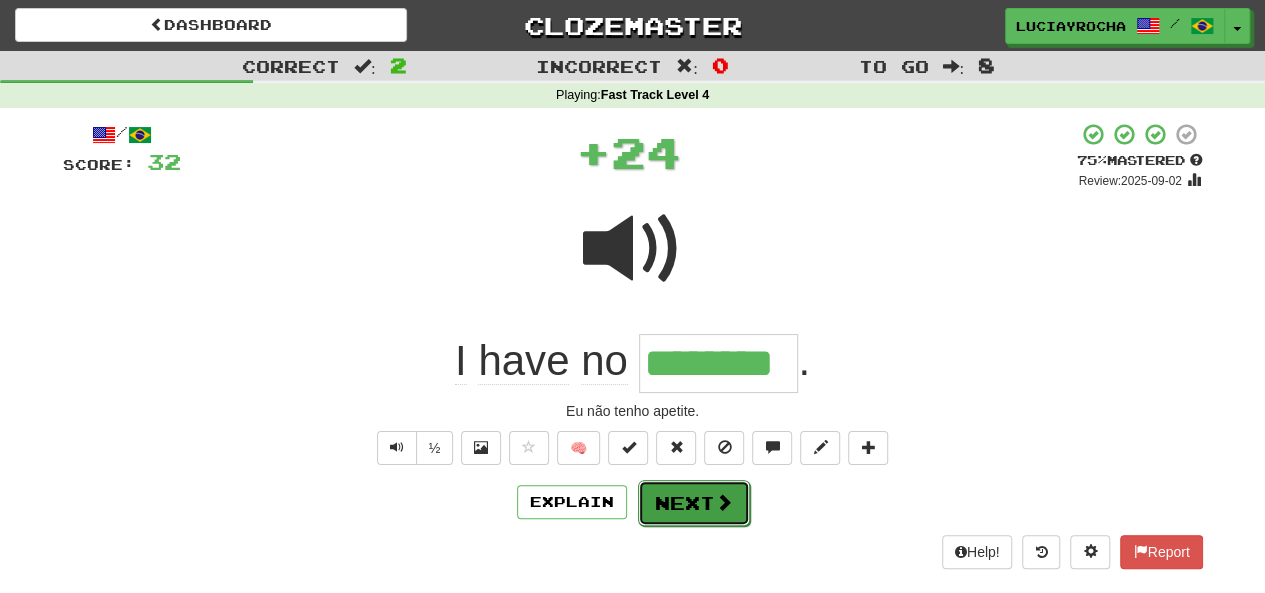 click on "Next" at bounding box center (694, 503) 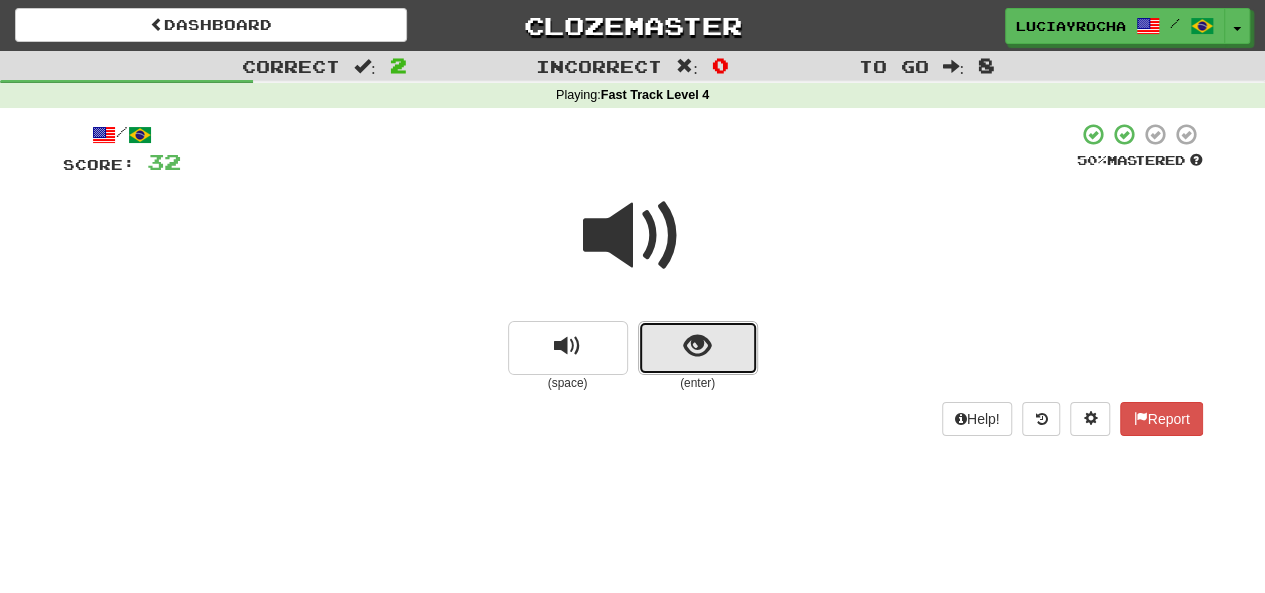 click at bounding box center [697, 346] 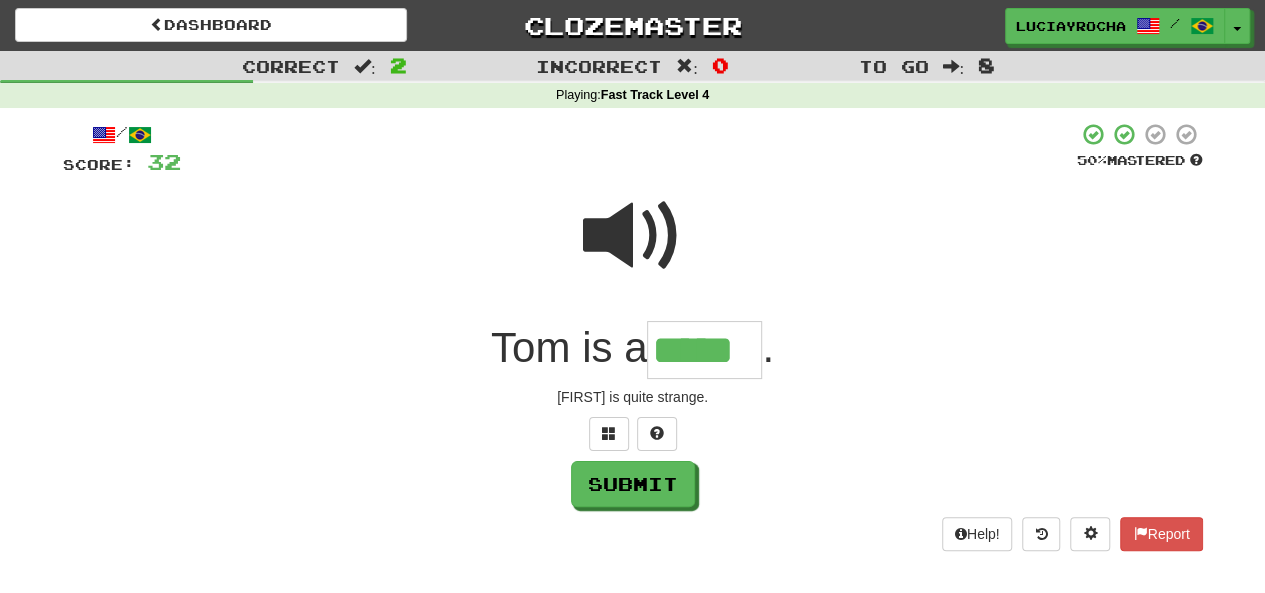 scroll, scrollTop: 0, scrollLeft: 0, axis: both 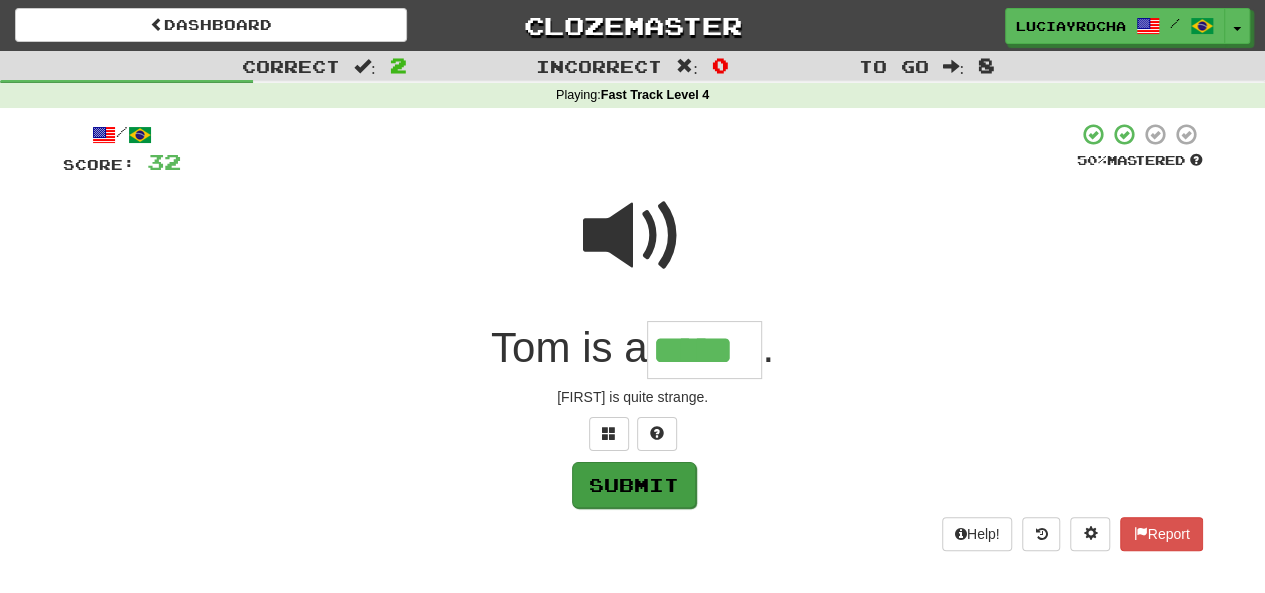 type on "*****" 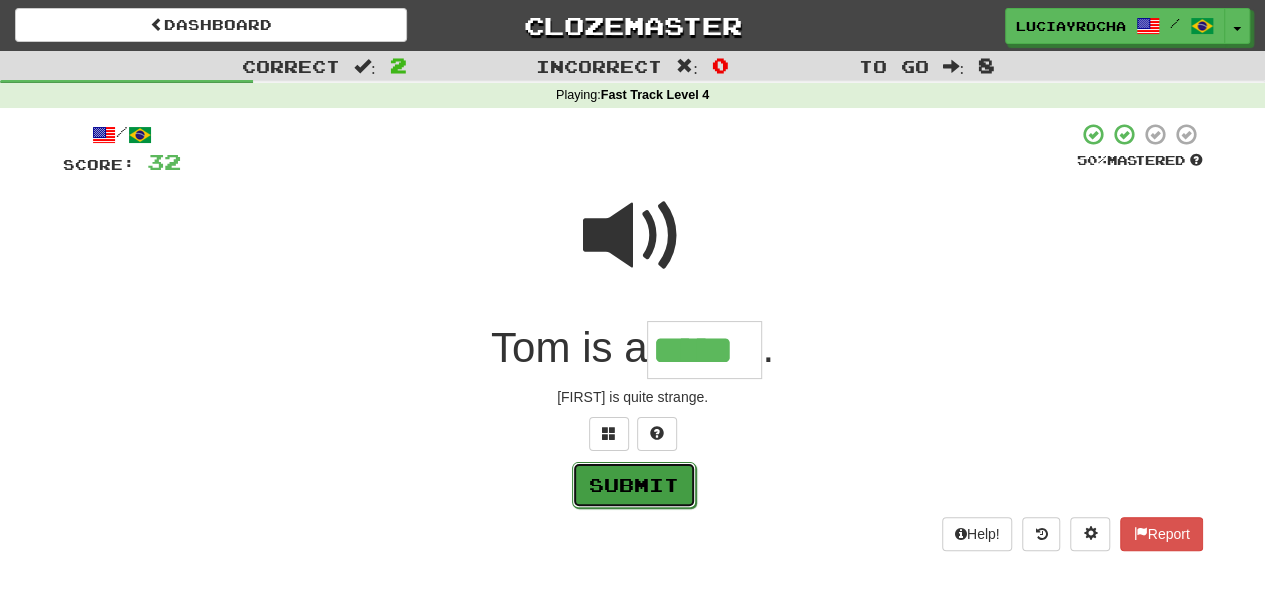 click on "Submit" at bounding box center (634, 485) 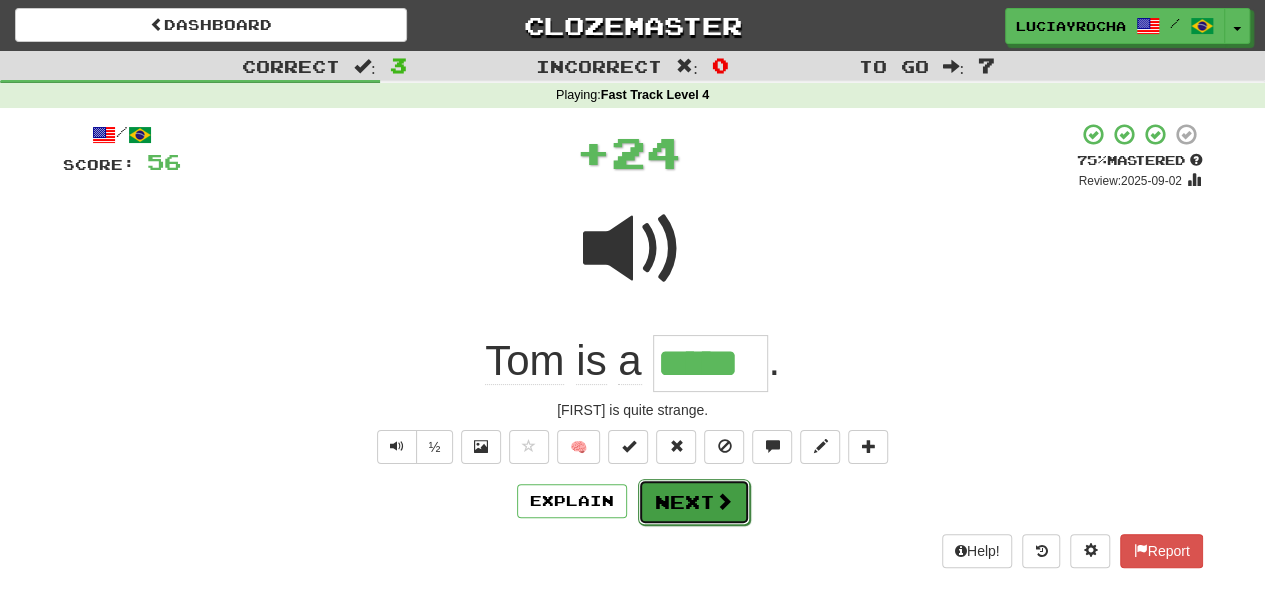 click on "Next" at bounding box center [694, 502] 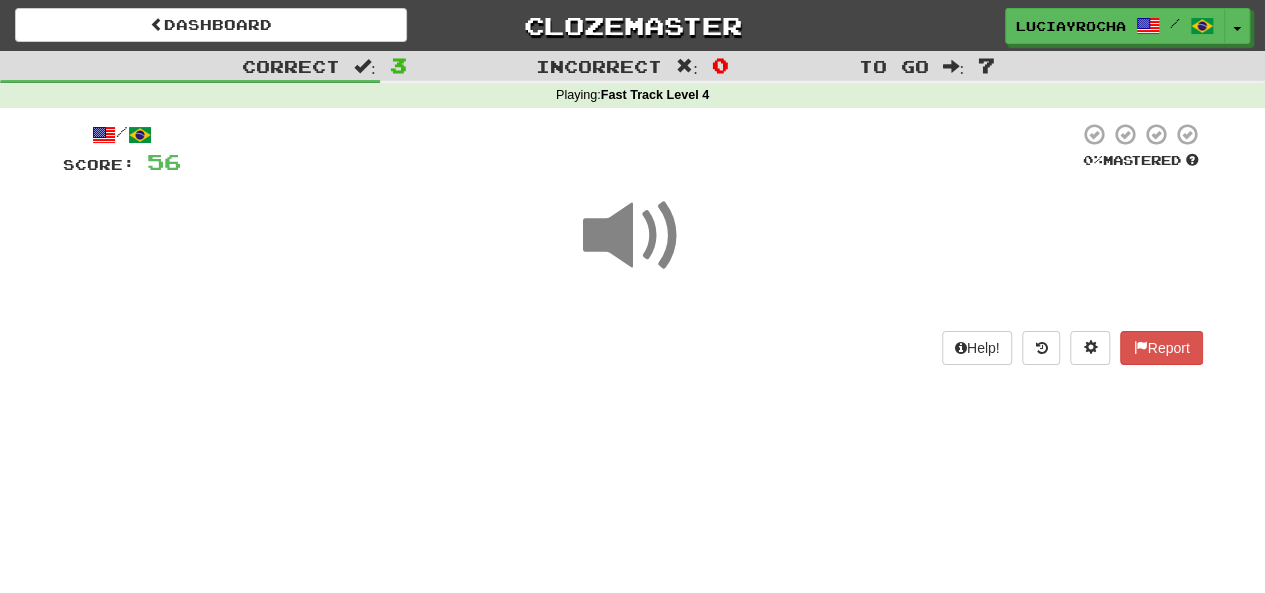 click at bounding box center (633, 236) 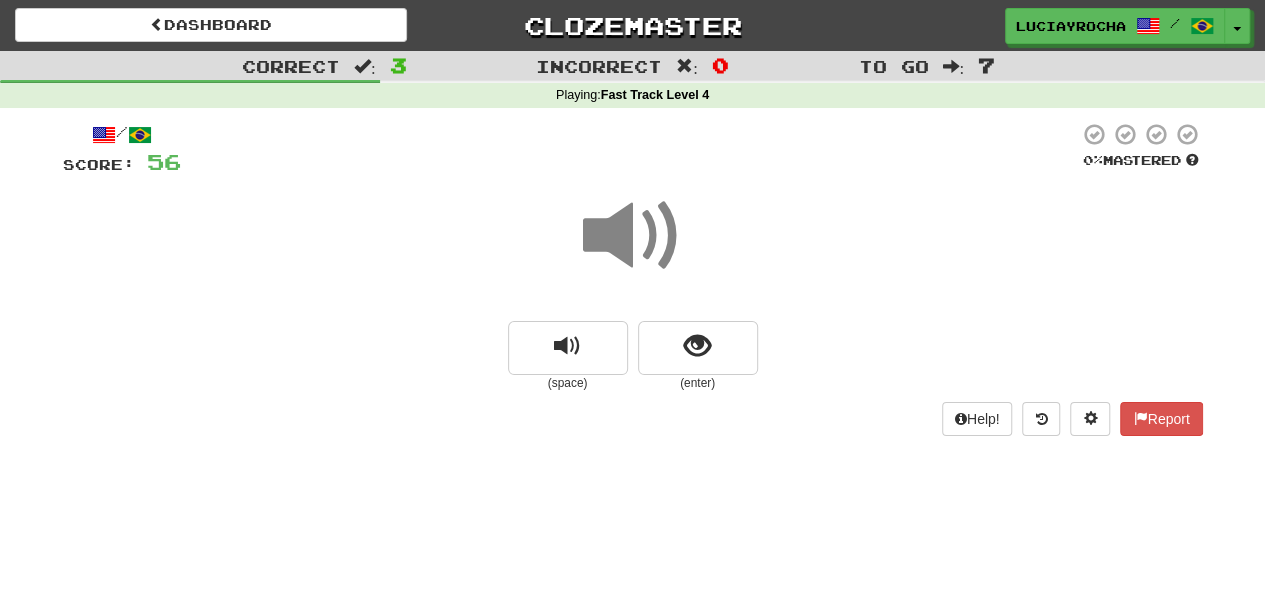click at bounding box center [633, 236] 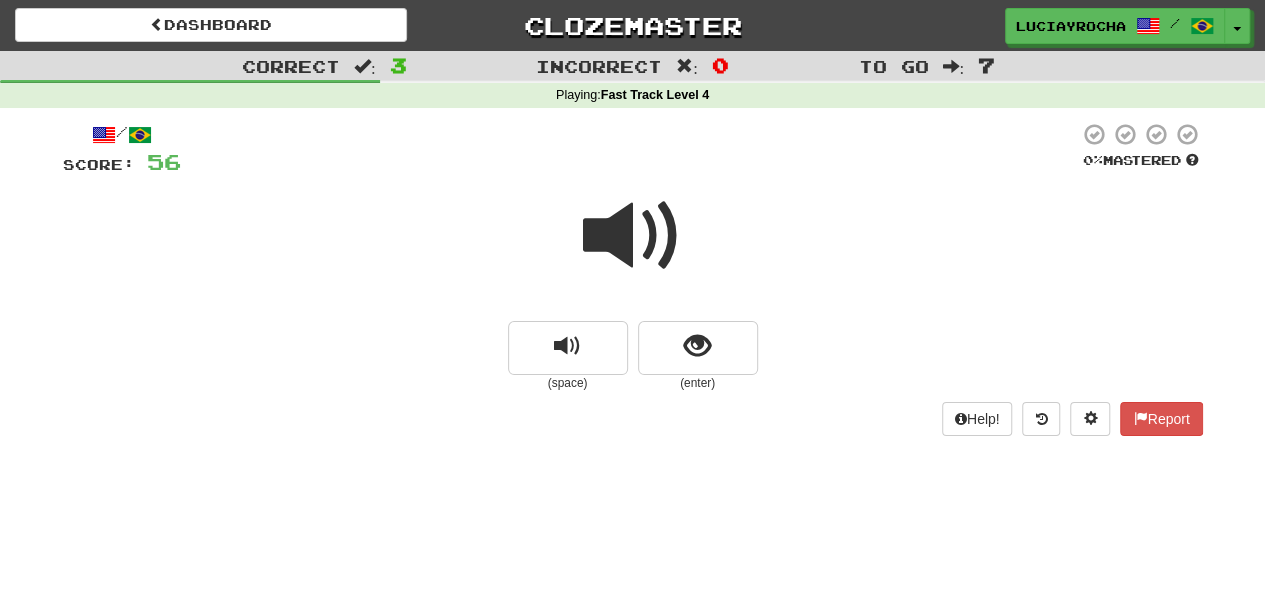 click at bounding box center [633, 236] 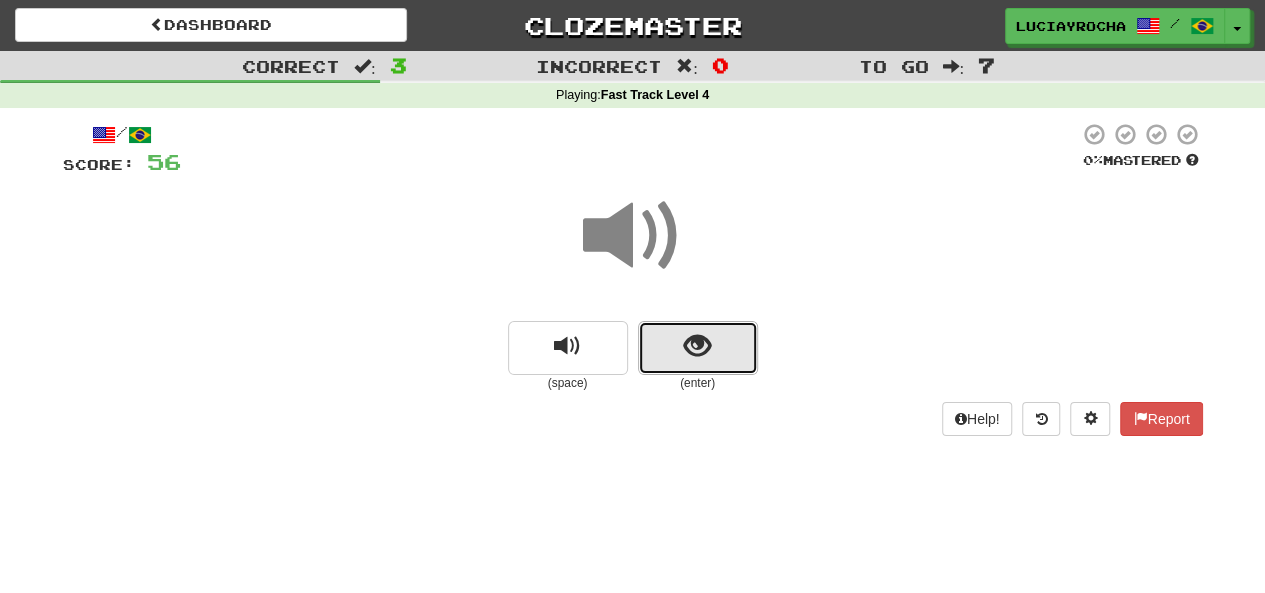 click at bounding box center [697, 346] 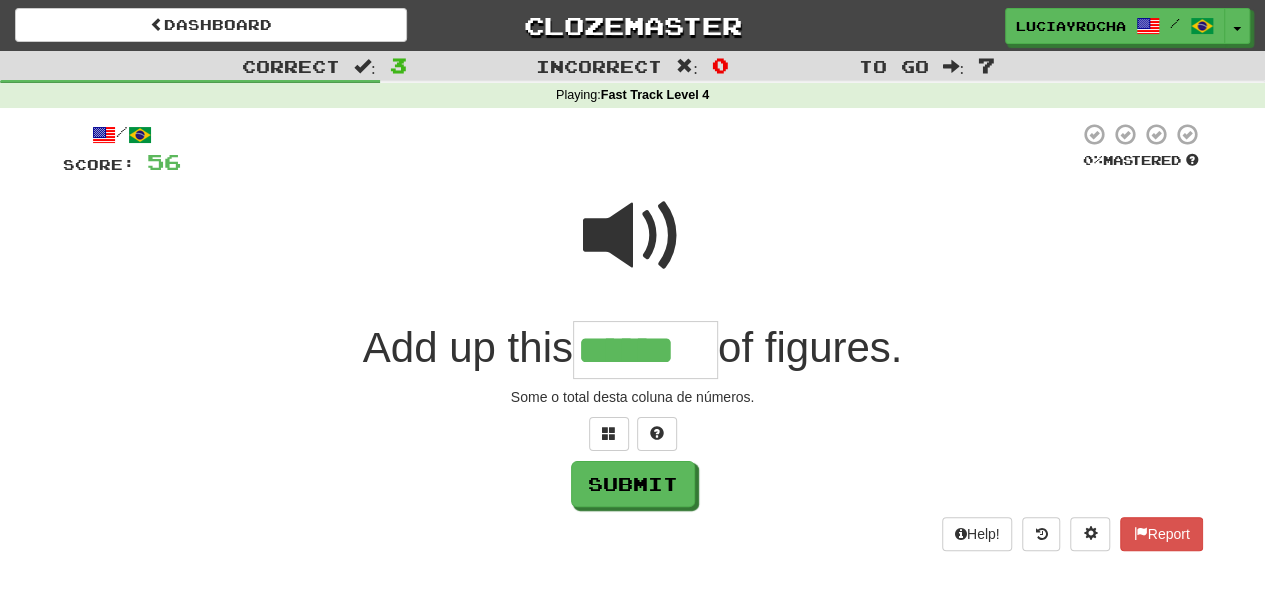 type on "******" 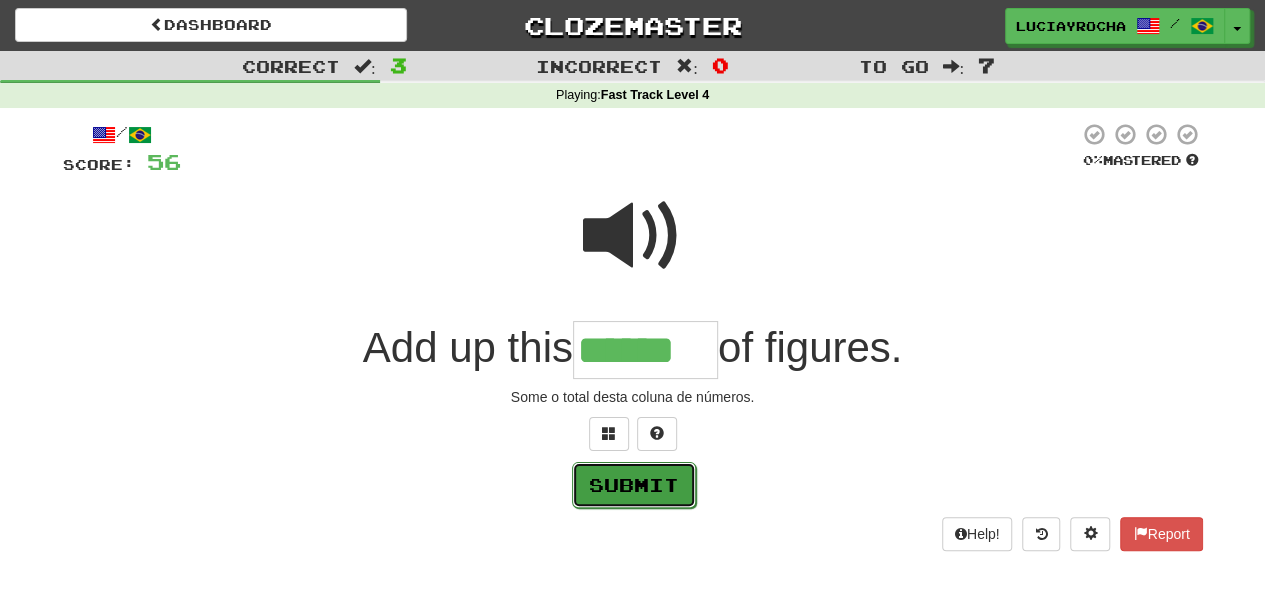 click on "Submit" at bounding box center (634, 485) 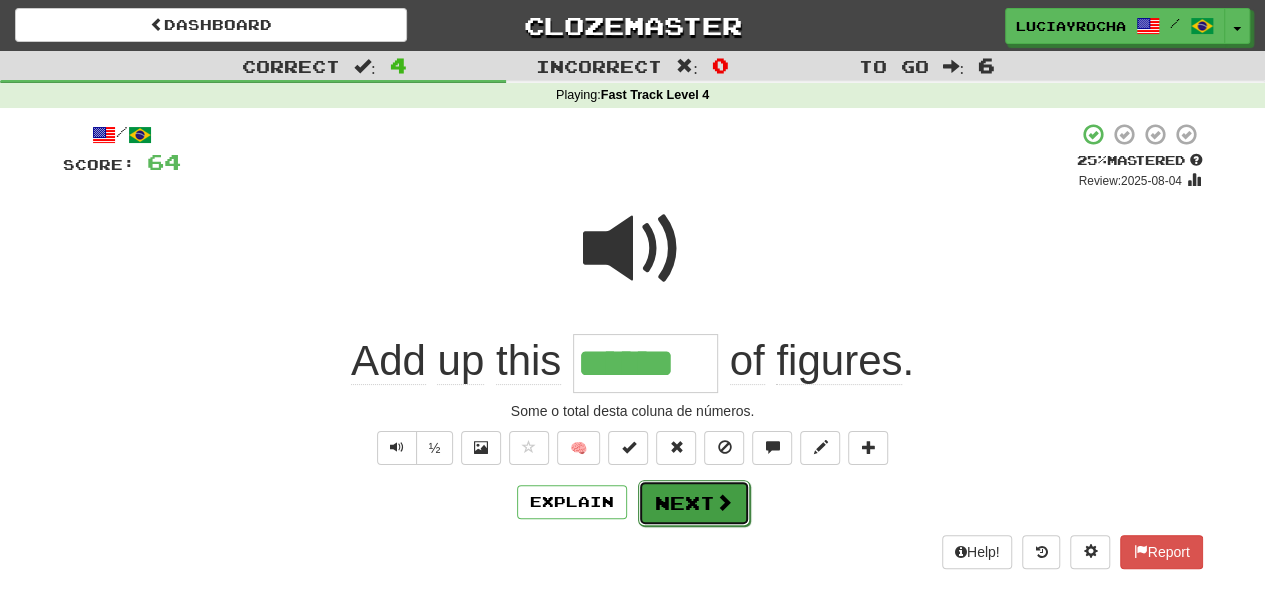 click on "Next" at bounding box center [694, 503] 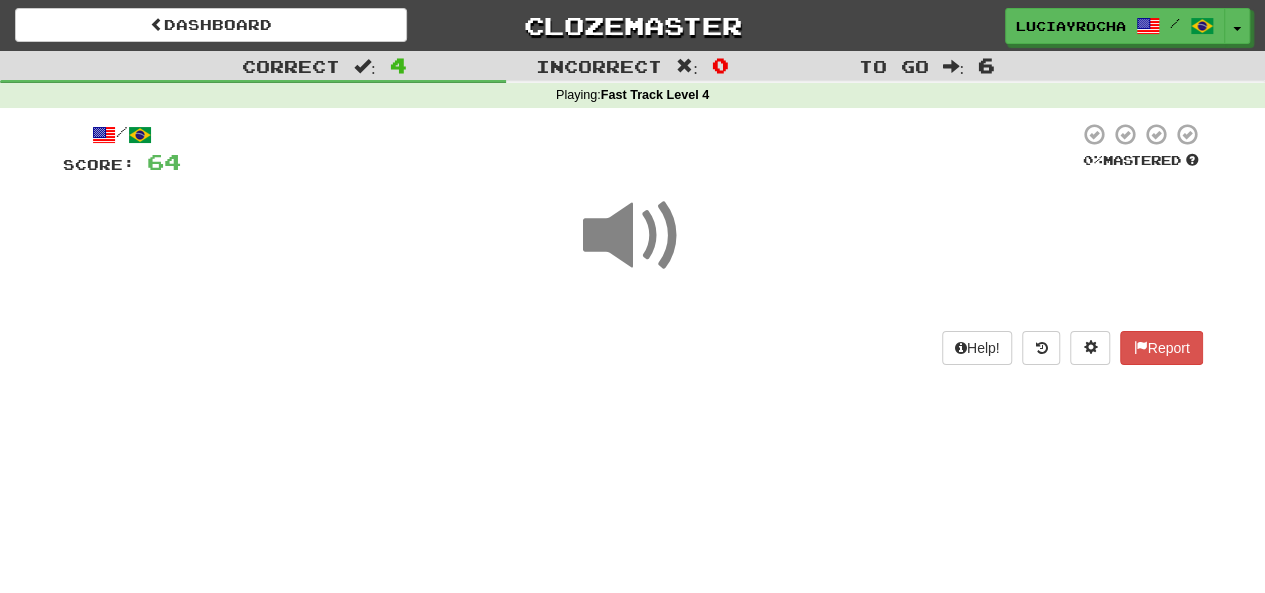 click on "Dashboard
Clozemaster
luciayrocha
/
Toggle Dropdown
Dashboard
Leaderboard
Activity Feed
Notifications
Profile
Discussions
English
/
Português
Streak:
33
Review:
100
Daily Goal:  0 /100
Languages
Account
Logout
luciayrocha
/
Toggle Dropdown
Dashboard
Leaderboard
Activity Feed
Notifications
Profile
Discussions
English
/
Português
Streak:
33
Review:
100
Daily Goal:  0 /100
Languages
Account
Logout
clozemaster
Correct   :   4 Incorrect   :   0 To go   :   6 Playing :  Fast Track Level 4  /  Score:   64 0 %  Mastered  Help!  Report" at bounding box center (632, 296) 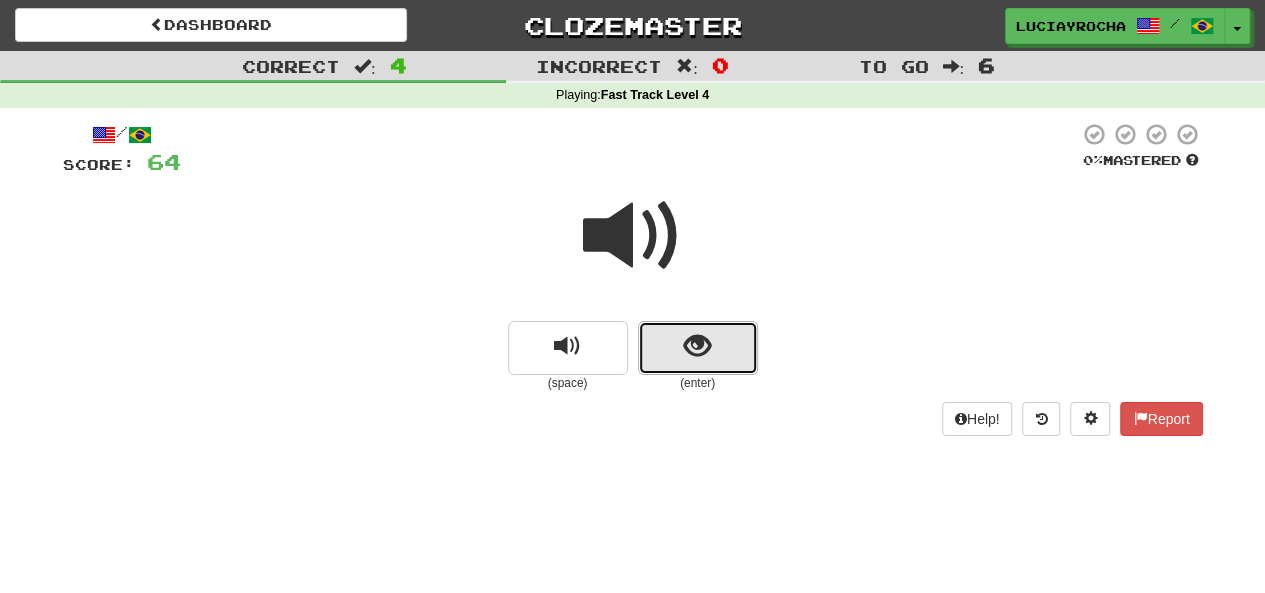 click at bounding box center (697, 346) 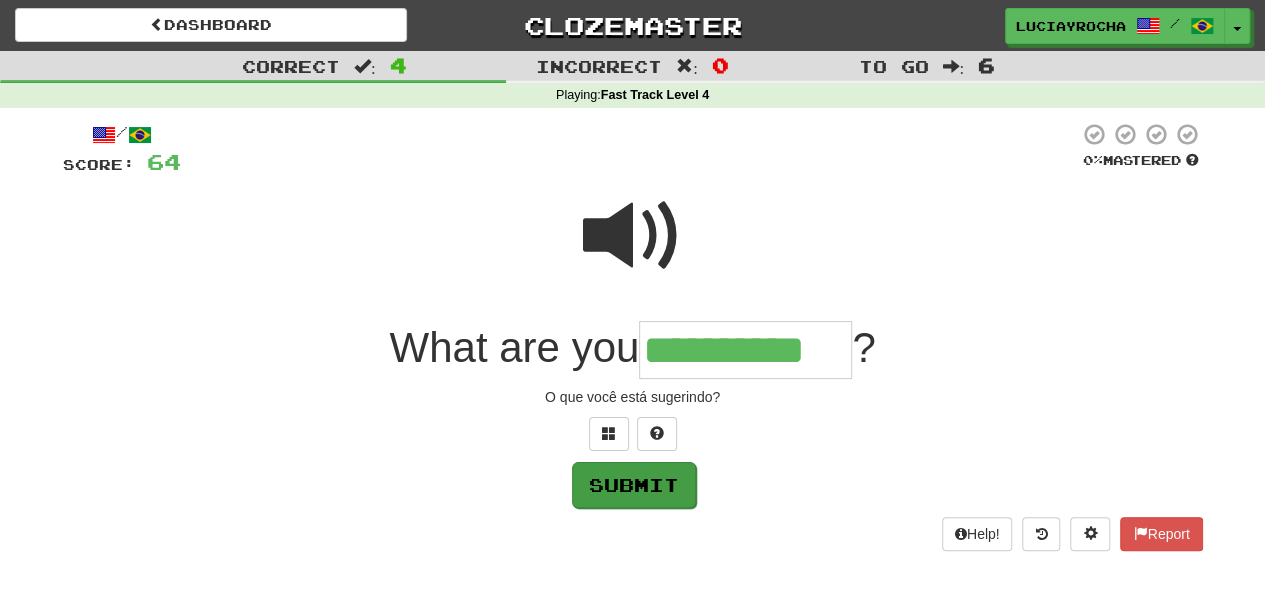 type on "**********" 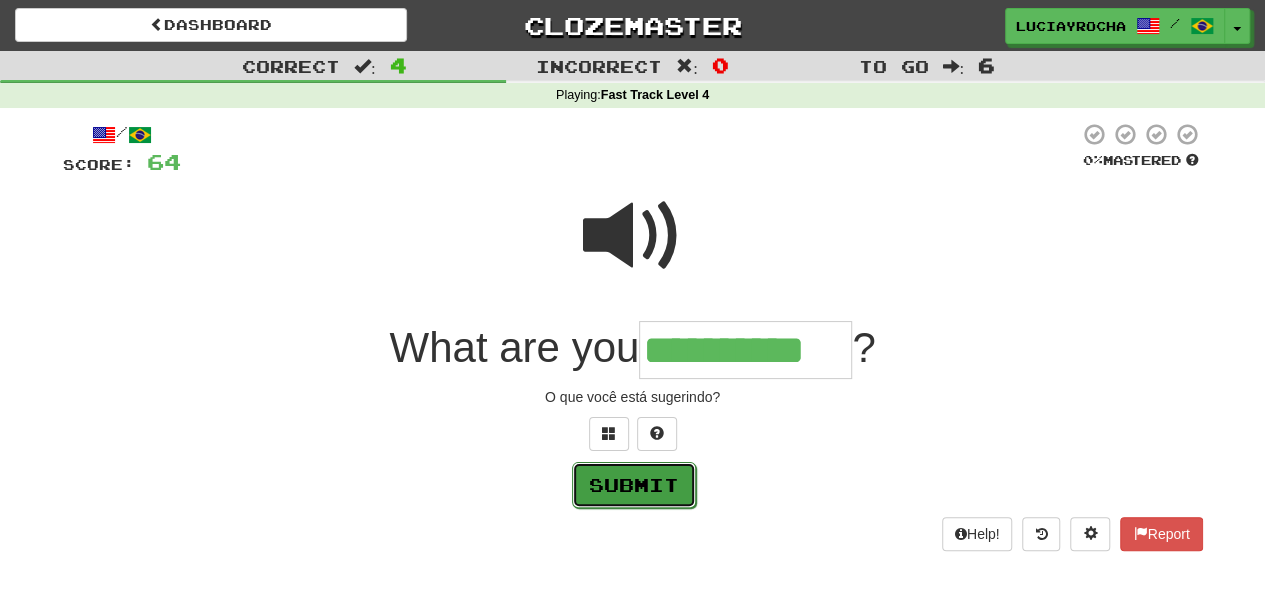 click on "Submit" at bounding box center (634, 485) 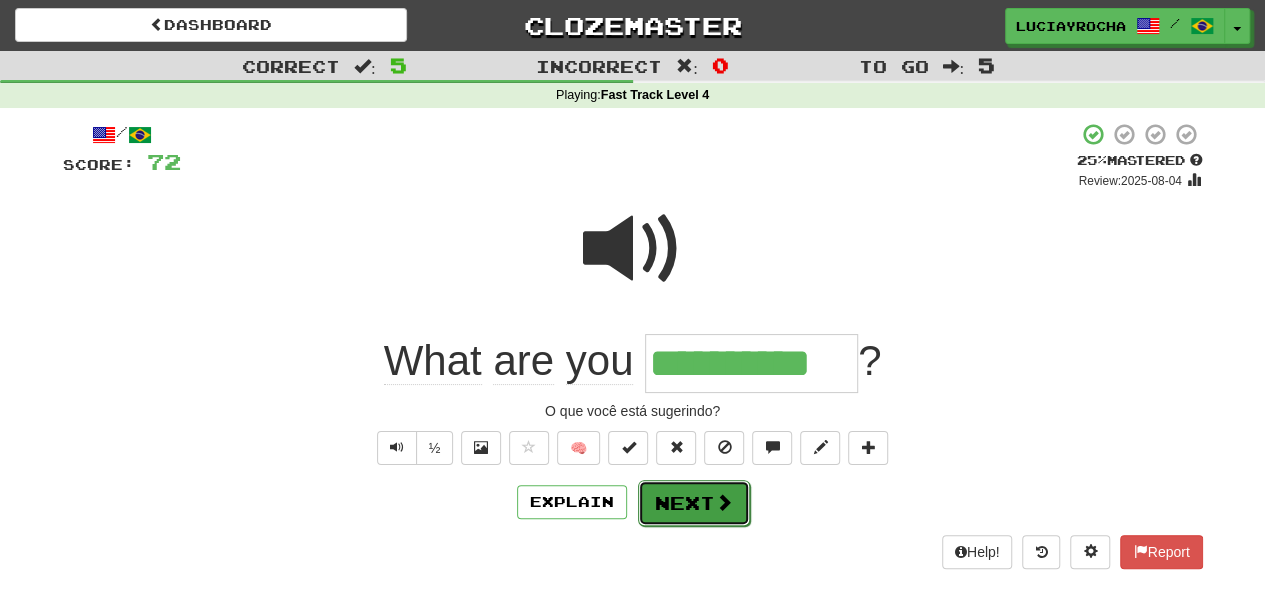 click on "Next" at bounding box center [694, 503] 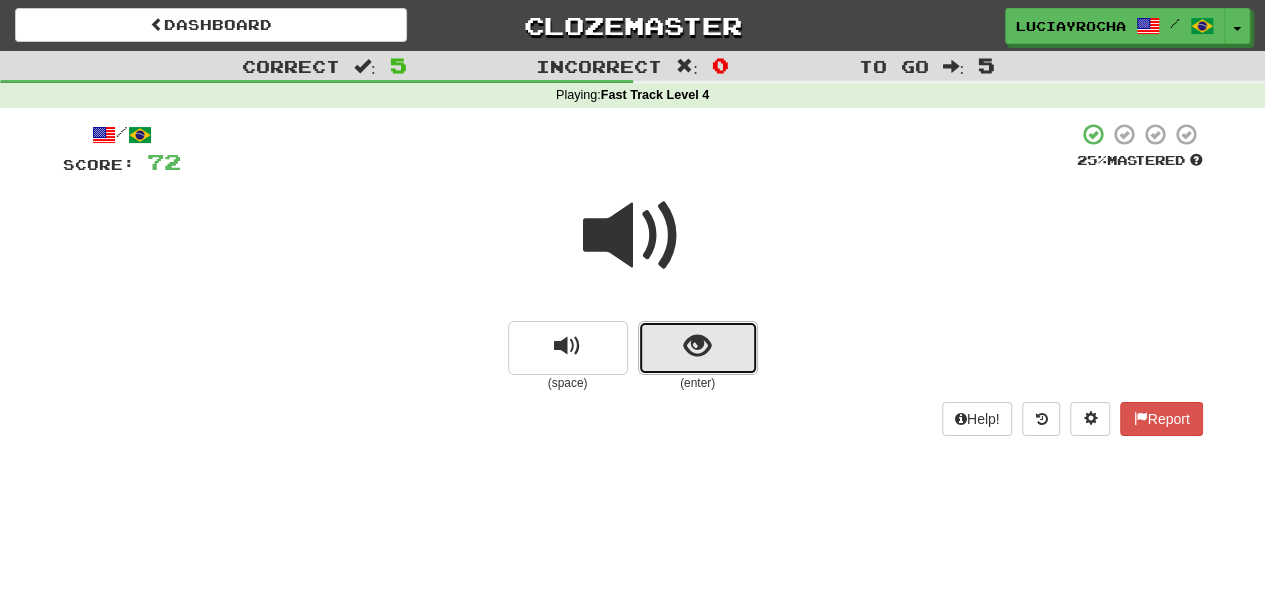 click at bounding box center [697, 346] 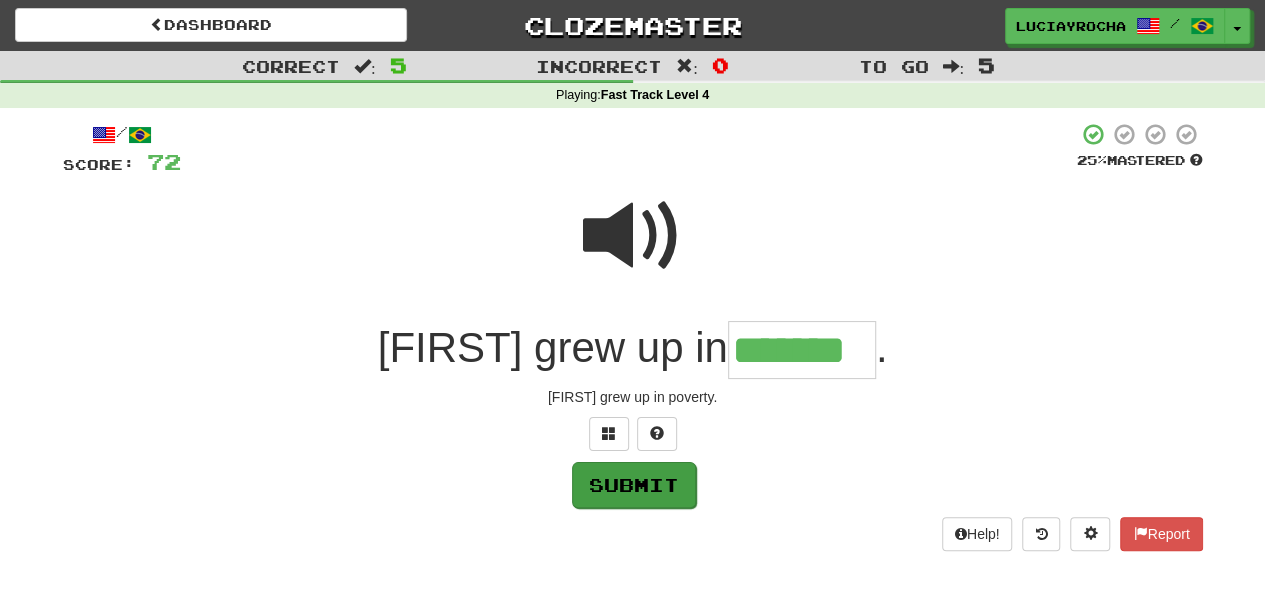 type on "*******" 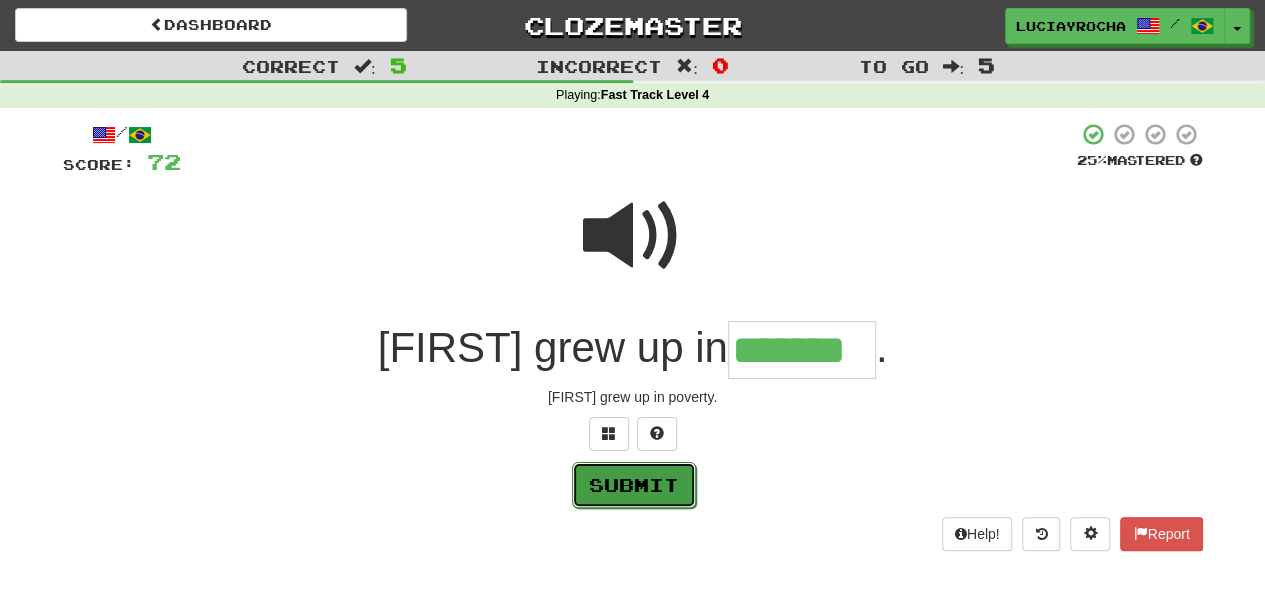 click on "Submit" at bounding box center [634, 485] 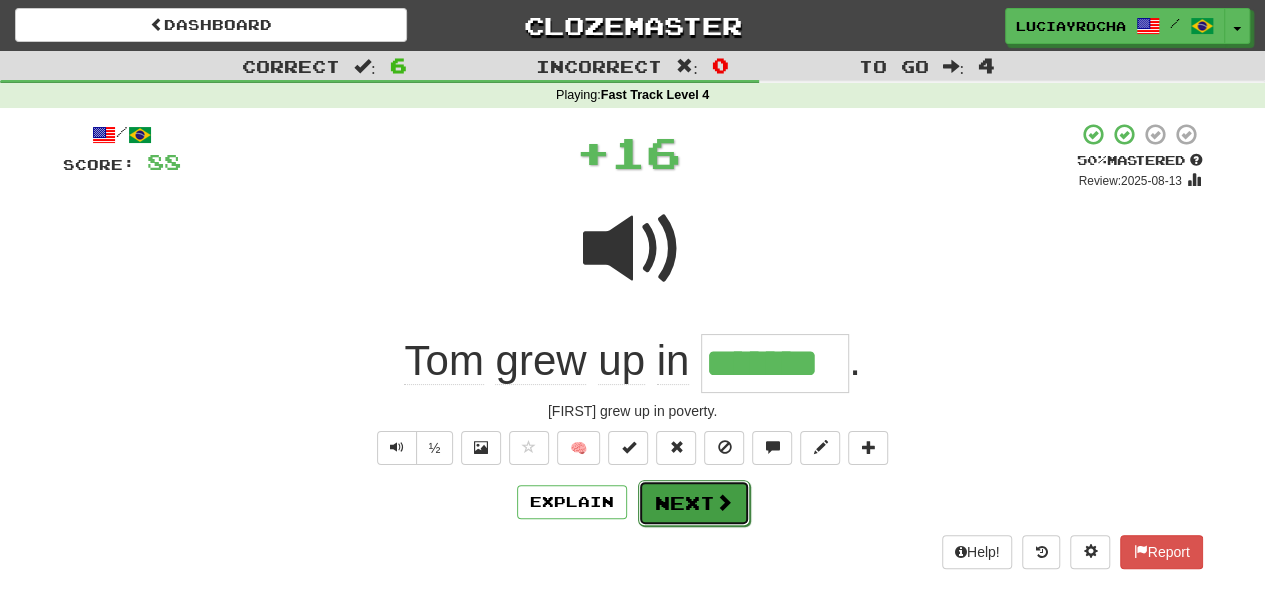 click on "Next" at bounding box center [694, 503] 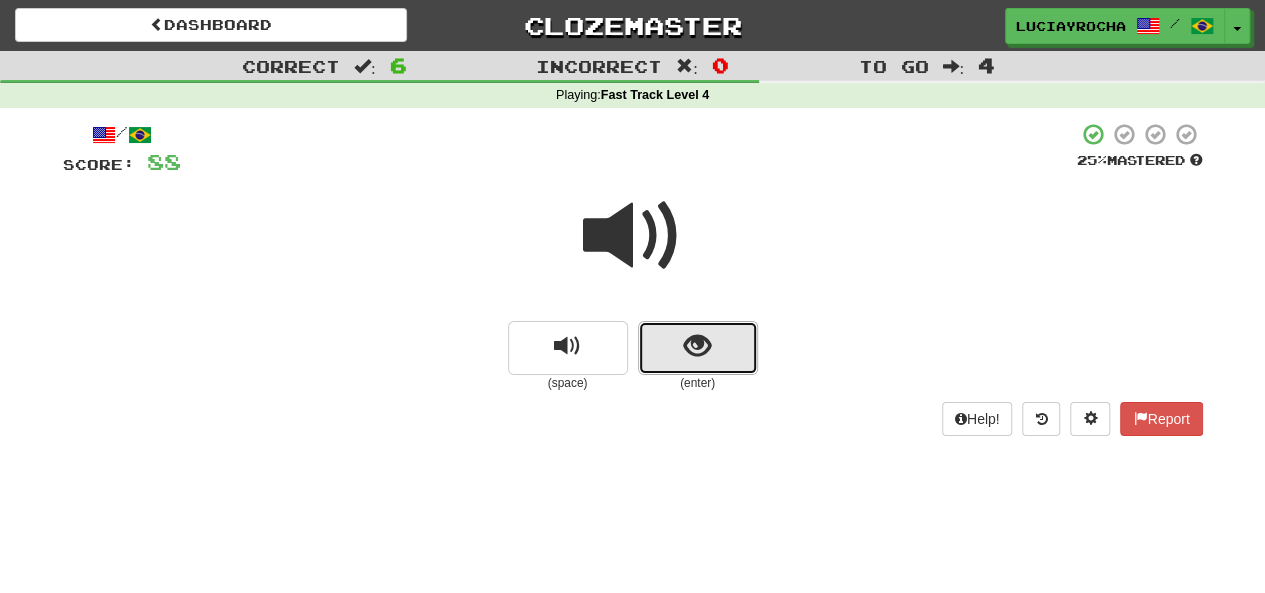 click at bounding box center (698, 348) 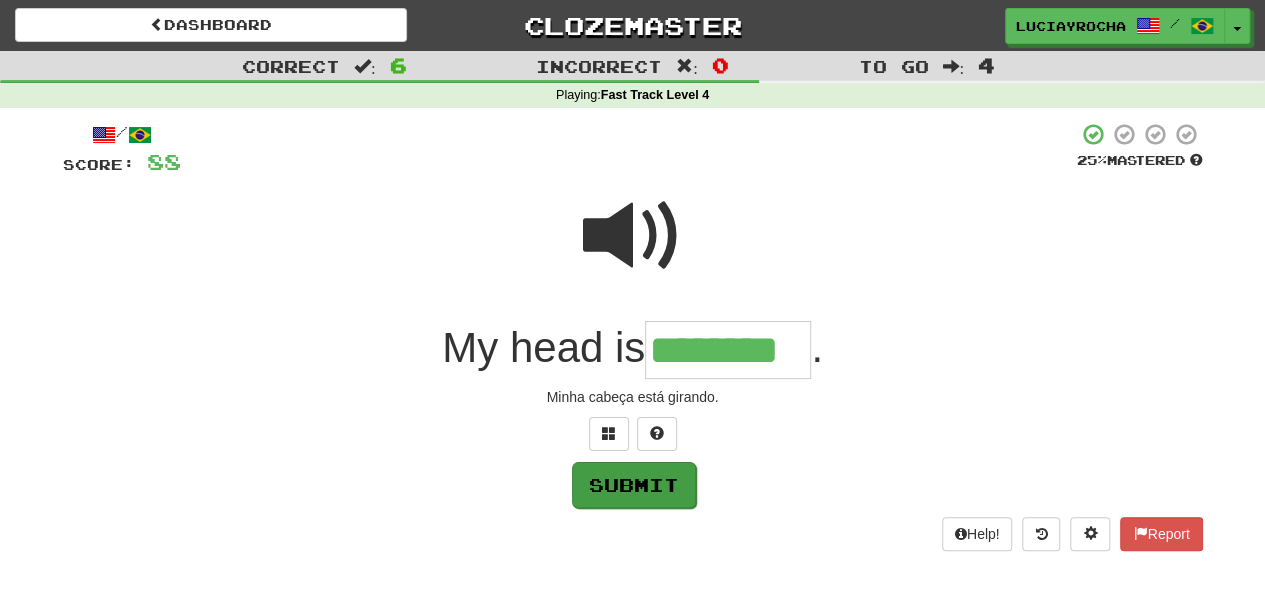 type on "********" 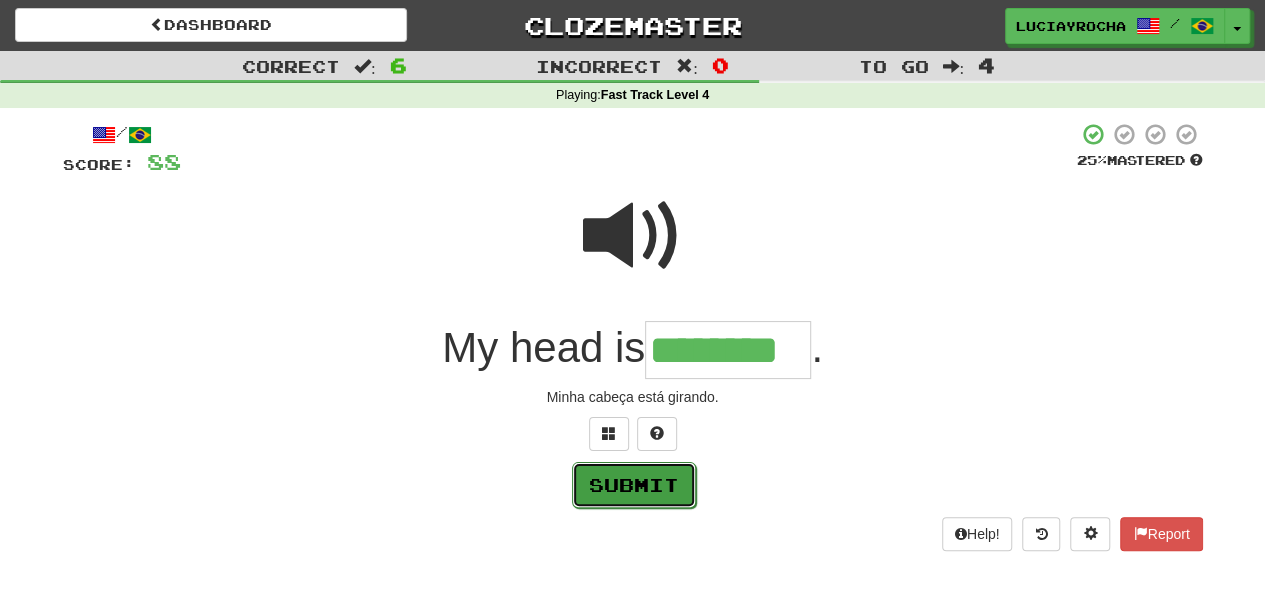 click on "Submit" at bounding box center (634, 485) 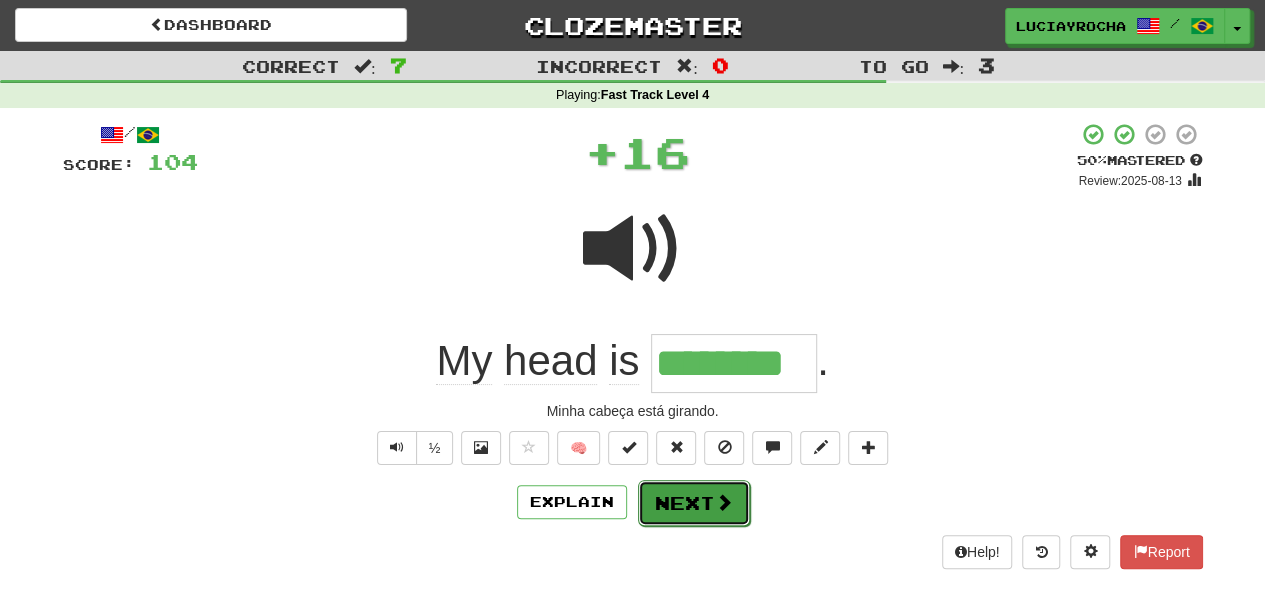click on "Next" at bounding box center [694, 503] 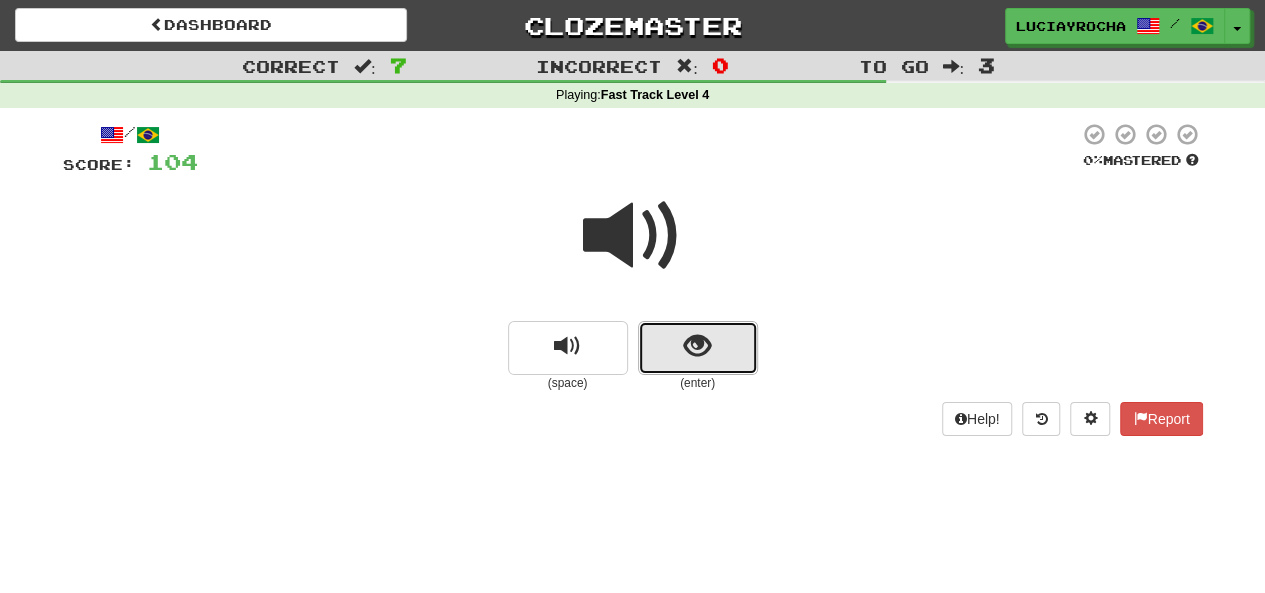 click at bounding box center [698, 348] 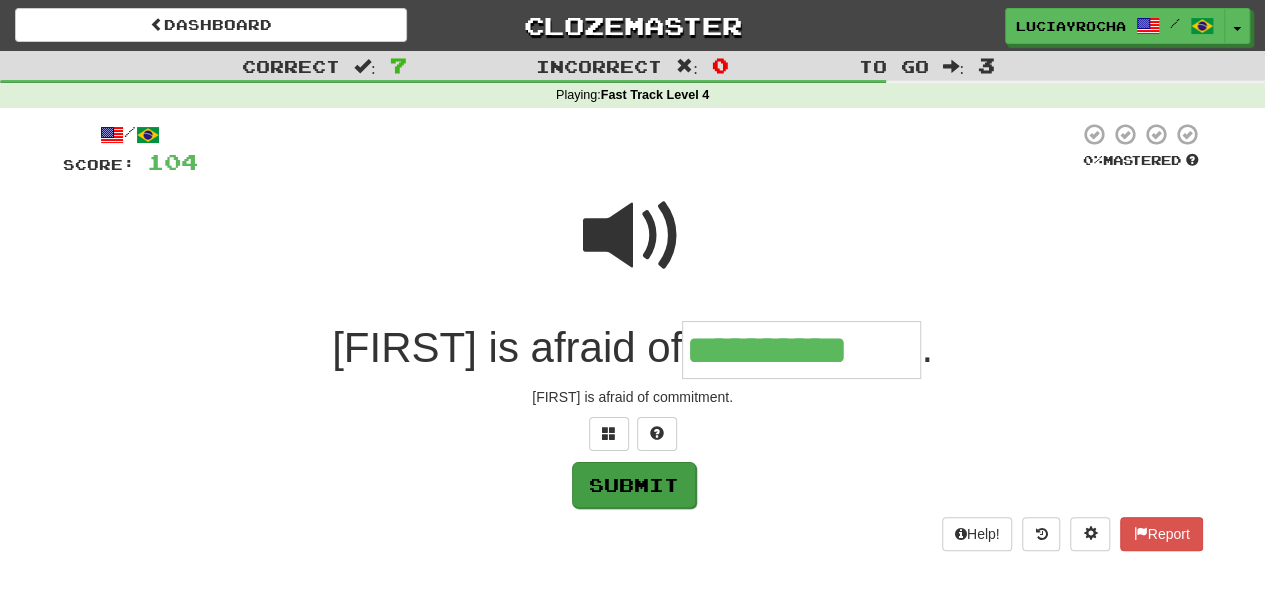 type on "**********" 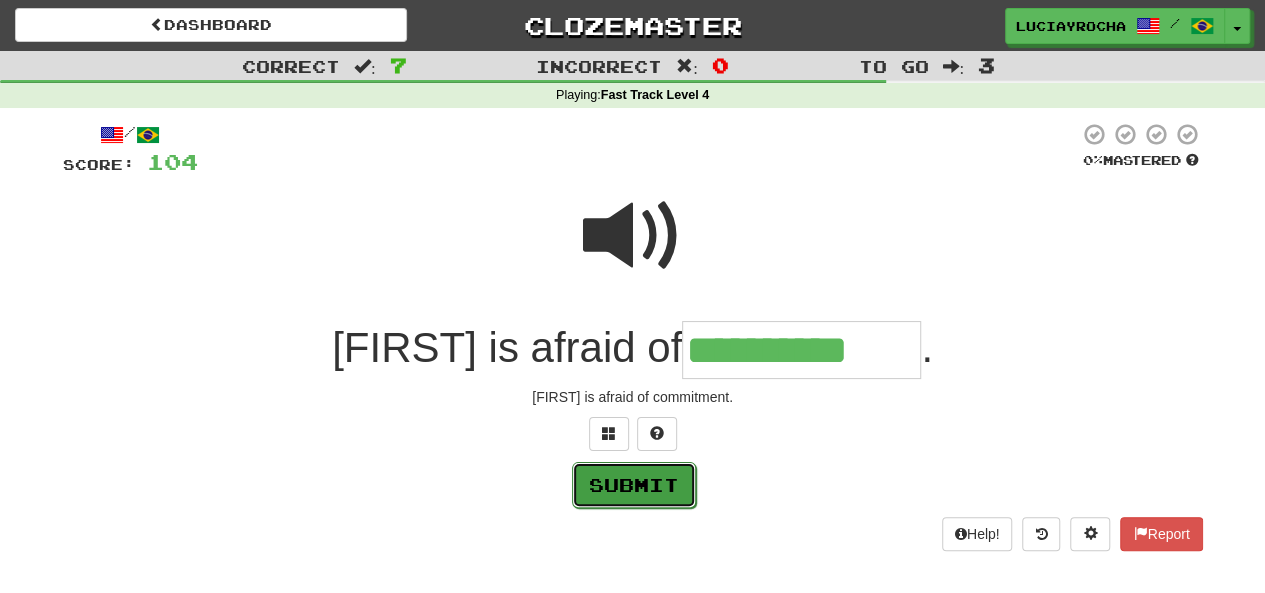 click on "Submit" at bounding box center (634, 485) 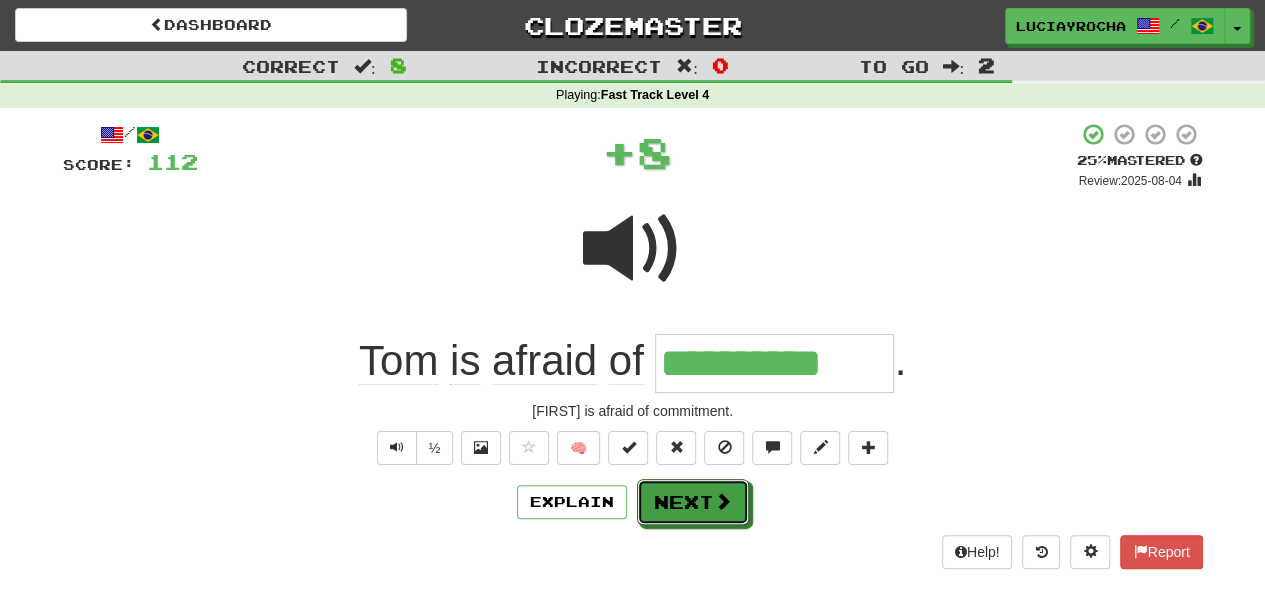 drag, startPoint x: 684, startPoint y: 523, endPoint x: 678, endPoint y: 509, distance: 15.231546 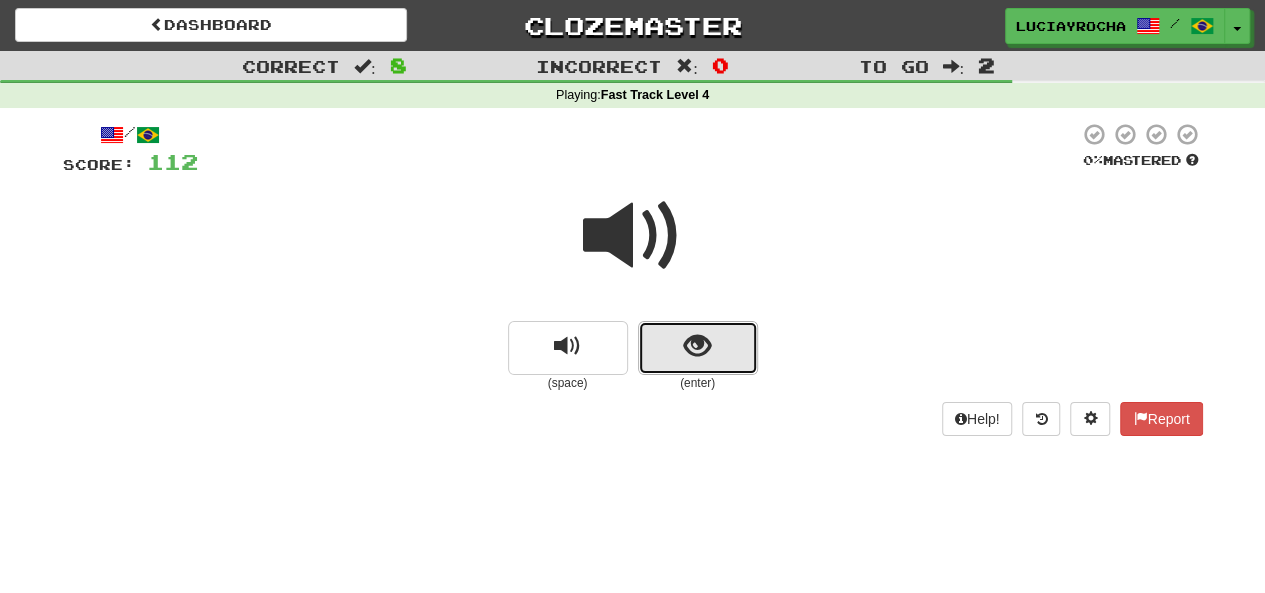 click at bounding box center (697, 346) 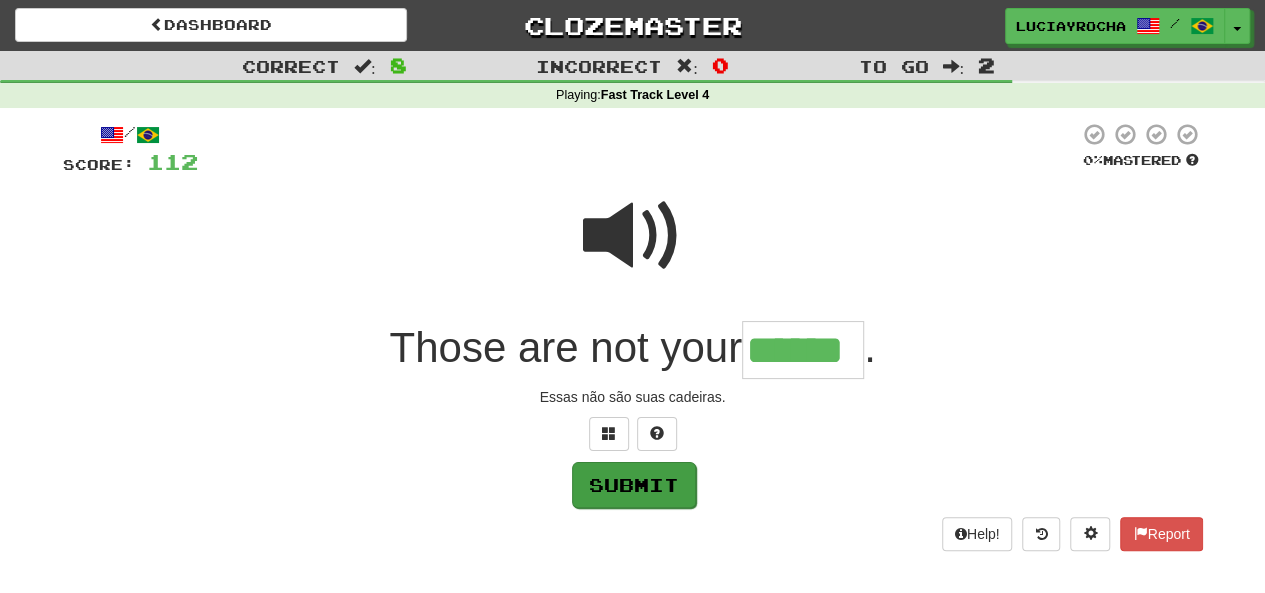 type on "******" 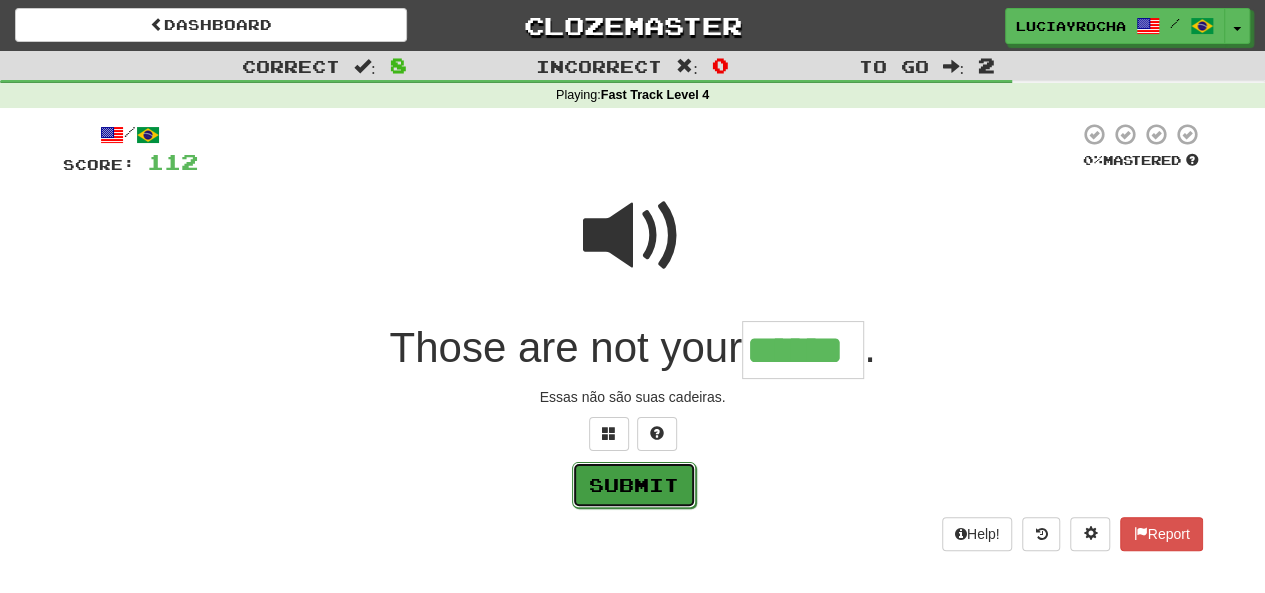 click on "Submit" at bounding box center [634, 485] 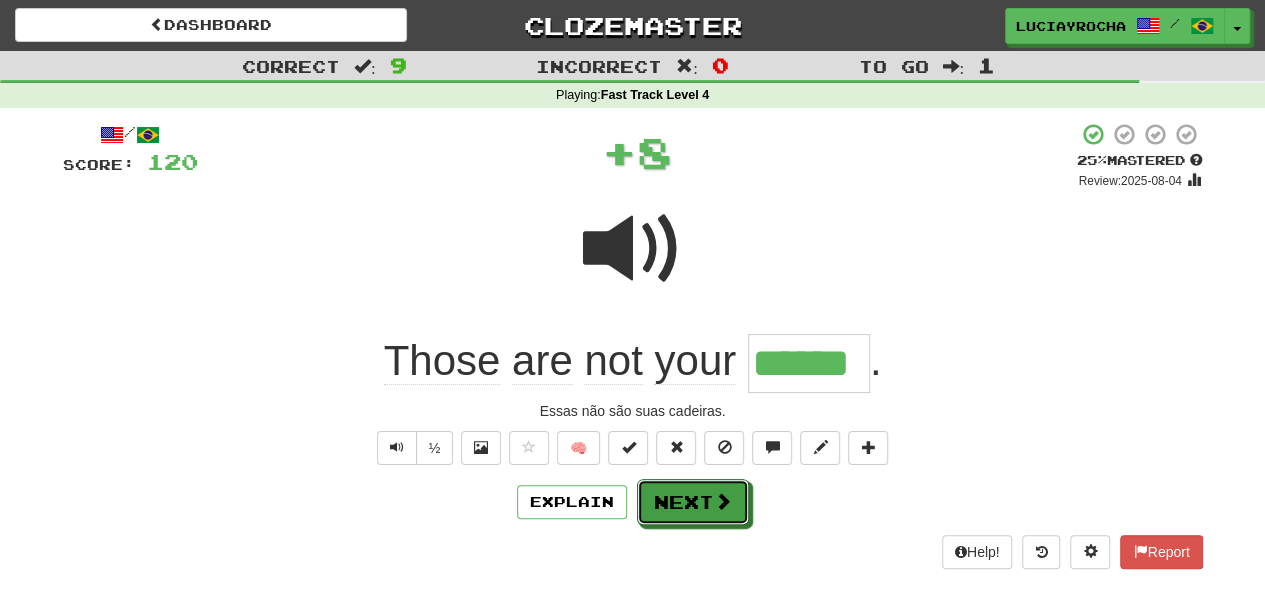 click on "Next" at bounding box center (693, 502) 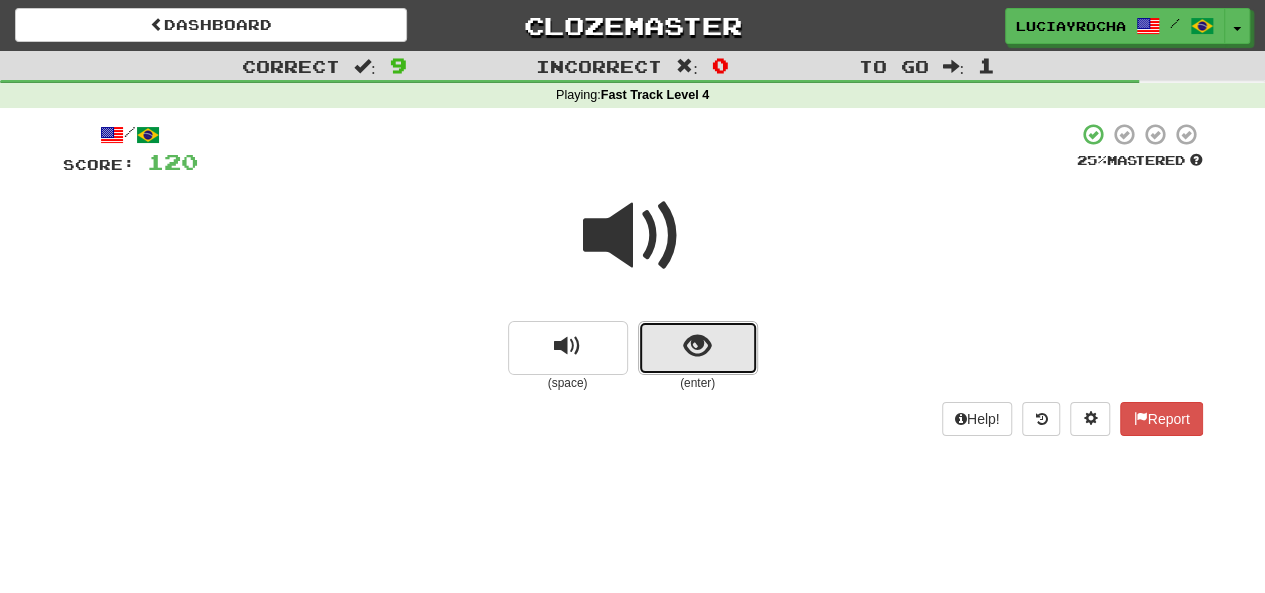 click at bounding box center (698, 348) 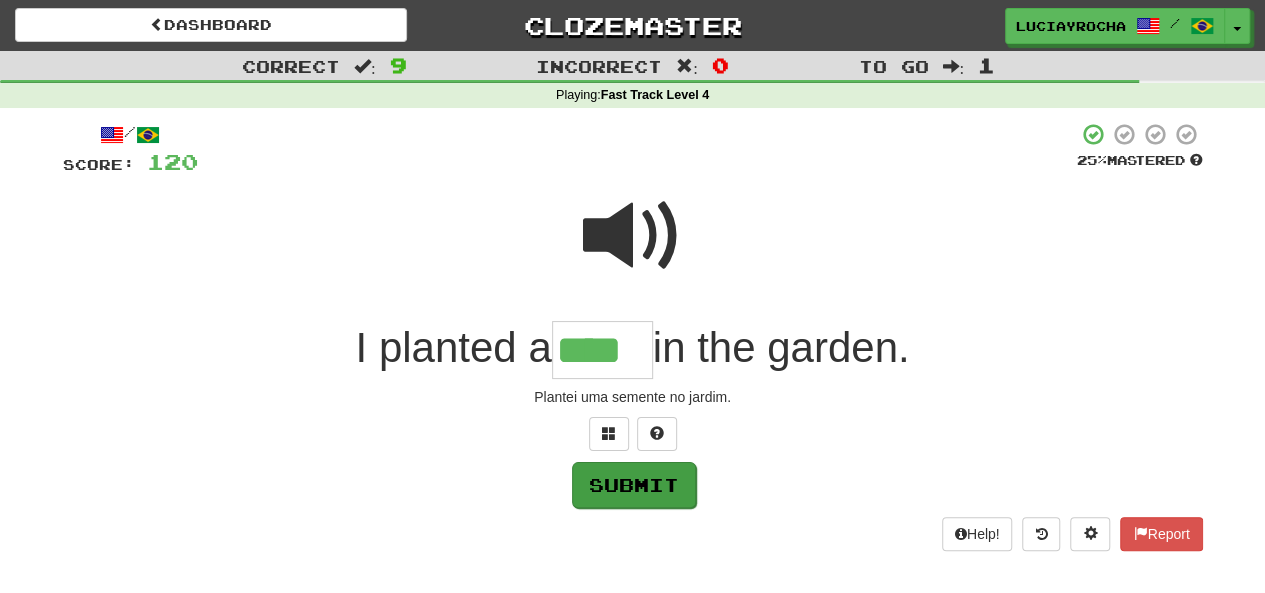type on "****" 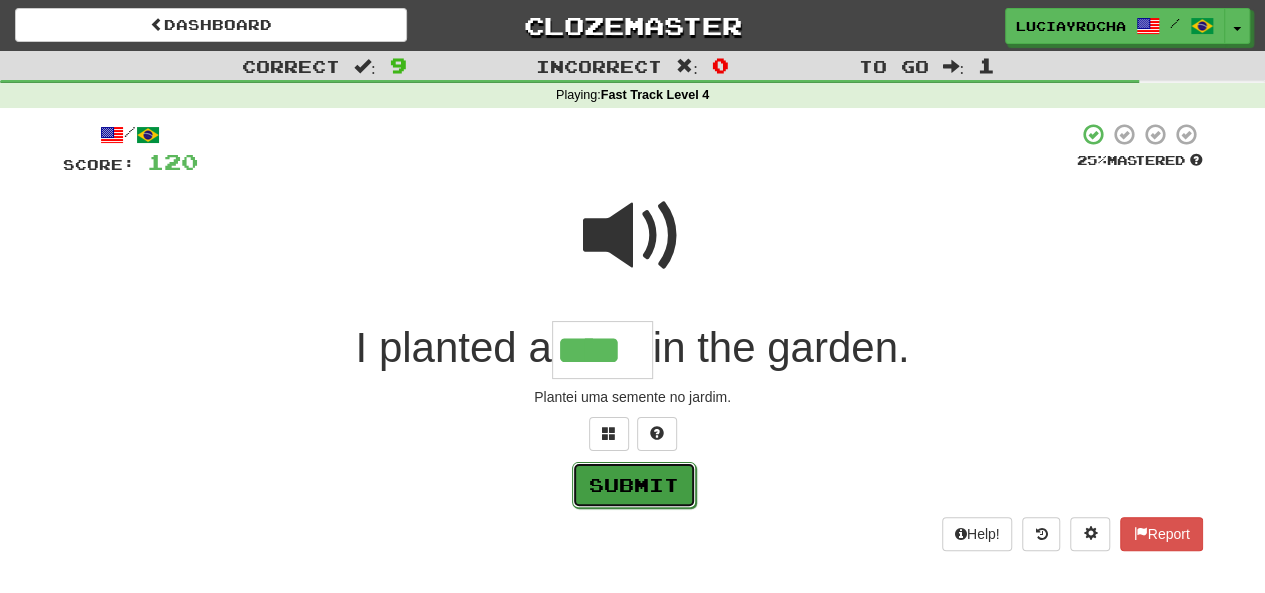 click on "Submit" at bounding box center (634, 485) 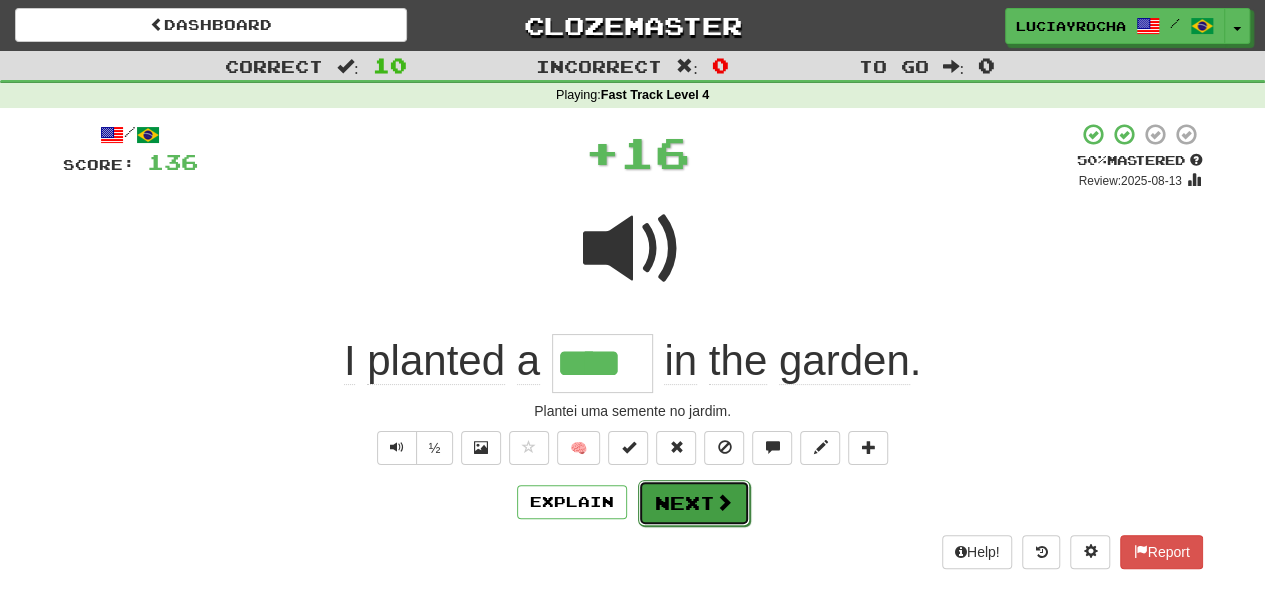 click on "Next" at bounding box center [694, 503] 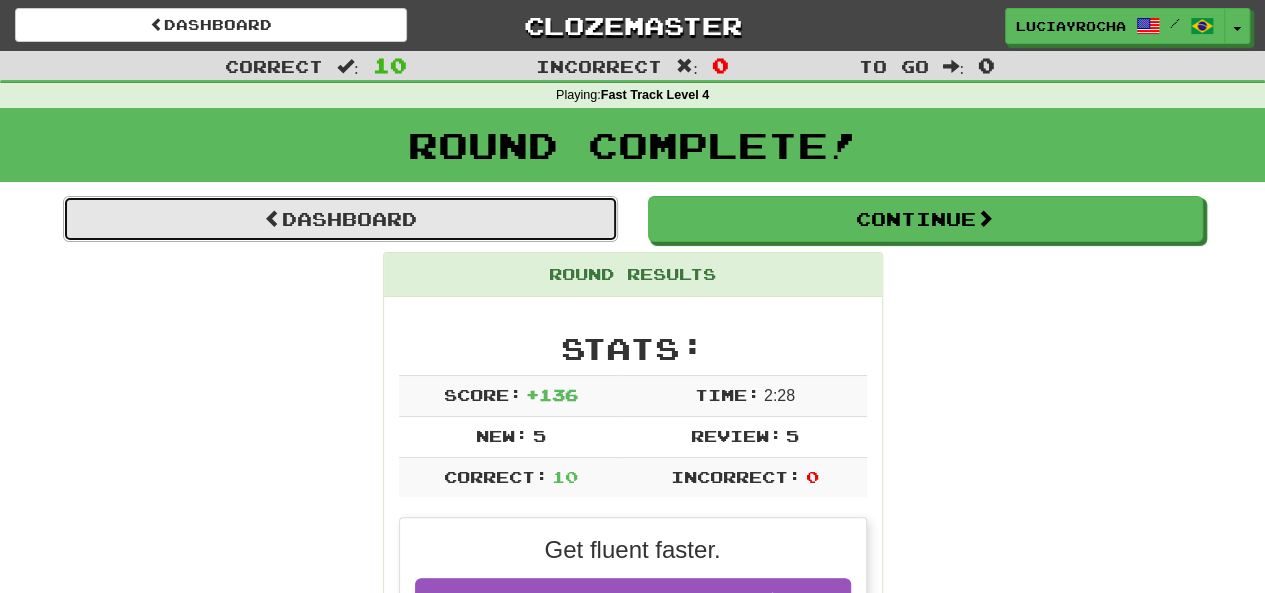 click on "Dashboard" at bounding box center [340, 219] 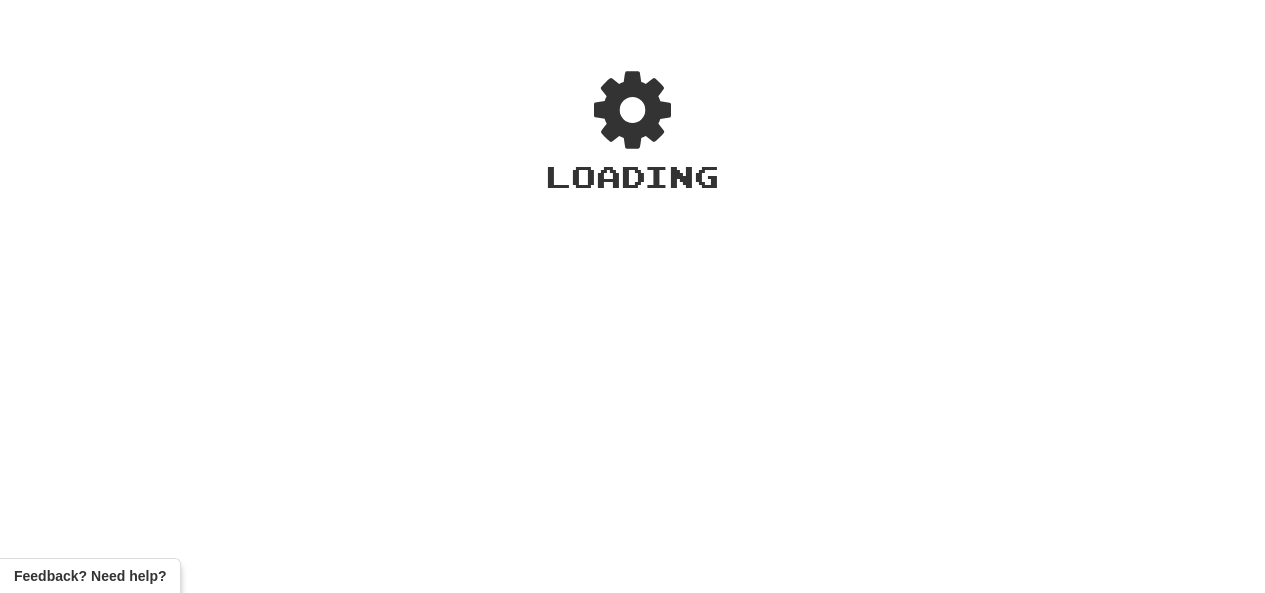 scroll, scrollTop: 0, scrollLeft: 0, axis: both 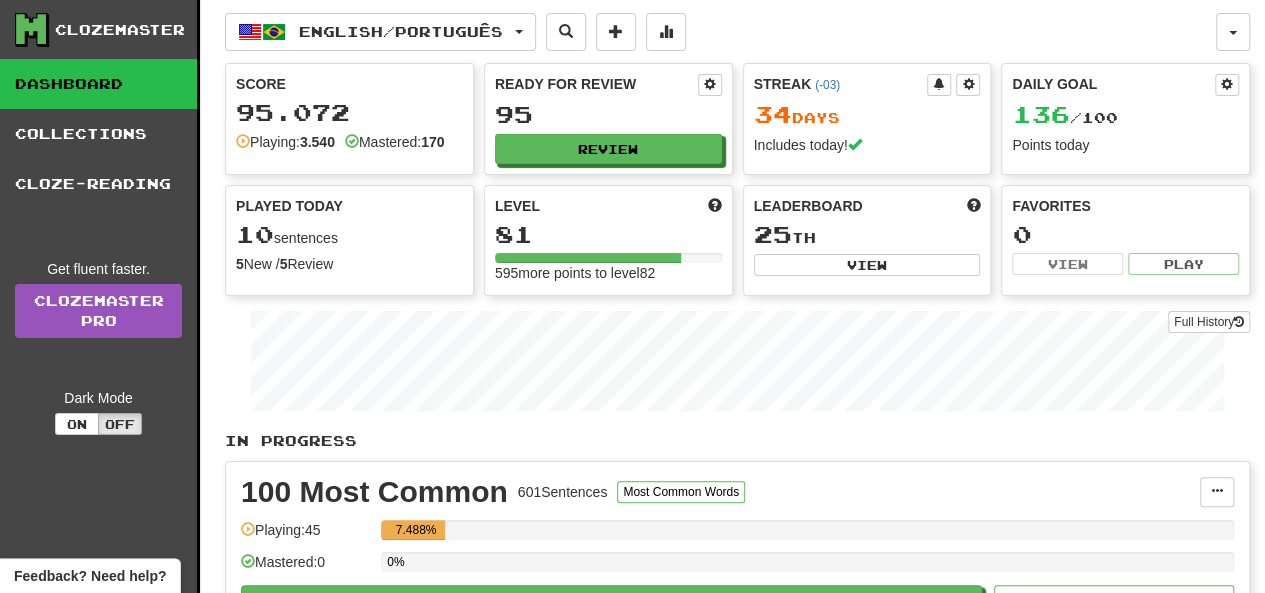 drag, startPoint x: 1263, startPoint y: 125, endPoint x: 1271, endPoint y: 237, distance: 112.28535 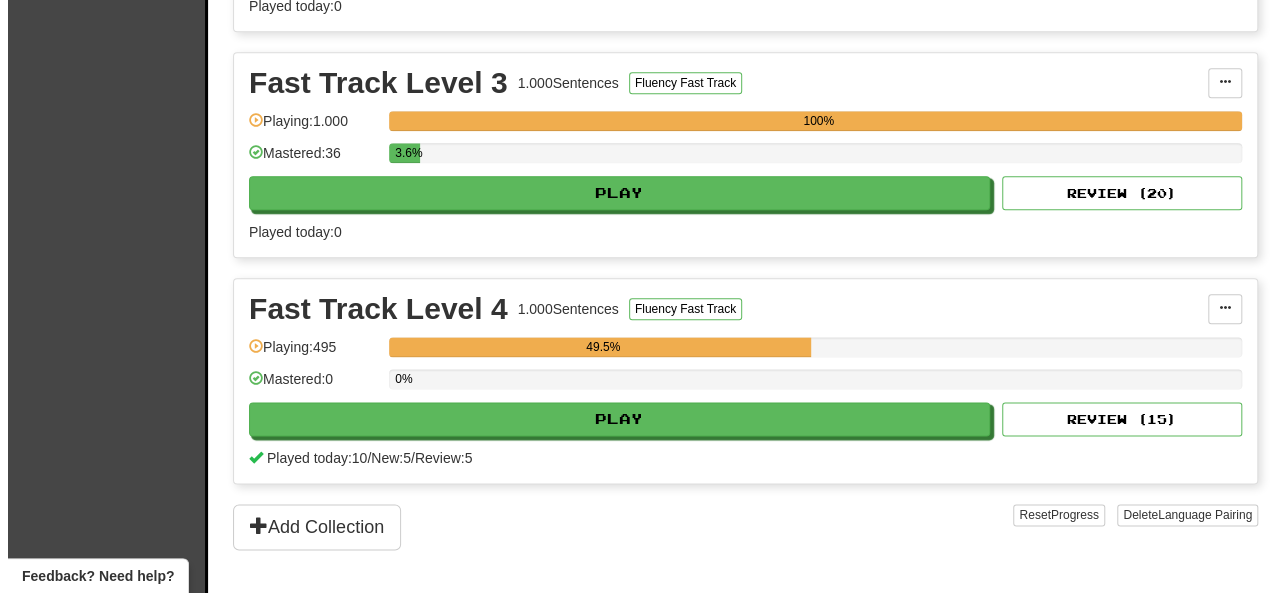 scroll, scrollTop: 1098, scrollLeft: 0, axis: vertical 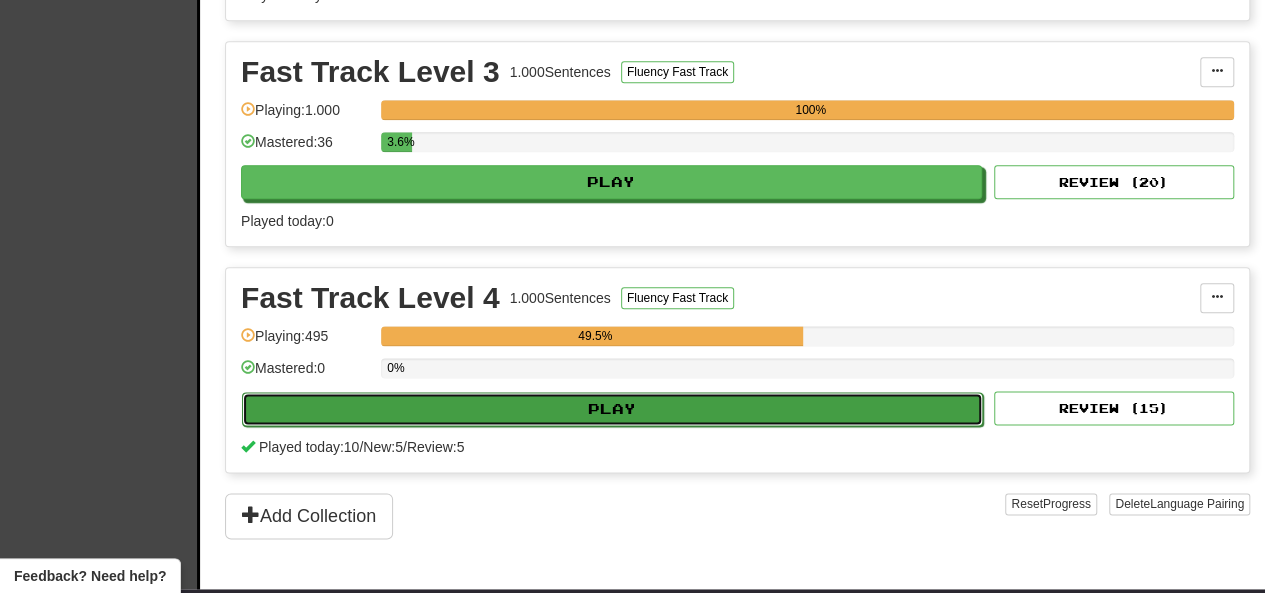 click on "Play" at bounding box center [612, 409] 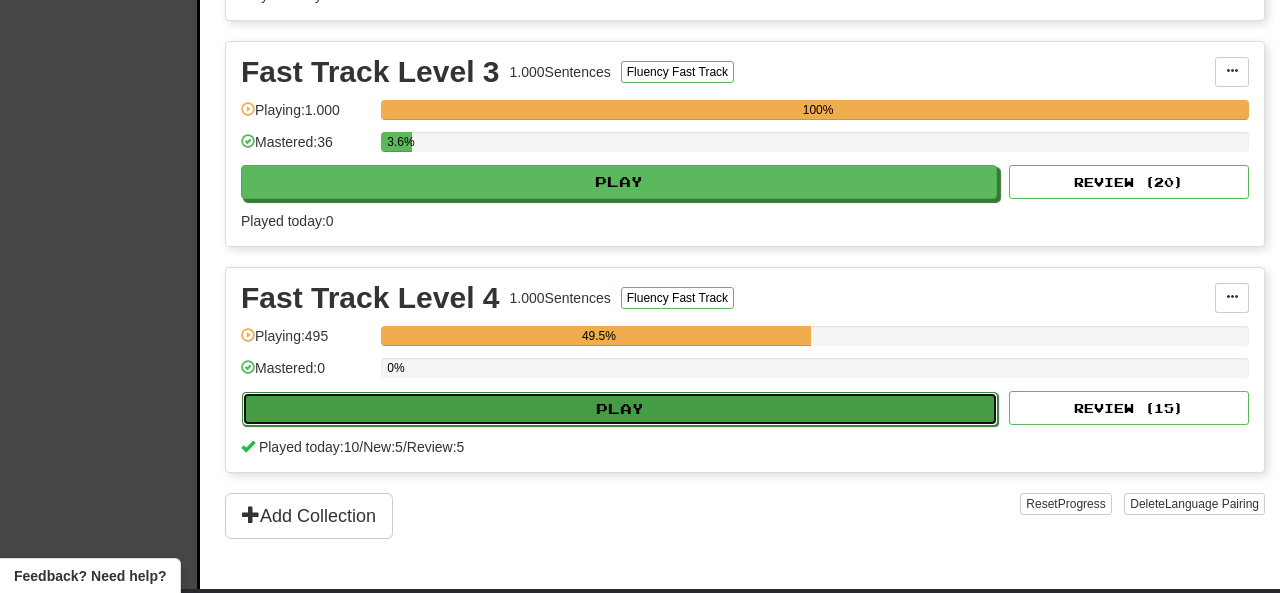 select on "**" 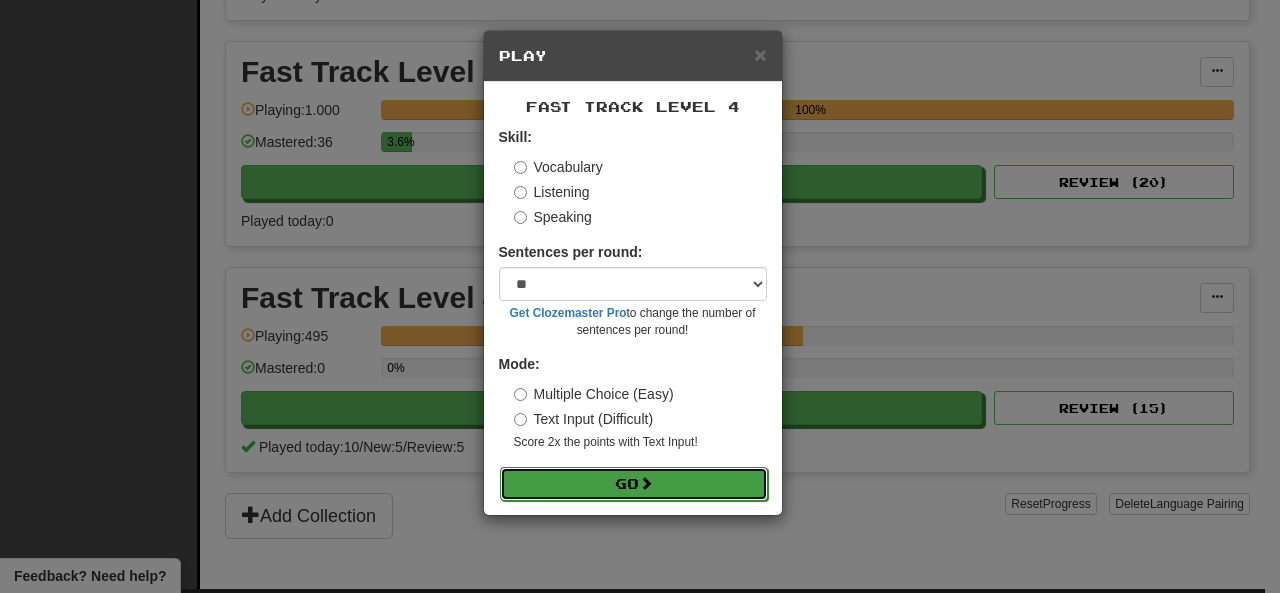 click on "Go" at bounding box center [634, 484] 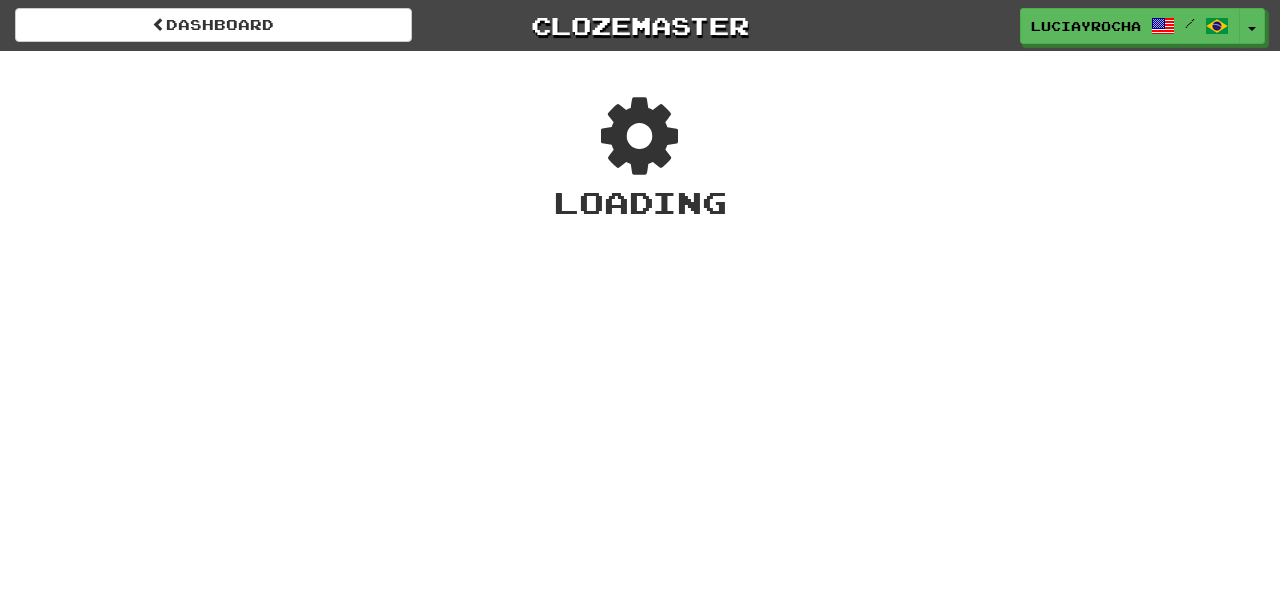 scroll, scrollTop: 0, scrollLeft: 0, axis: both 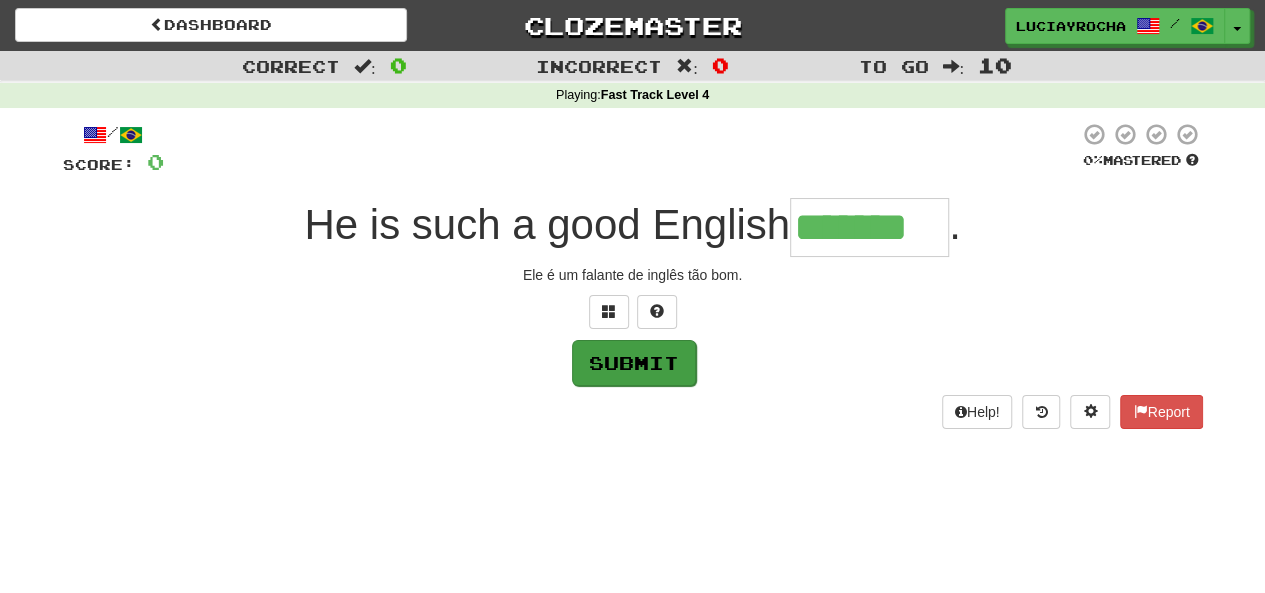type on "*******" 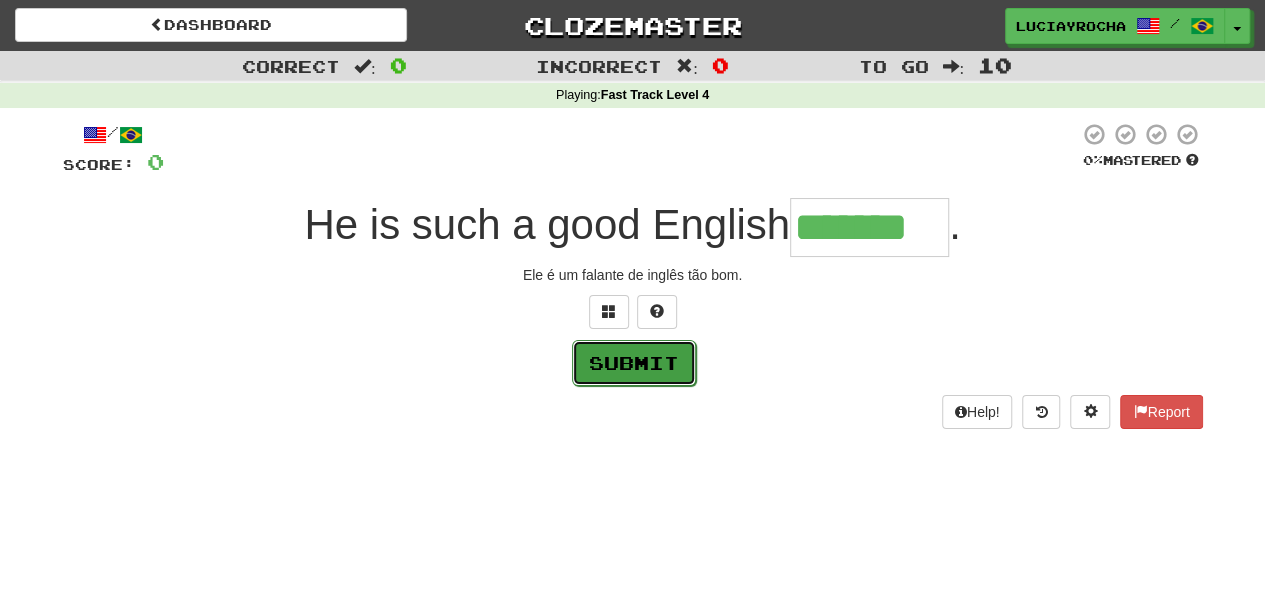 click on "Submit" at bounding box center (634, 363) 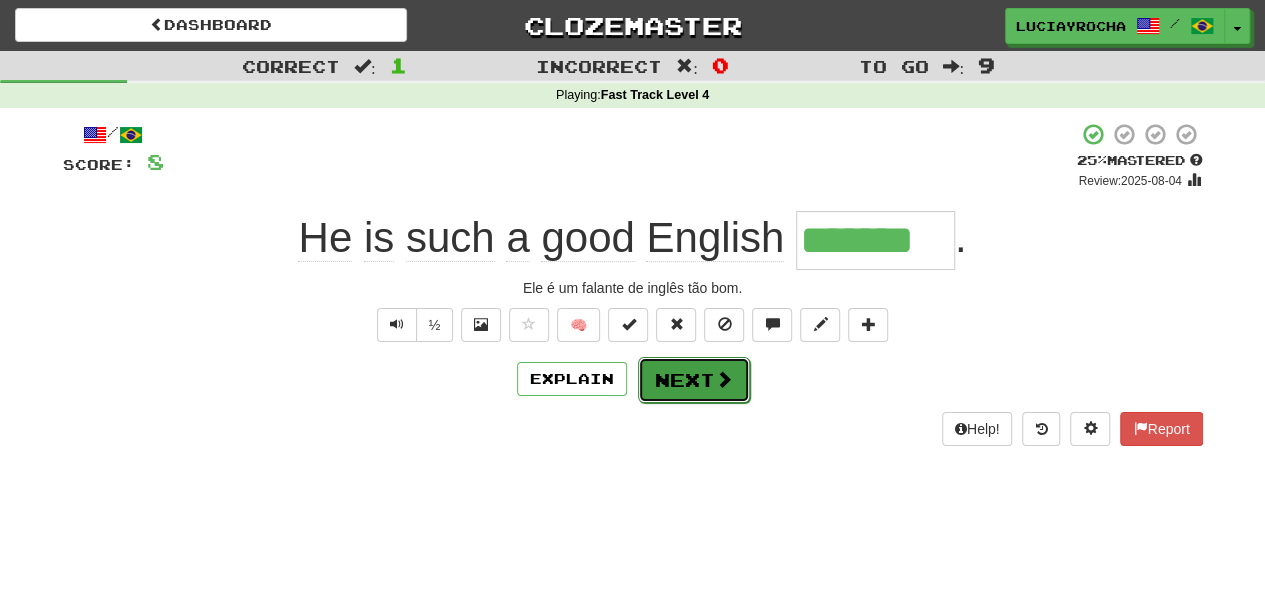 click on "Next" at bounding box center [694, 380] 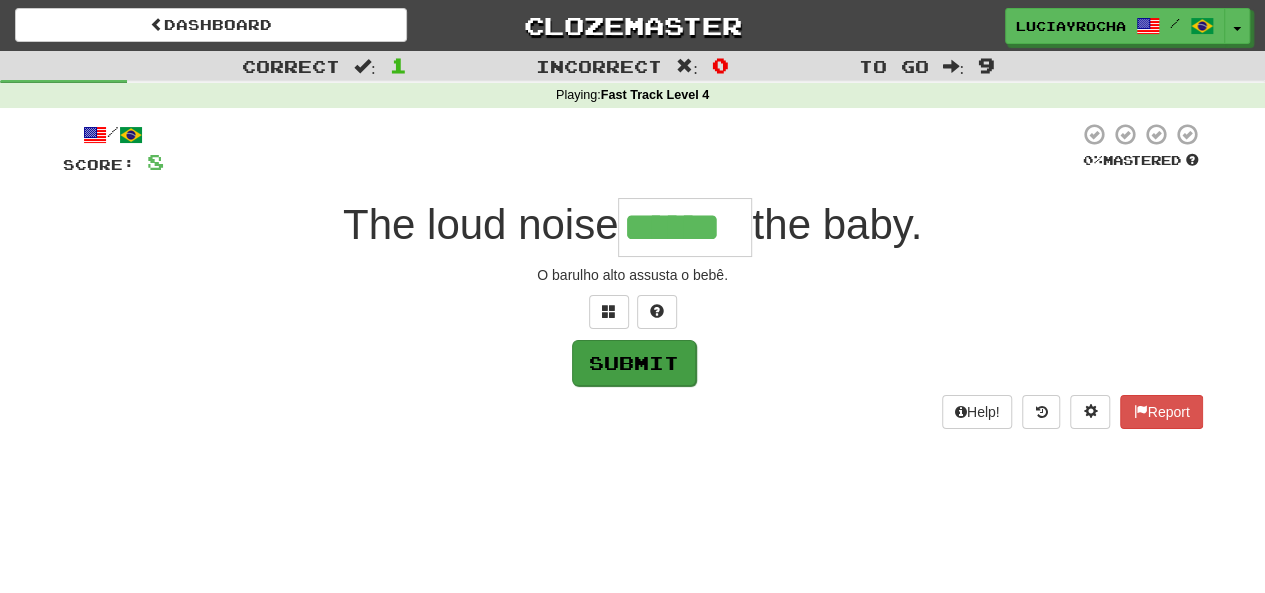 type on "******" 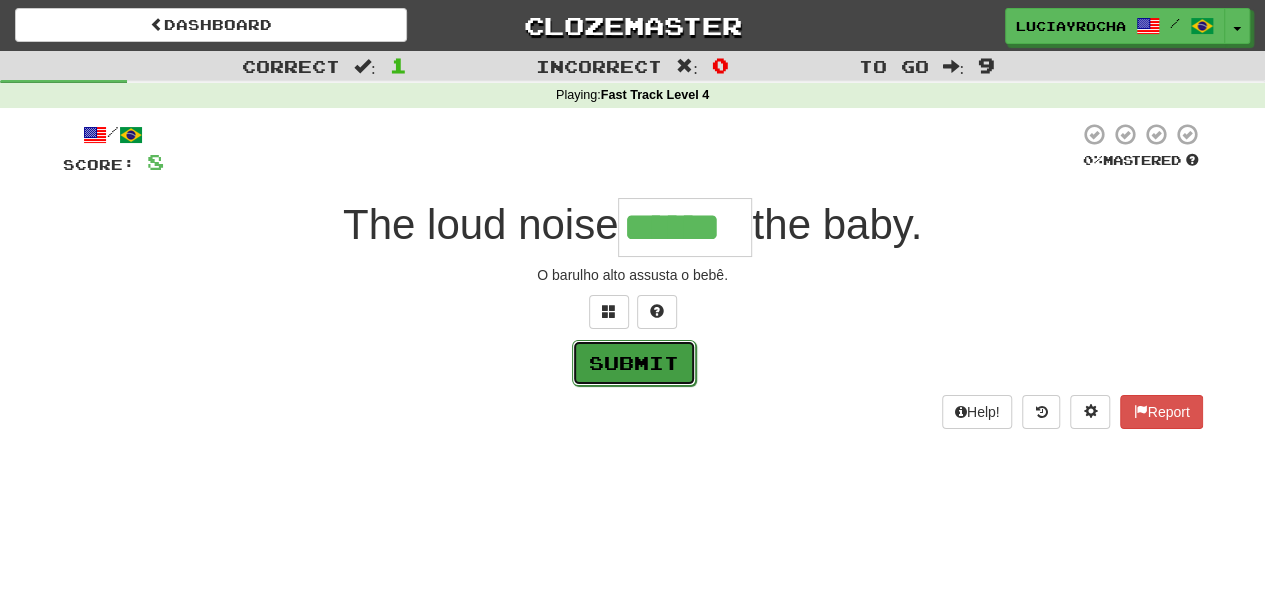 click on "Submit" at bounding box center [634, 363] 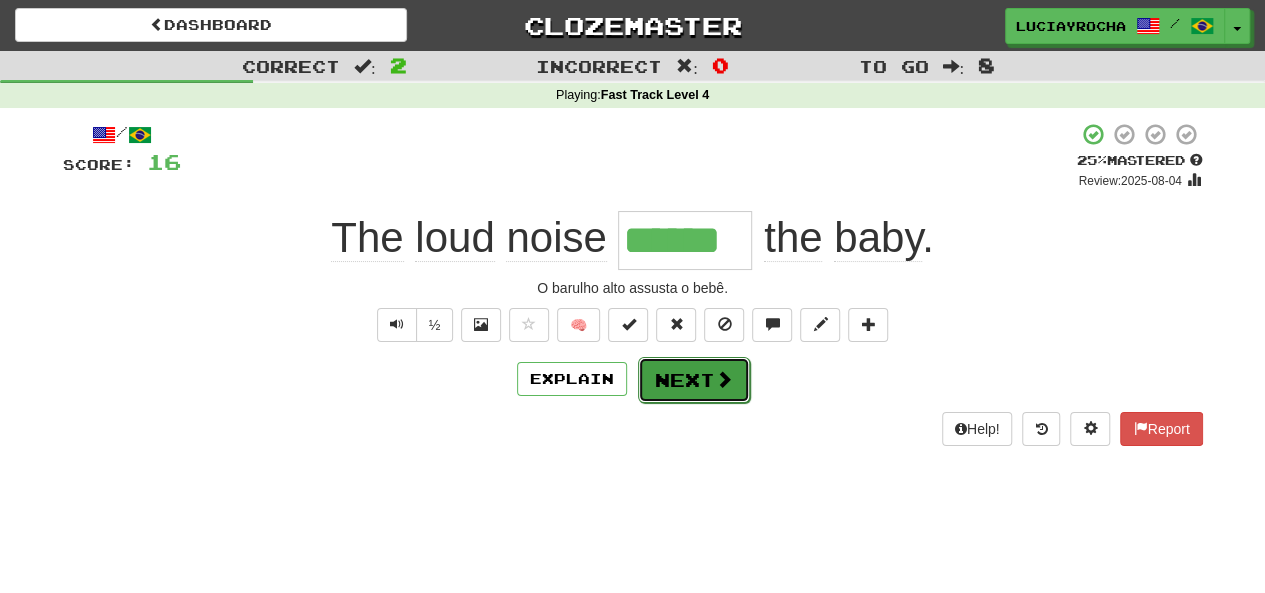 click on "Next" at bounding box center [694, 380] 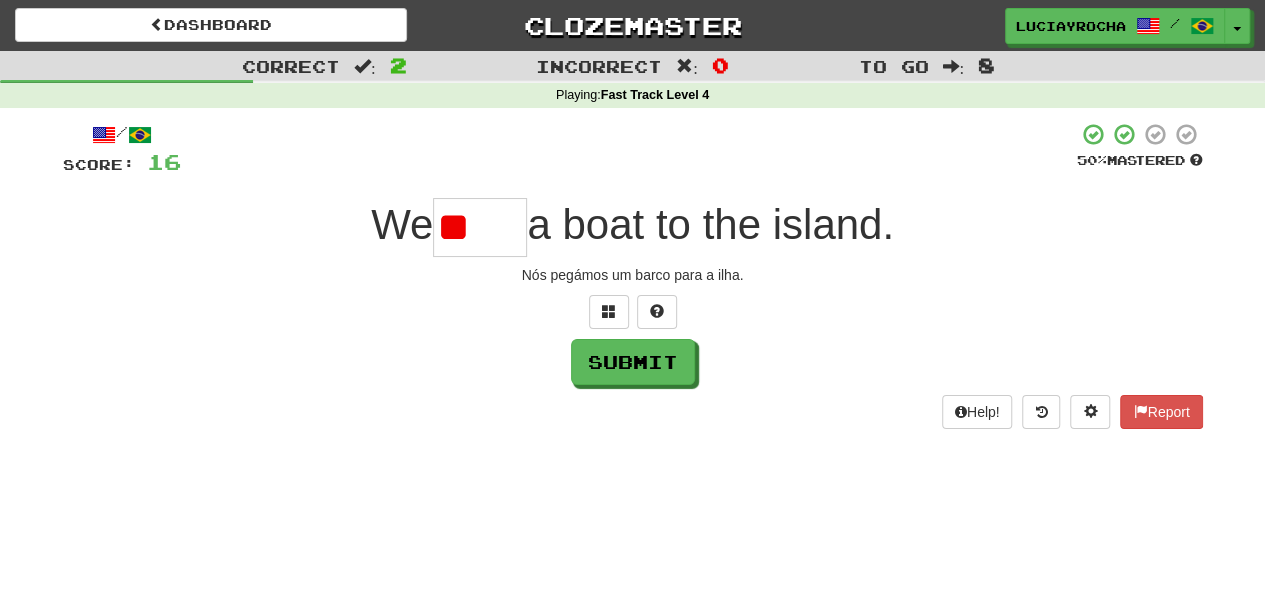 type on "*" 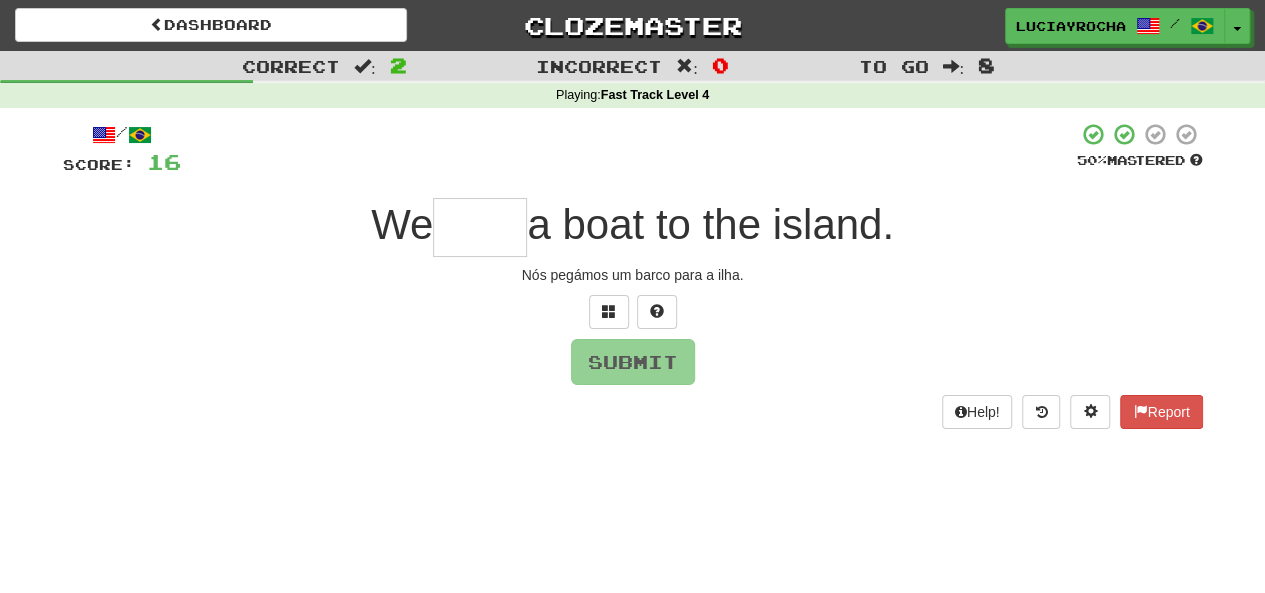 type on "*" 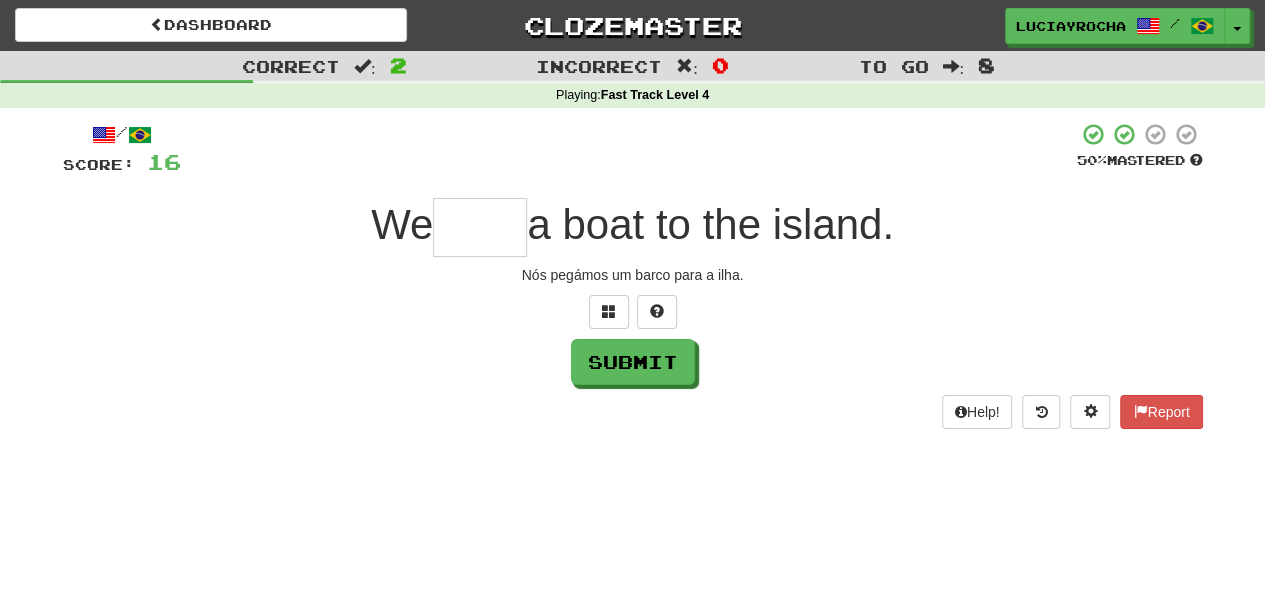 type on "*" 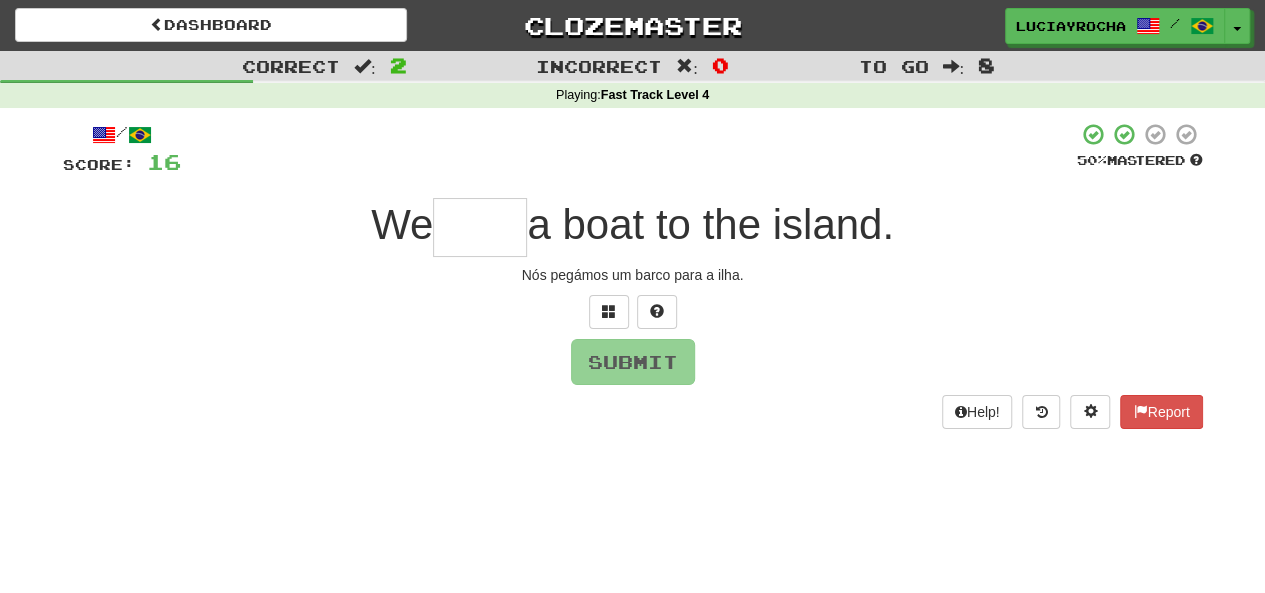 type on "*" 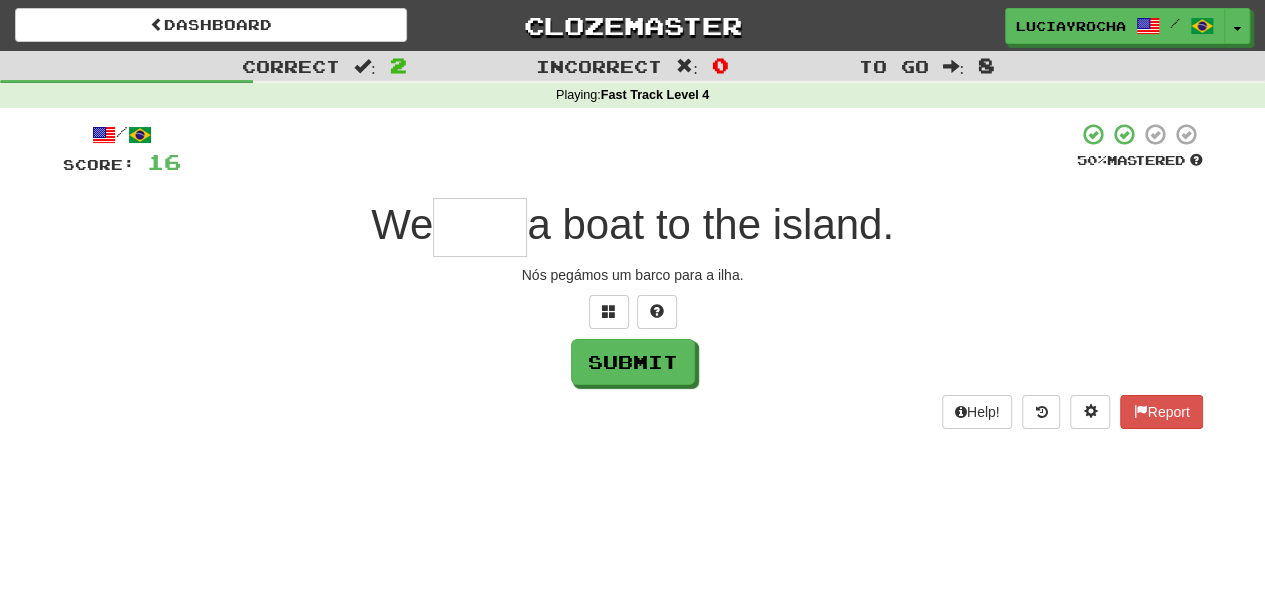 type on "*" 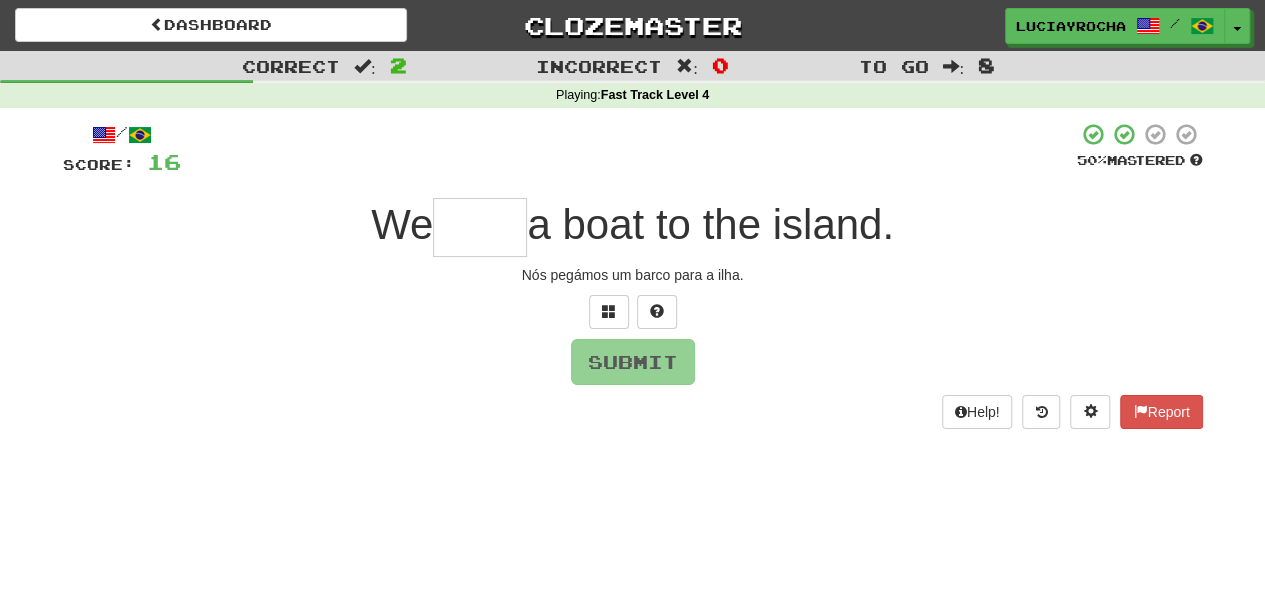 type on "*" 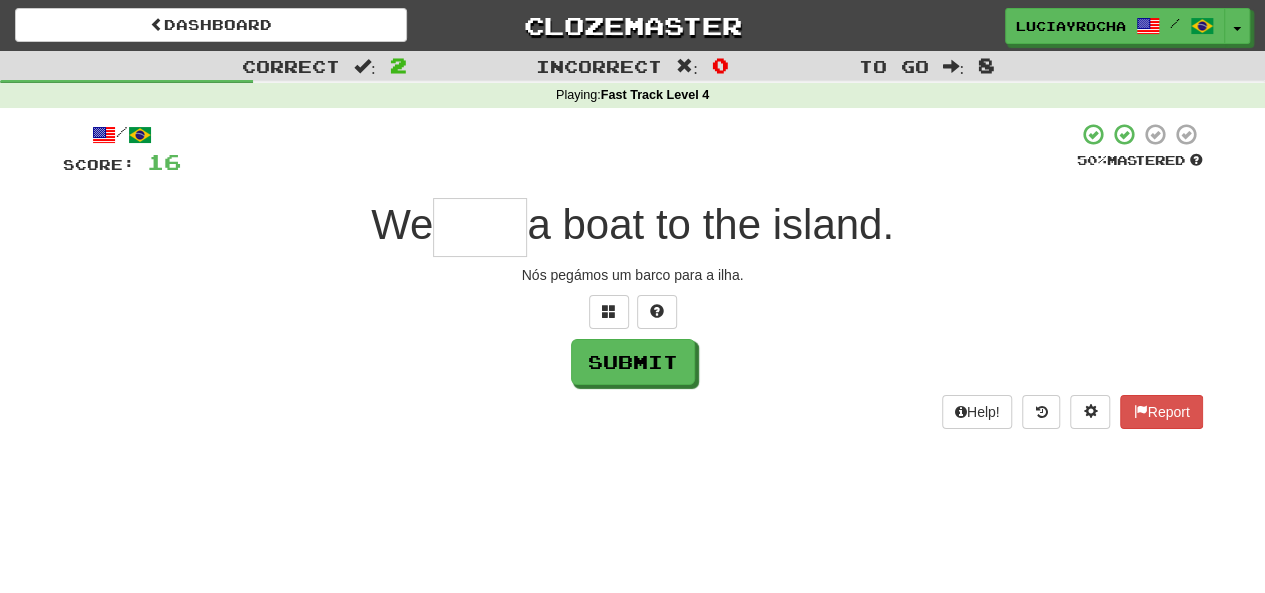 type on "*" 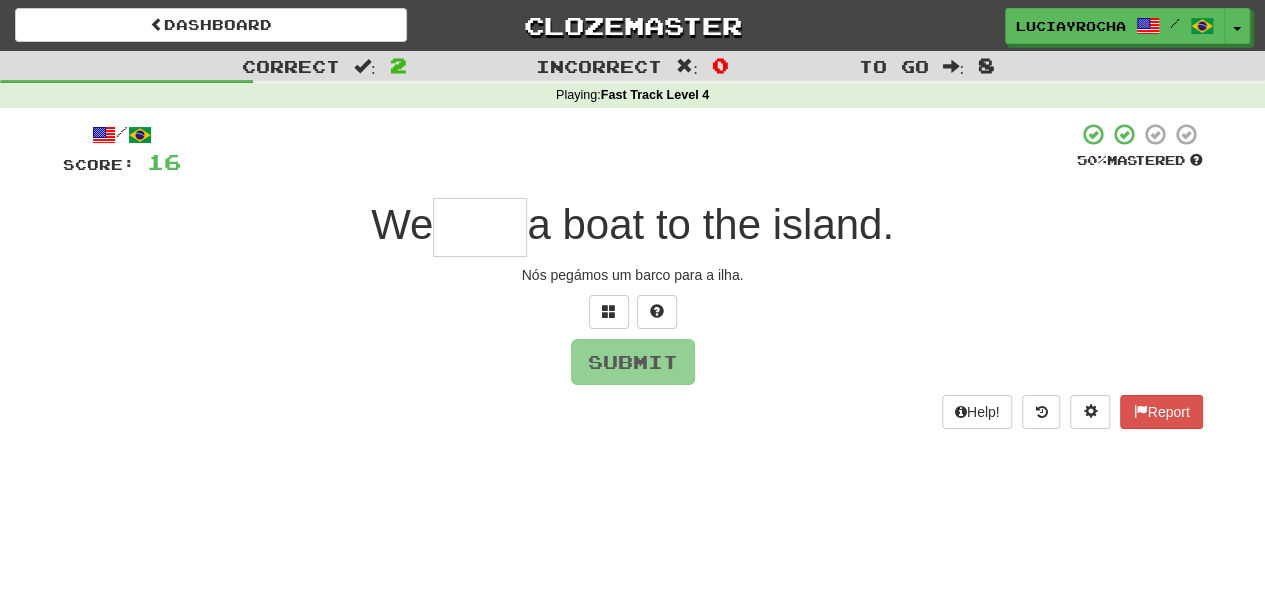 type on "*" 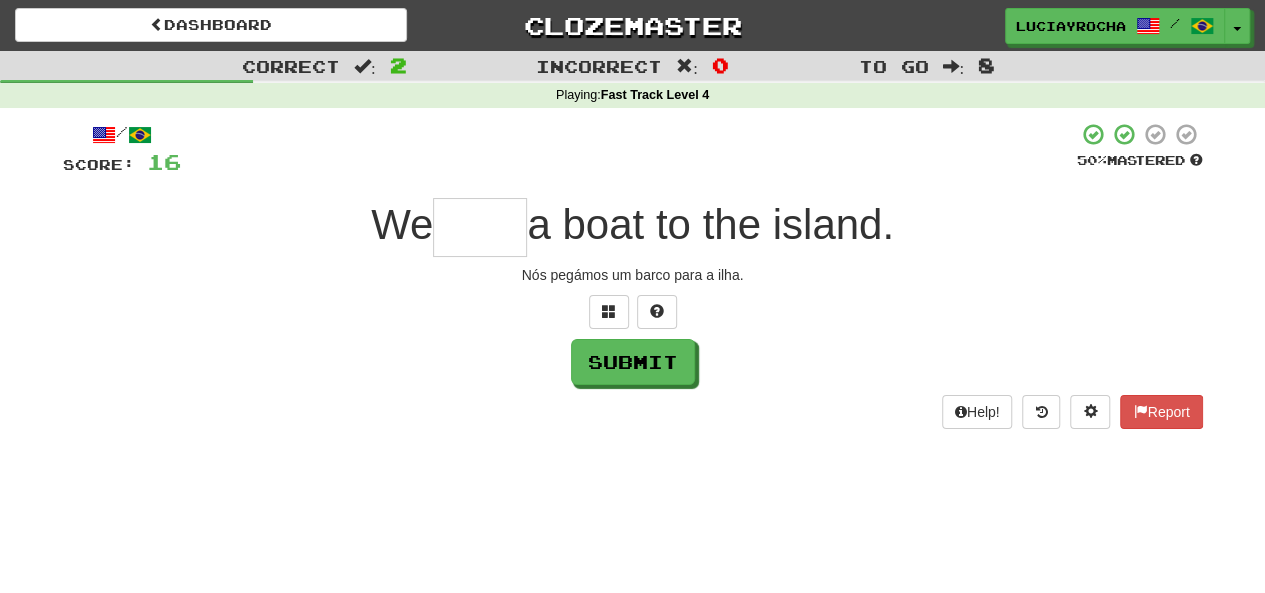 type on "*" 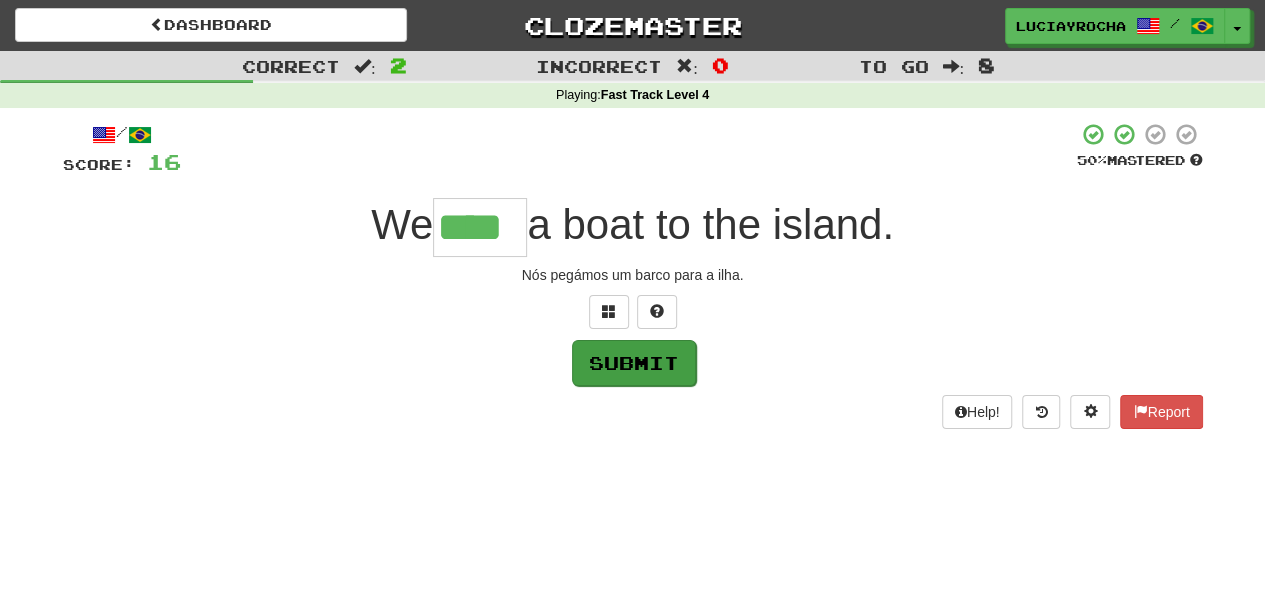 type on "****" 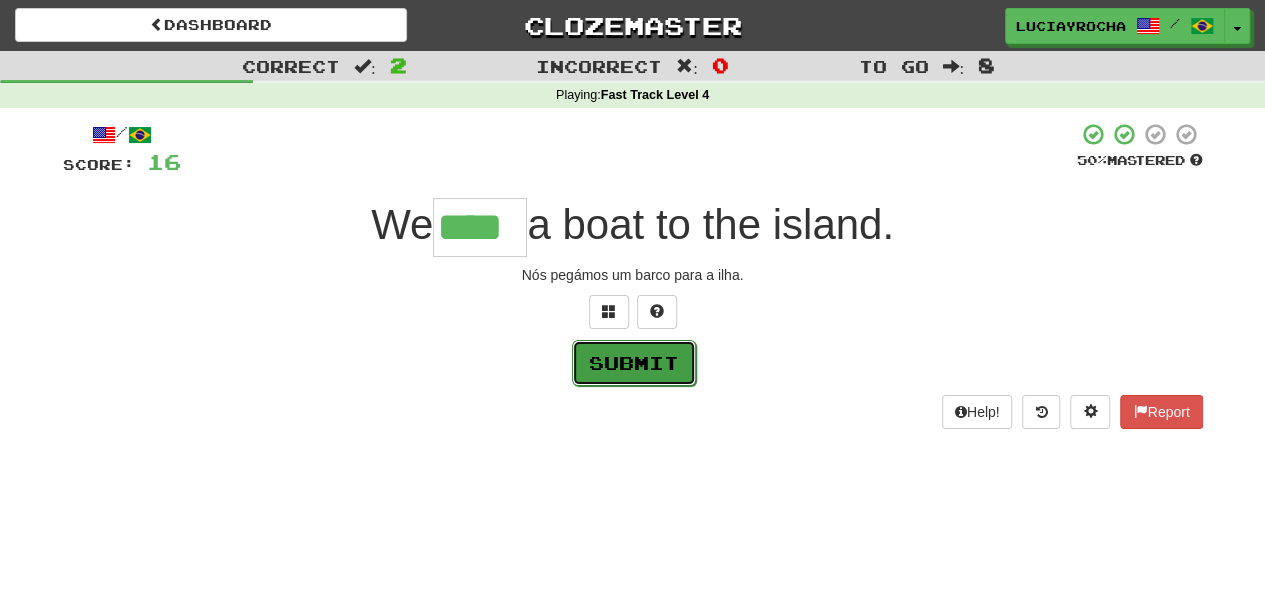 click on "Submit" at bounding box center [634, 363] 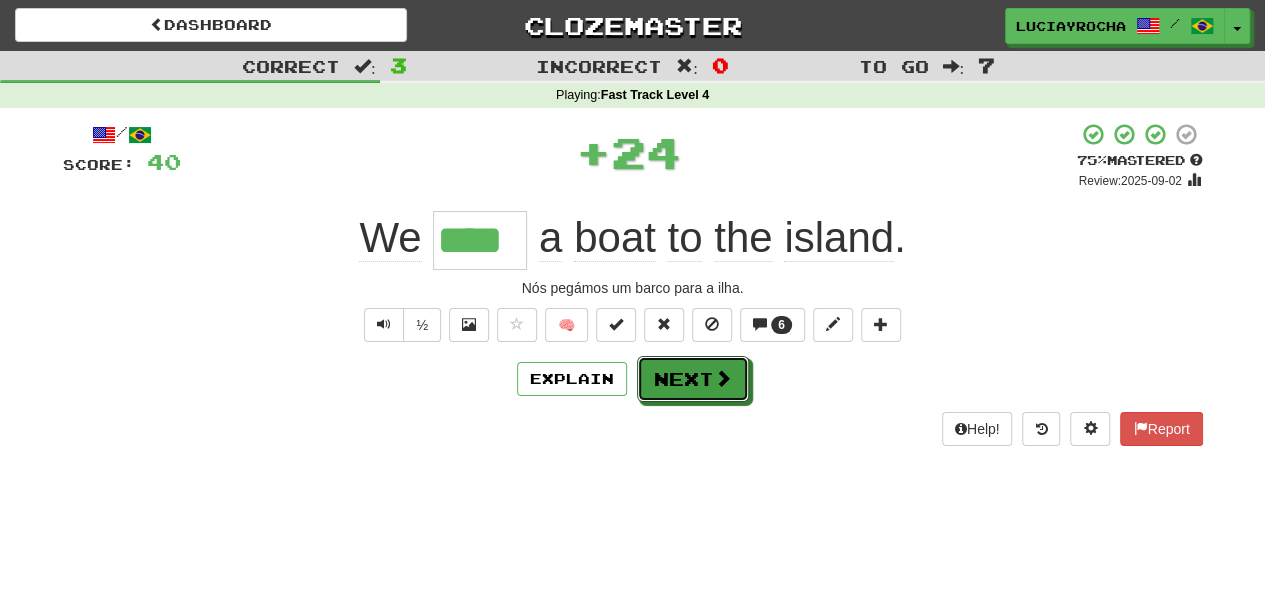 click on "Next" at bounding box center [693, 379] 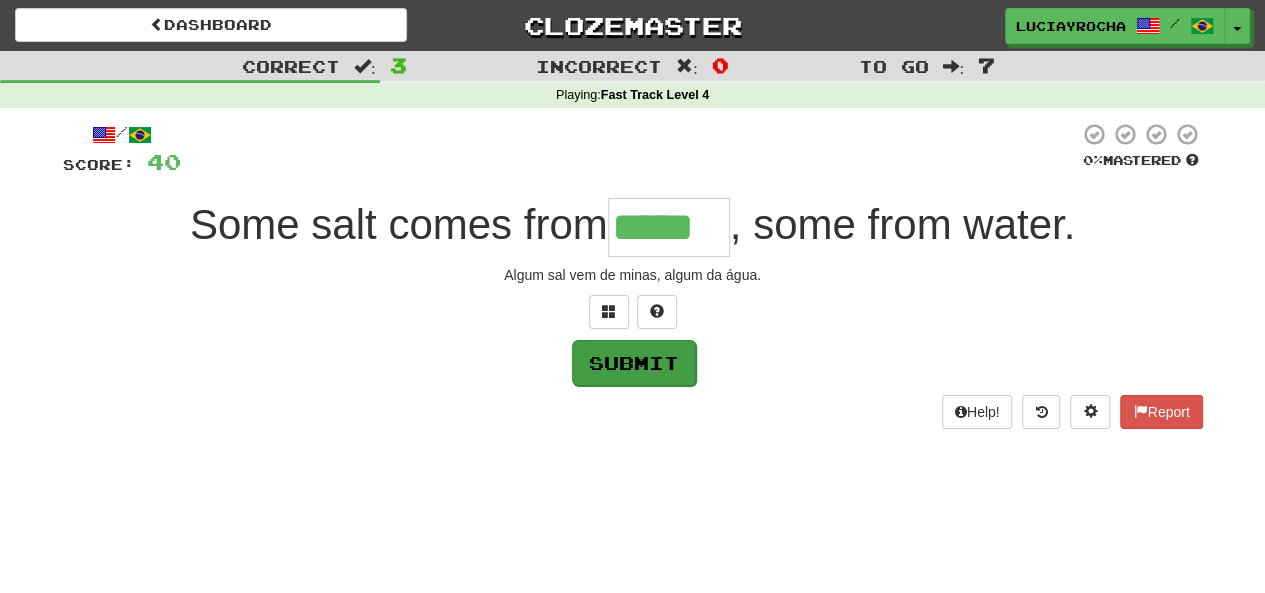 type on "*****" 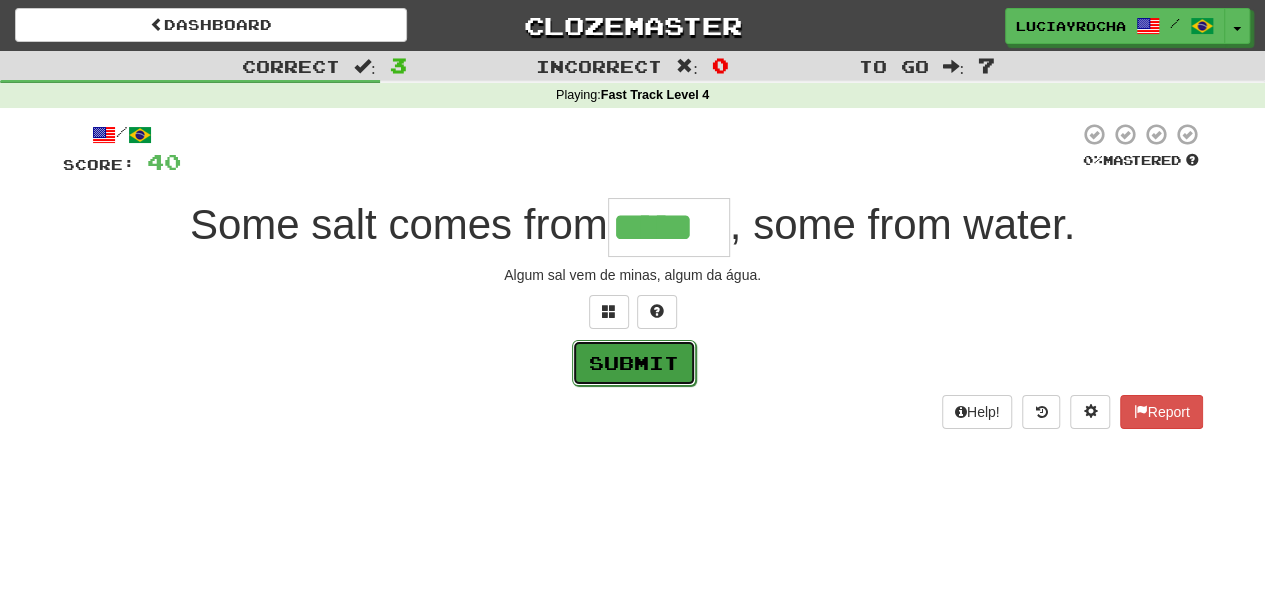 click on "Submit" at bounding box center (634, 363) 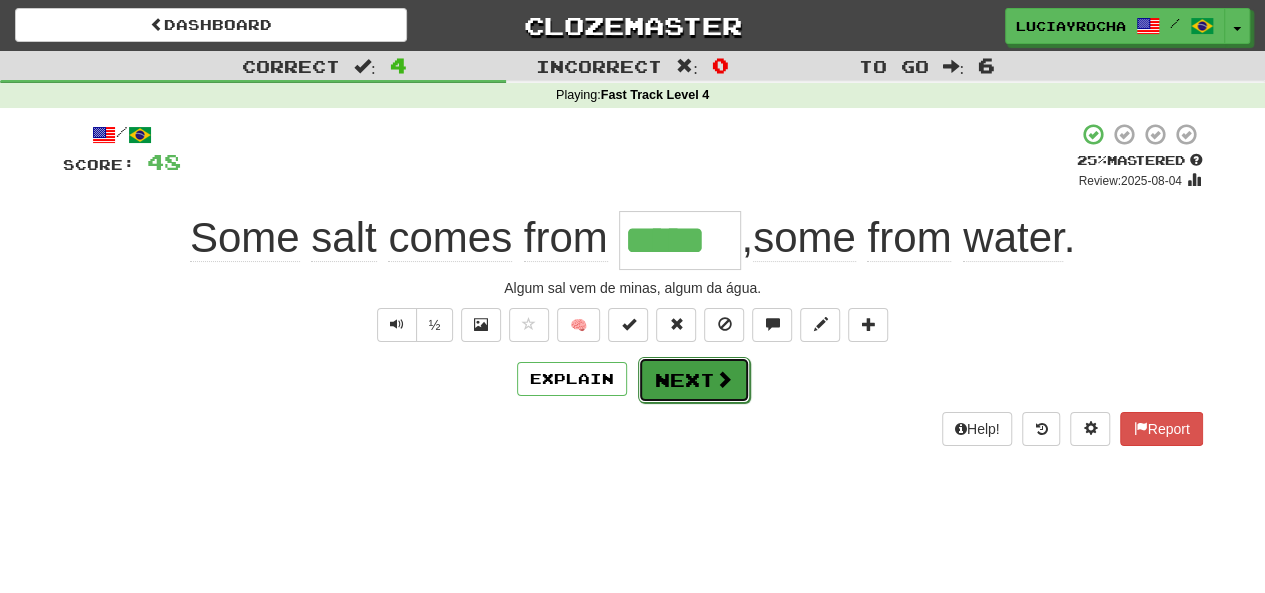 click on "Next" at bounding box center [694, 380] 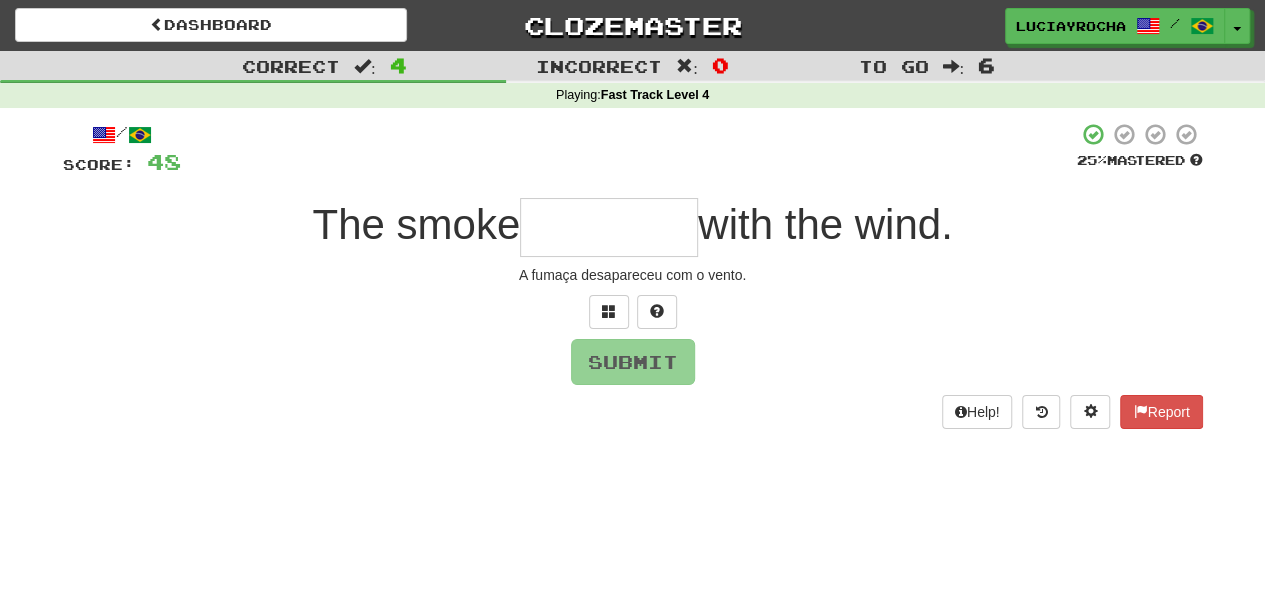 click on "/  Score:   48 25 %  Mastered The smoke   with the wind. A fumaça desapareceu com o vento. Submit  Help!  Report" at bounding box center (633, 275) 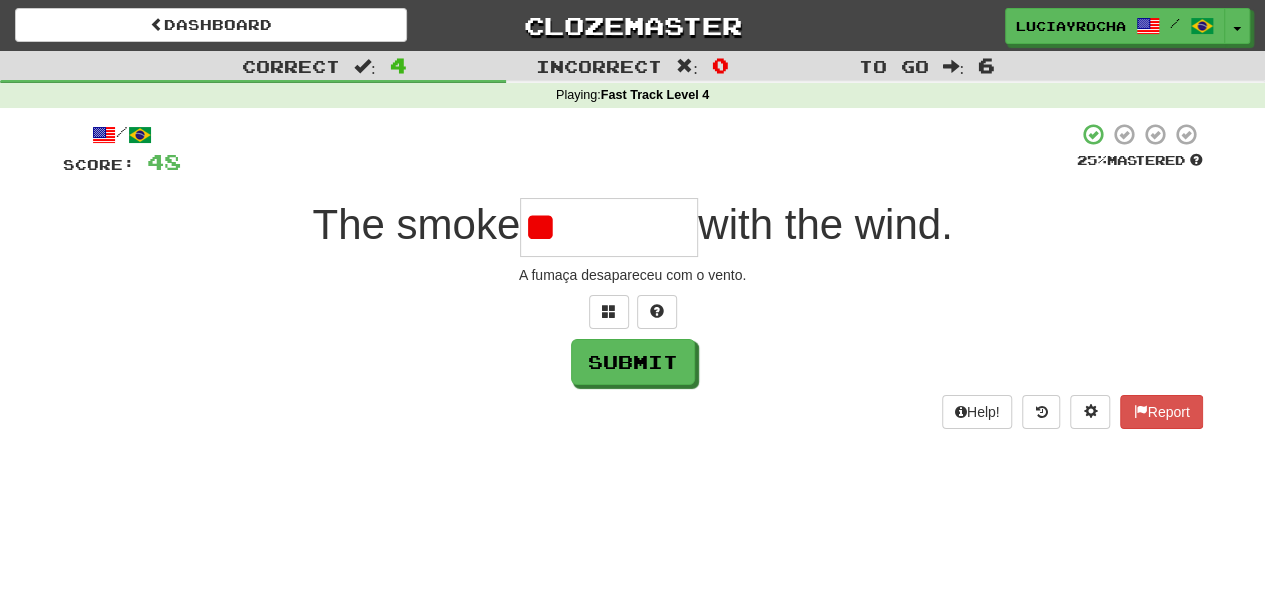 type on "*" 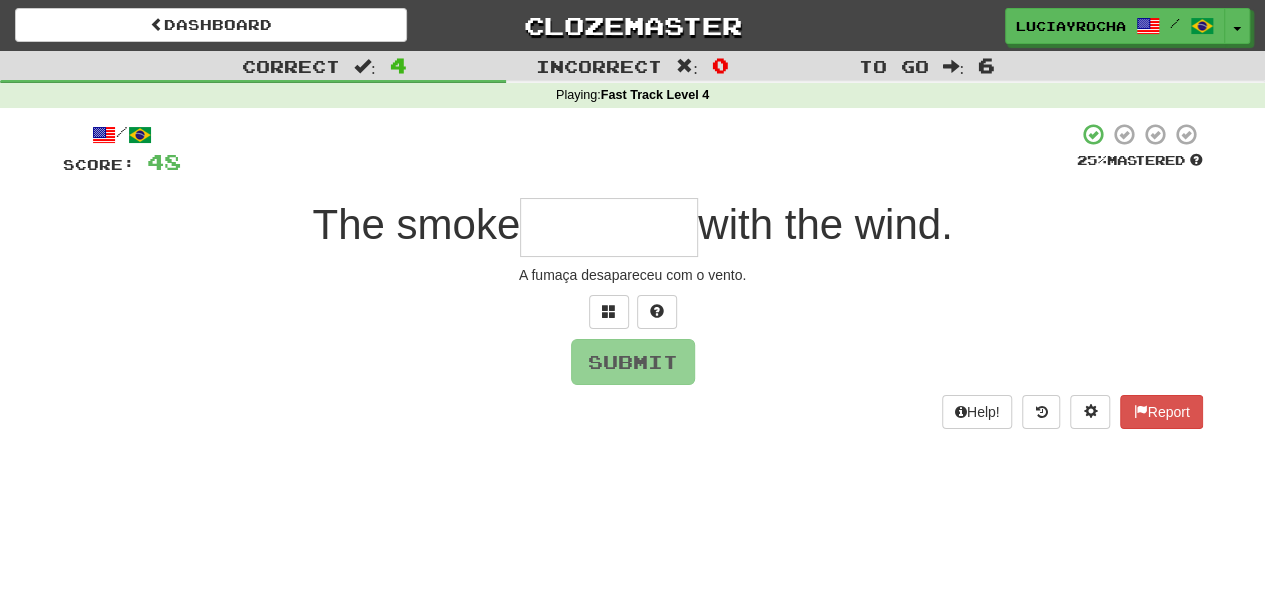 type on "*" 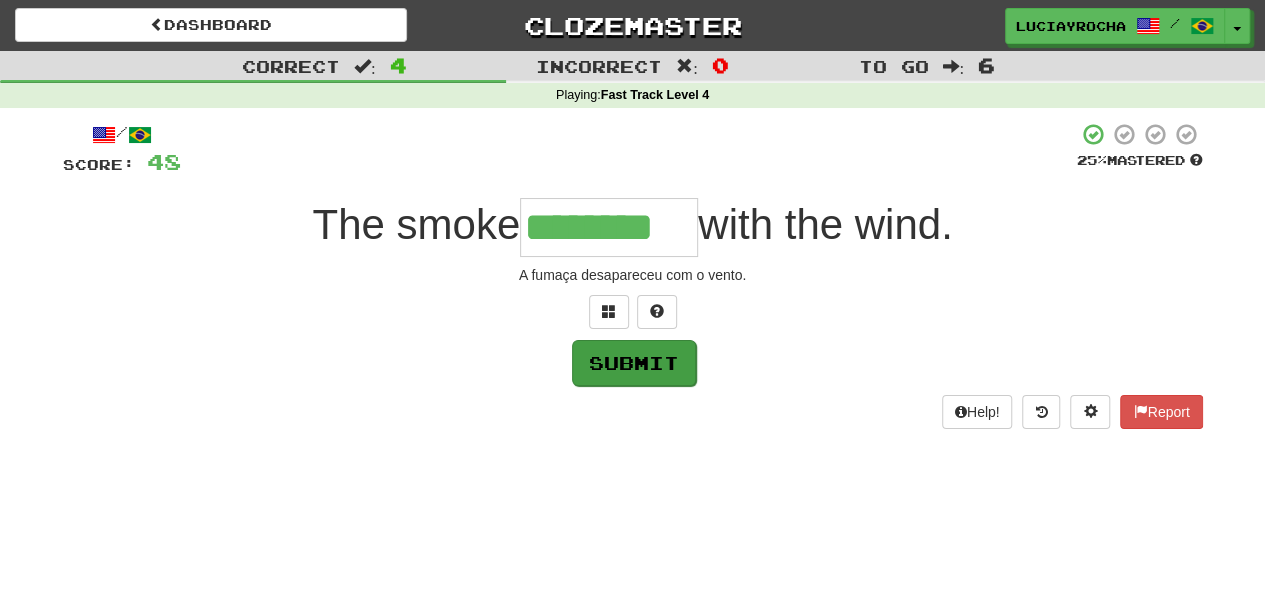 type on "********" 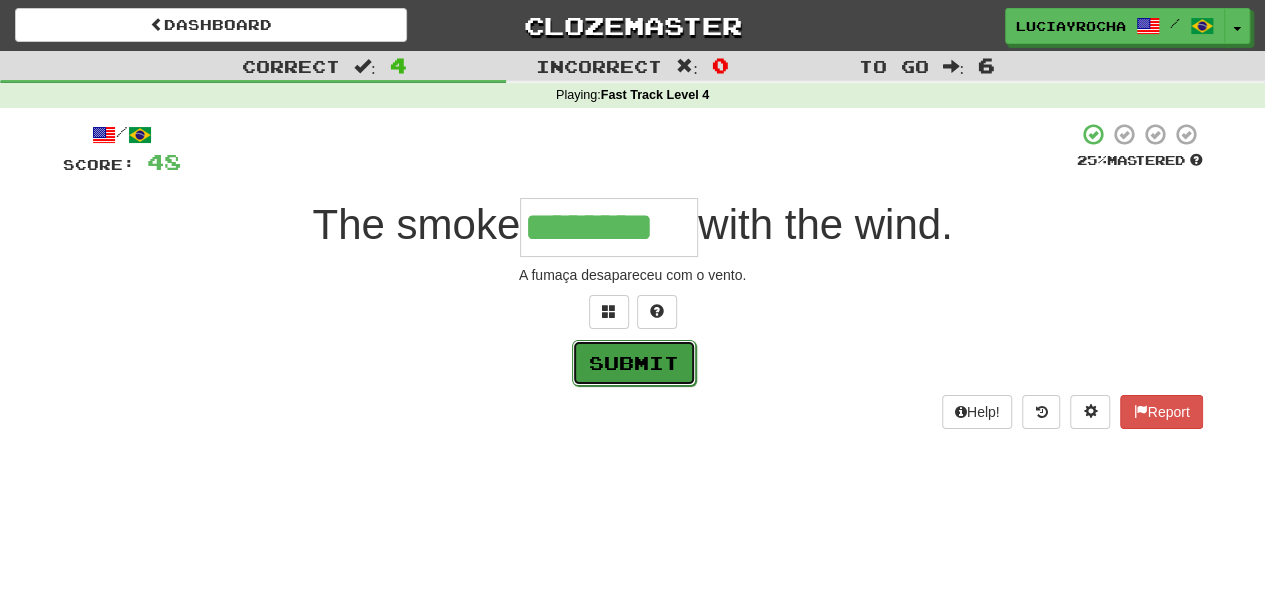 click on "Submit" at bounding box center (634, 363) 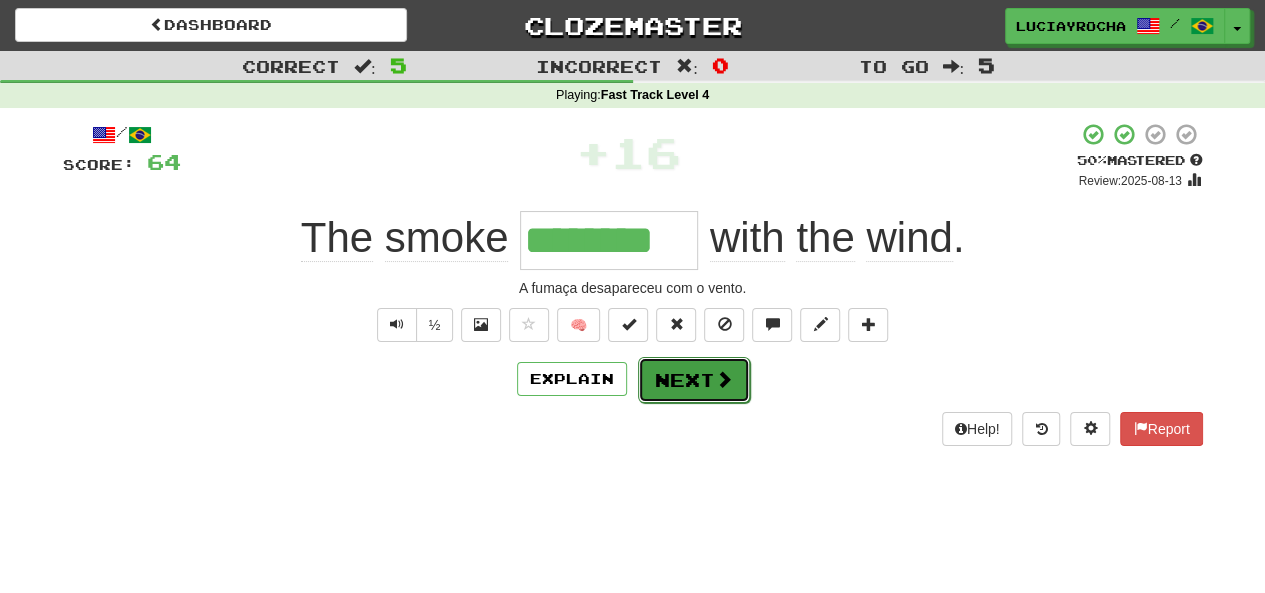click on "Next" at bounding box center (694, 380) 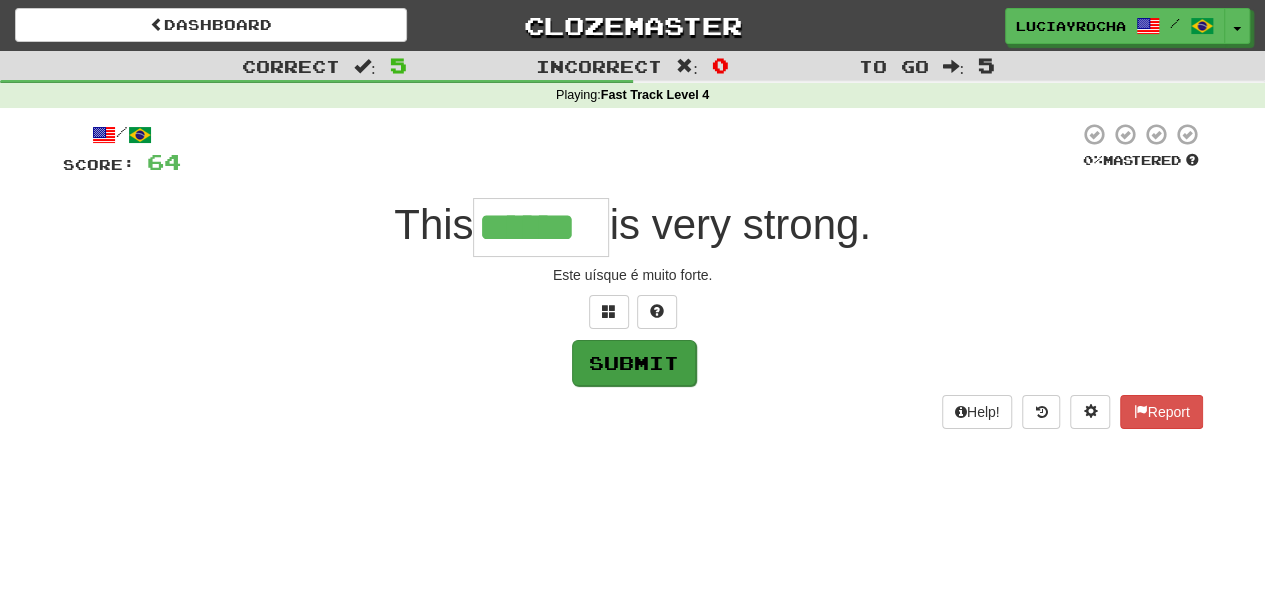 type on "******" 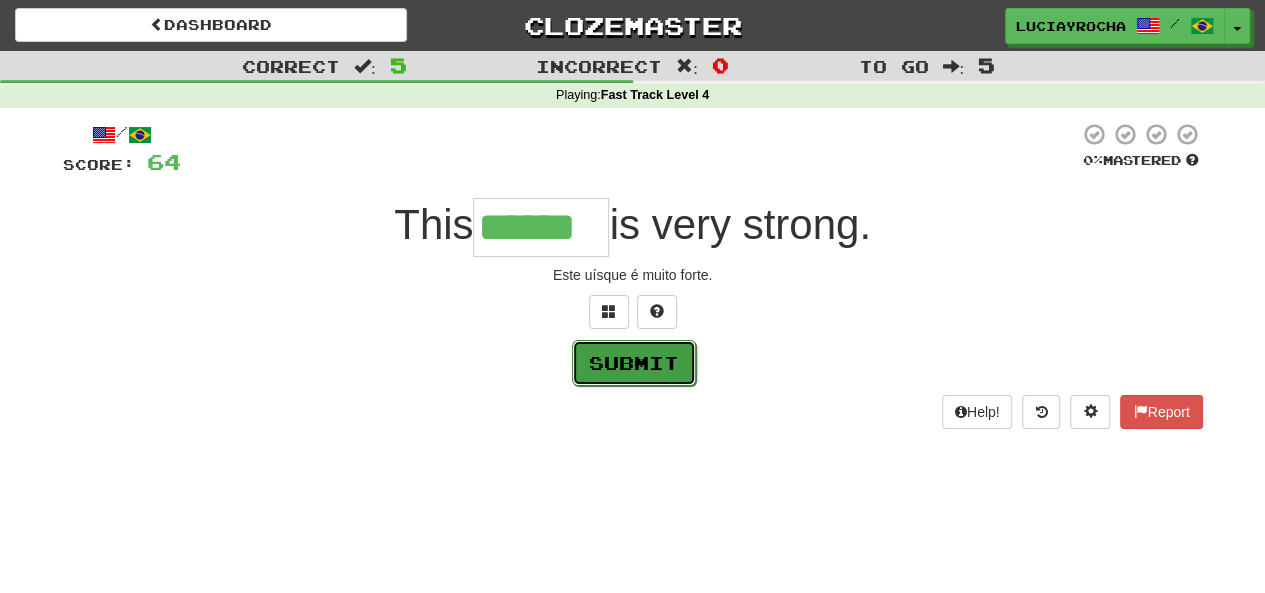 click on "Submit" at bounding box center (634, 363) 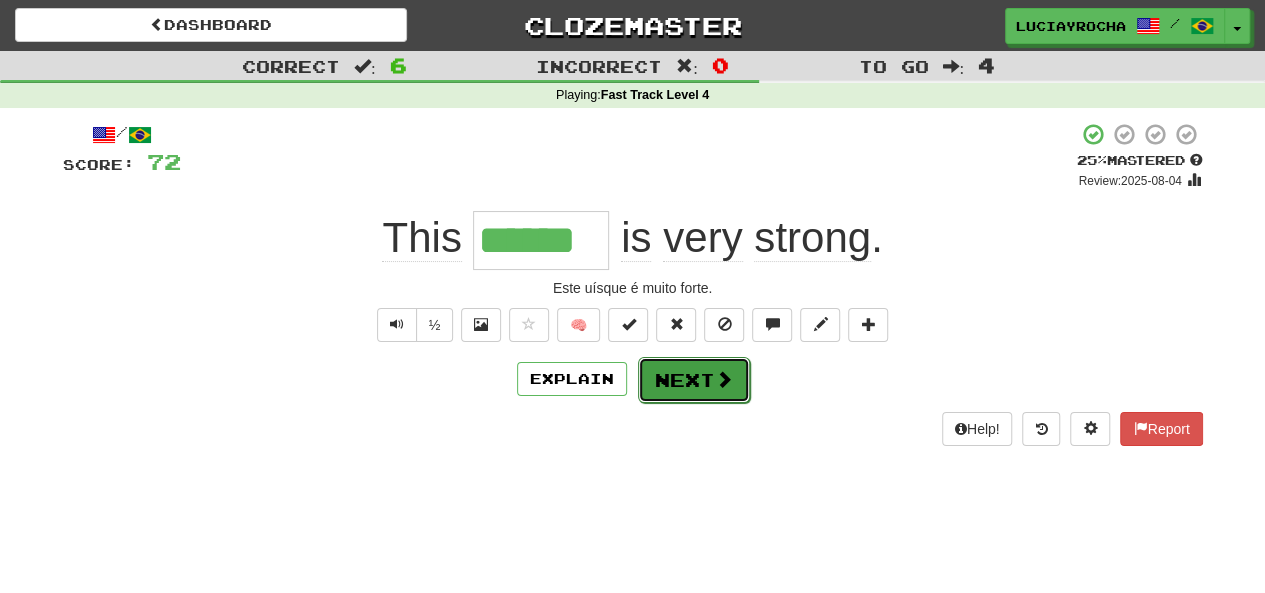 click on "Next" at bounding box center (694, 380) 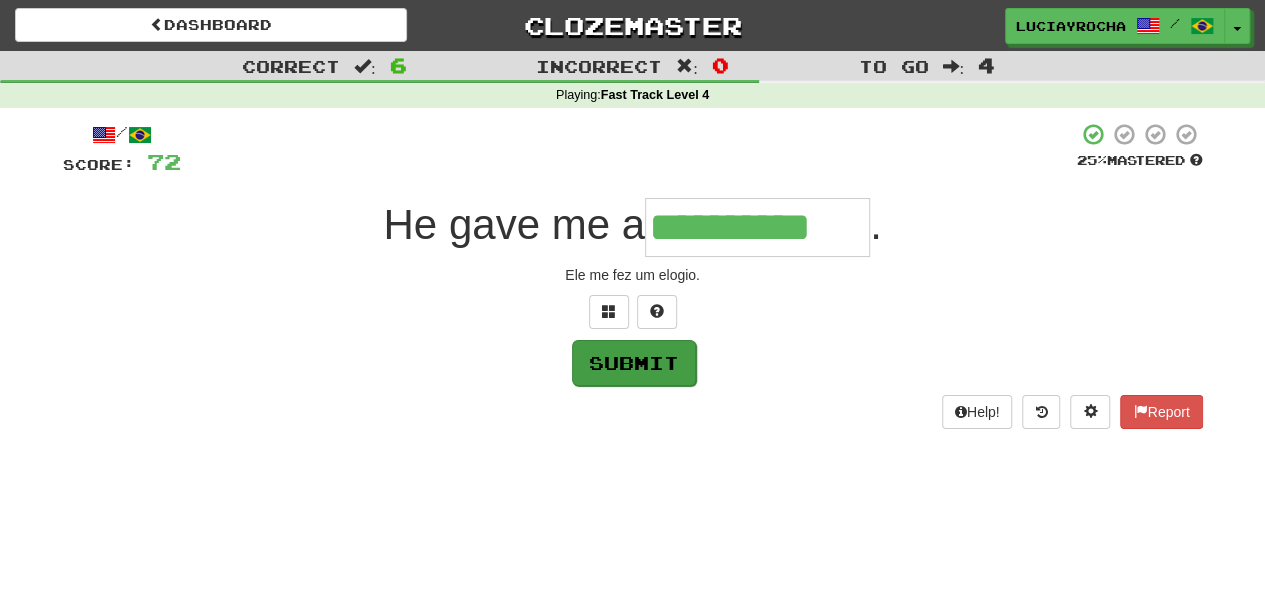 type on "**********" 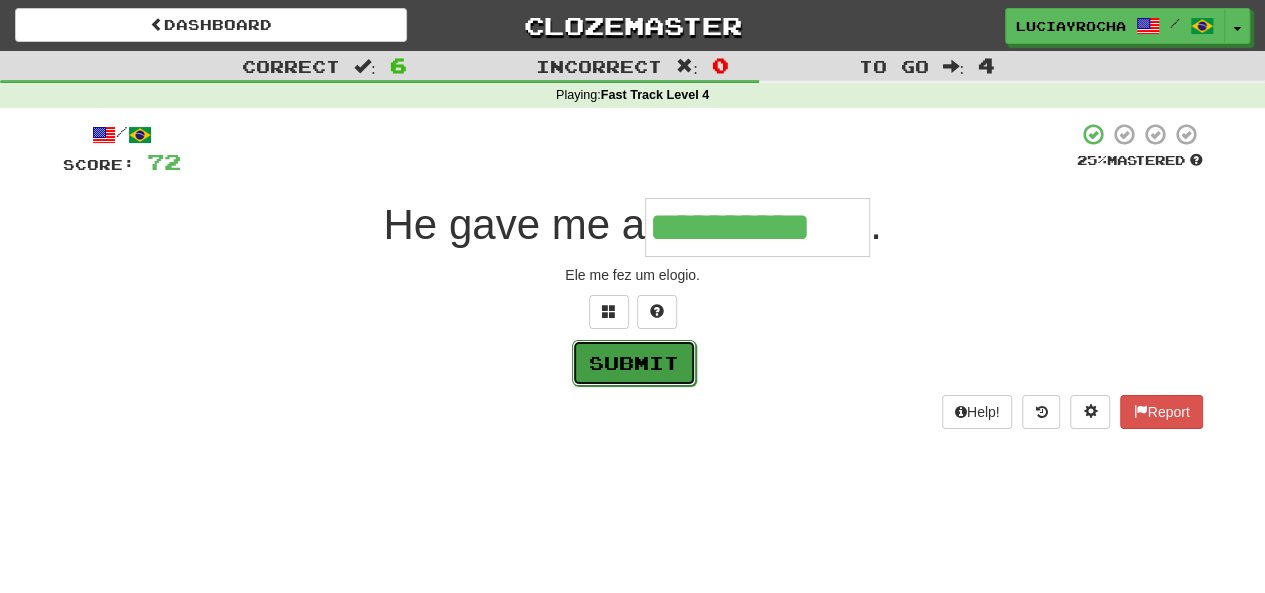 click on "Submit" at bounding box center (634, 363) 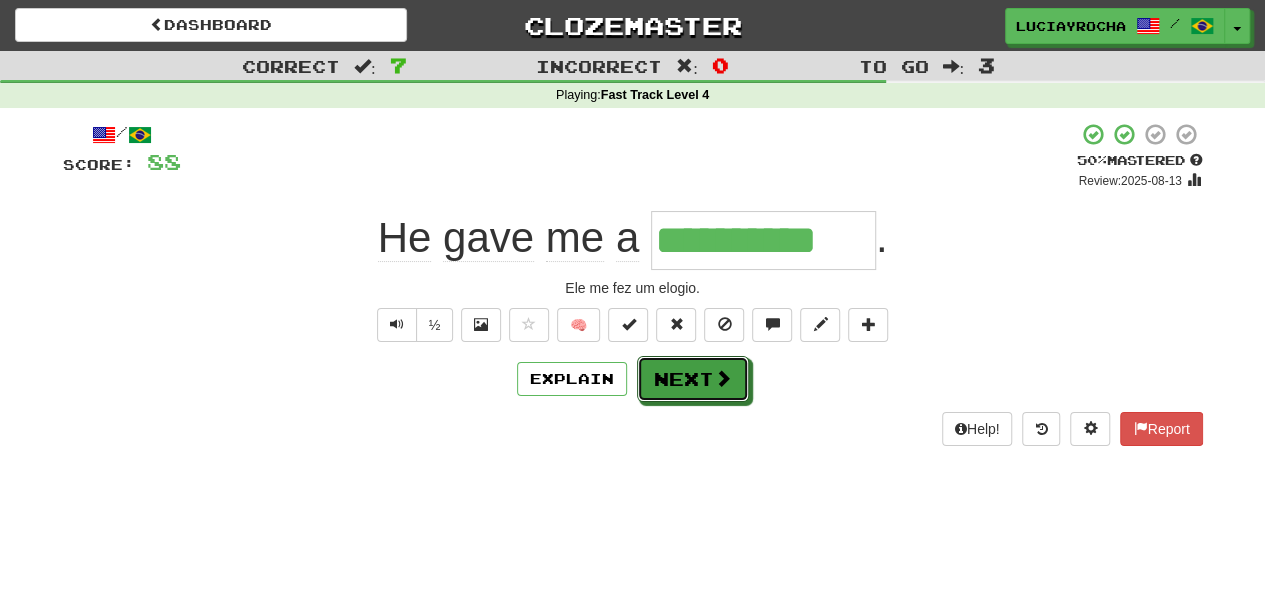 click on "Next" at bounding box center (693, 379) 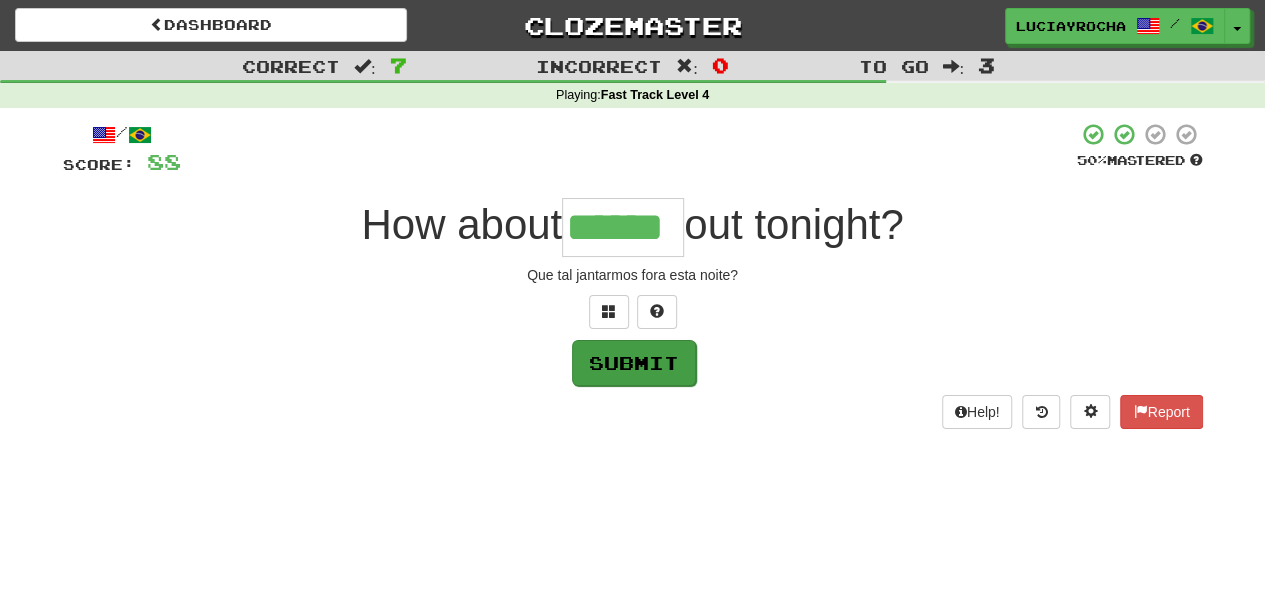 type on "******" 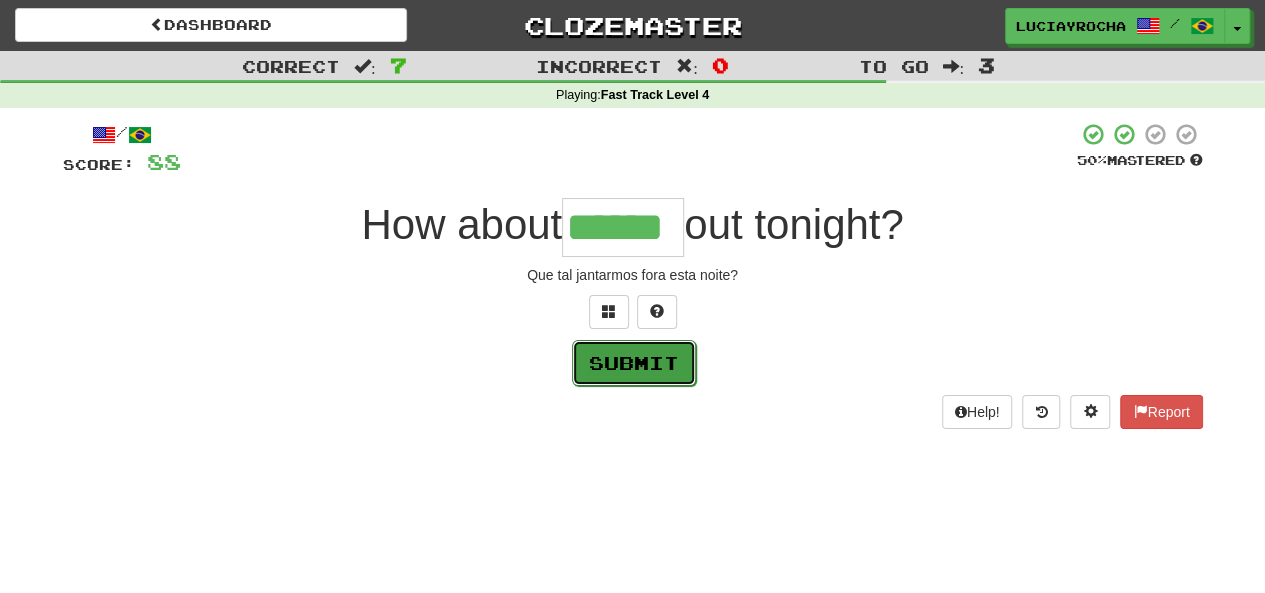 click on "Submit" at bounding box center [634, 363] 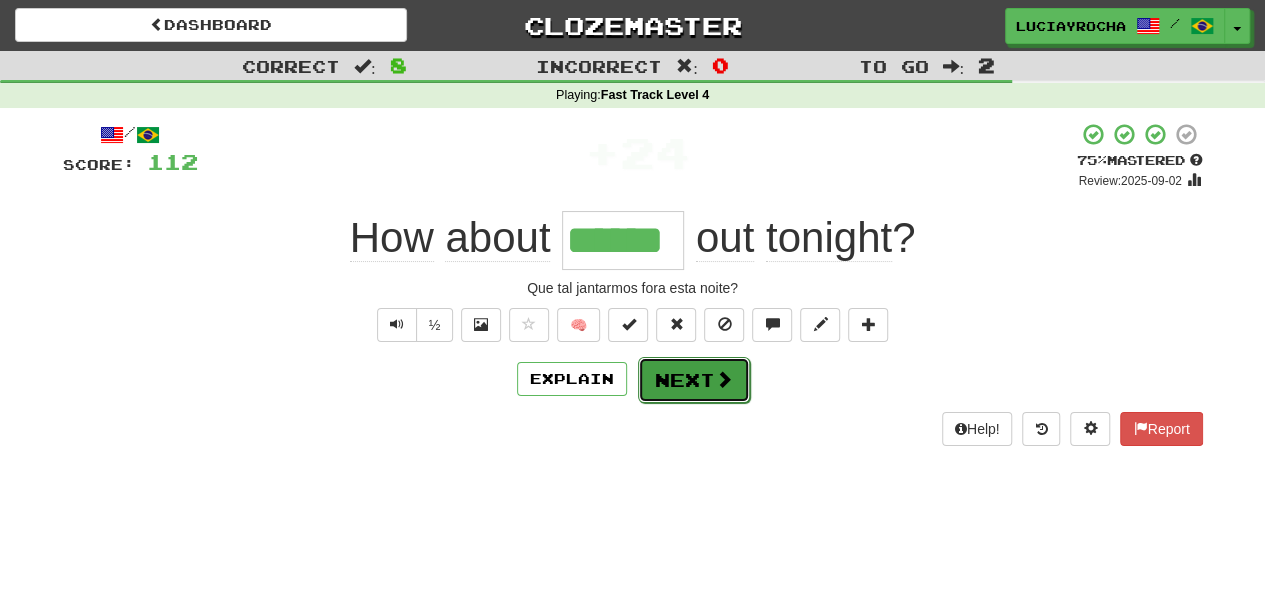 click on "Next" at bounding box center (694, 380) 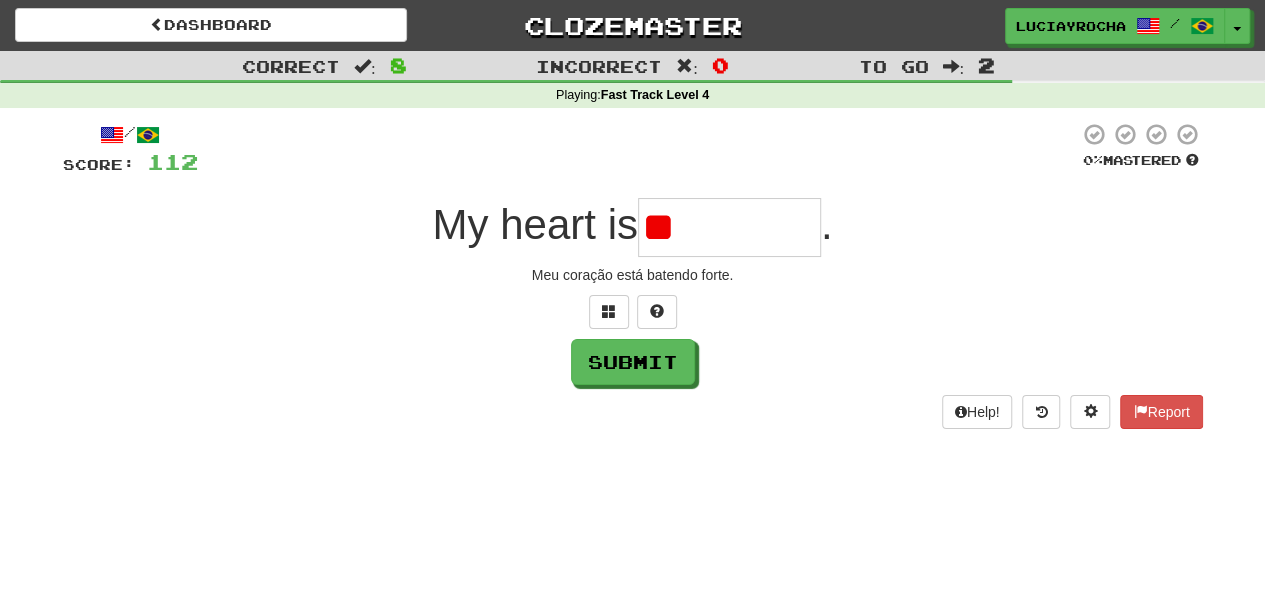 type on "*" 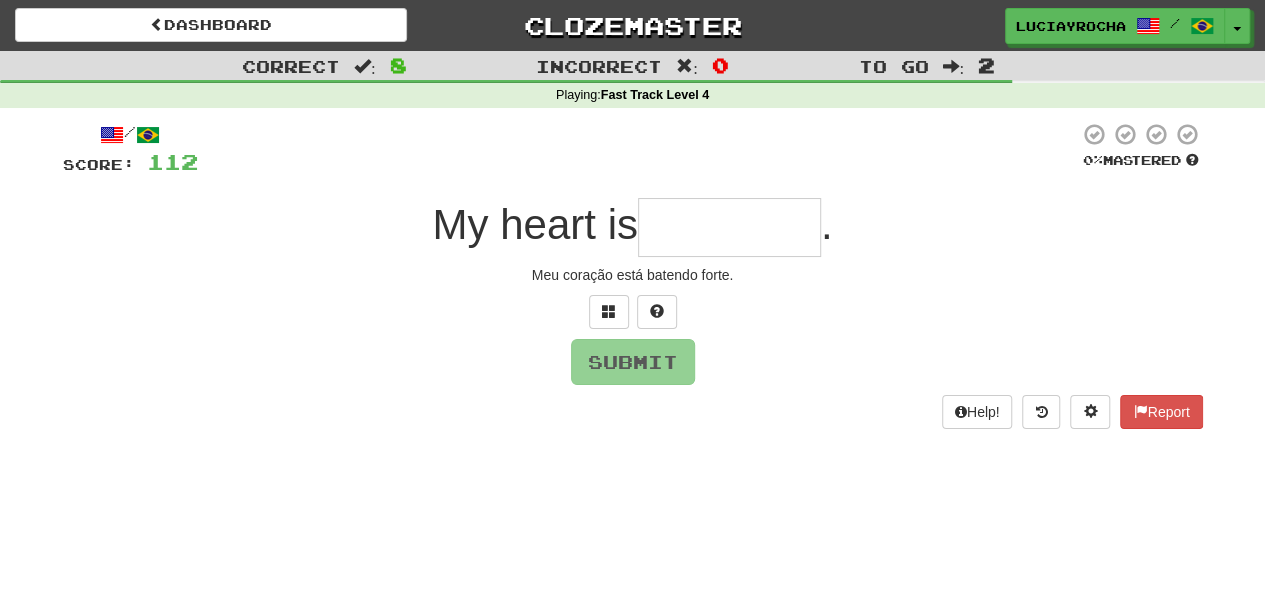 type on "*" 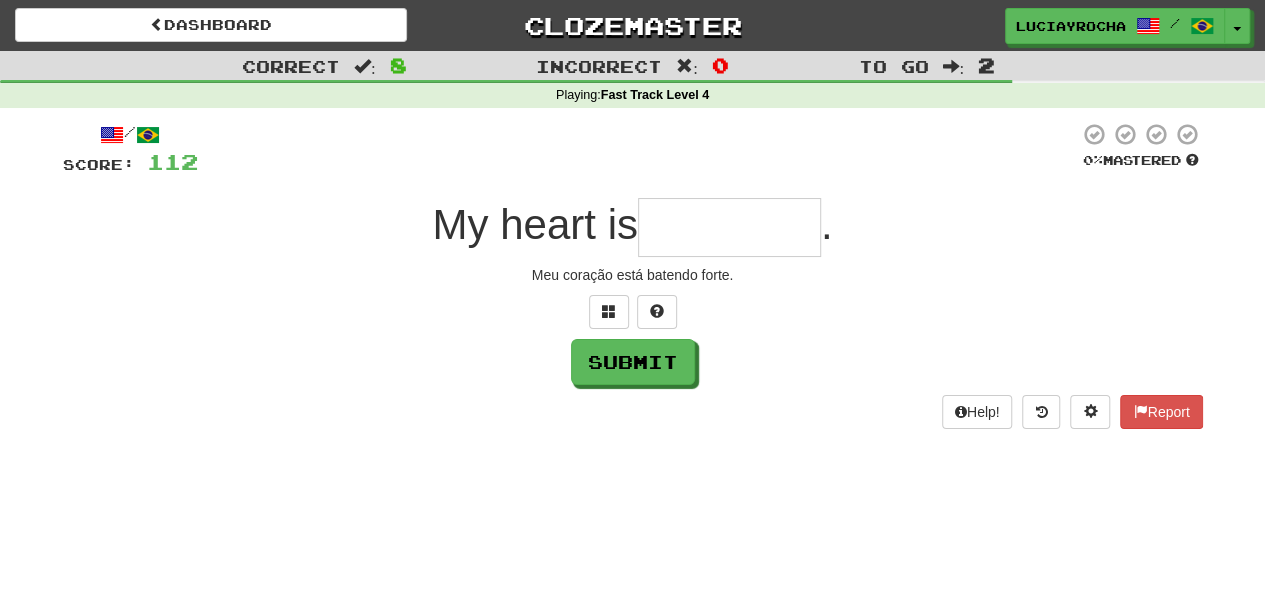 type on "*" 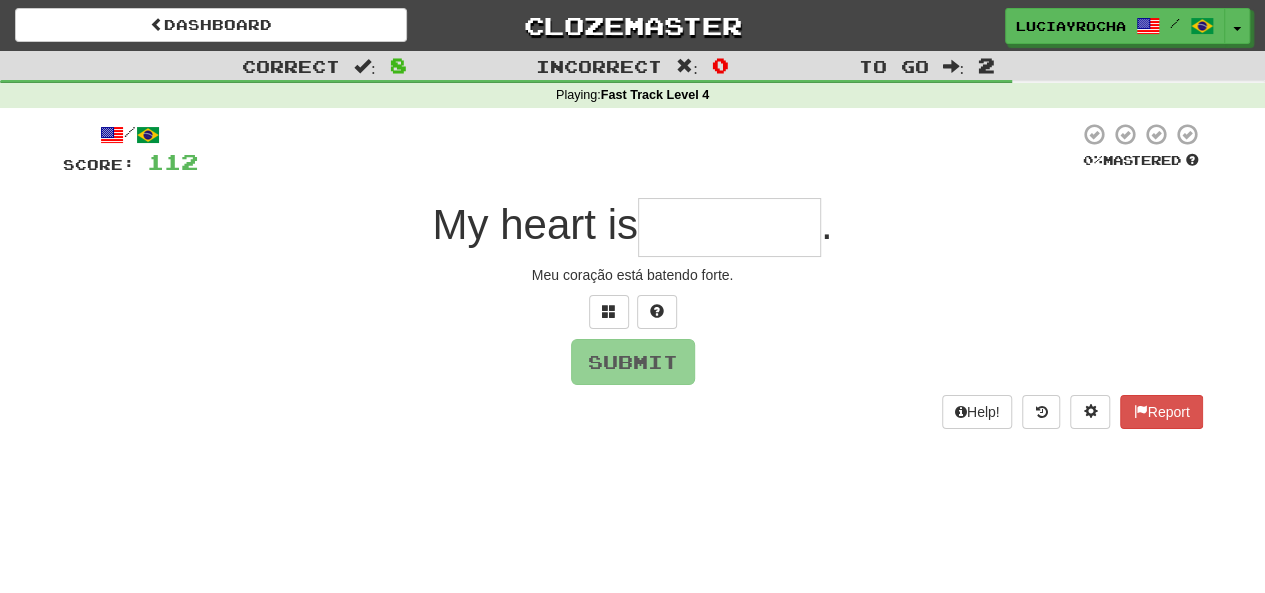 type on "*" 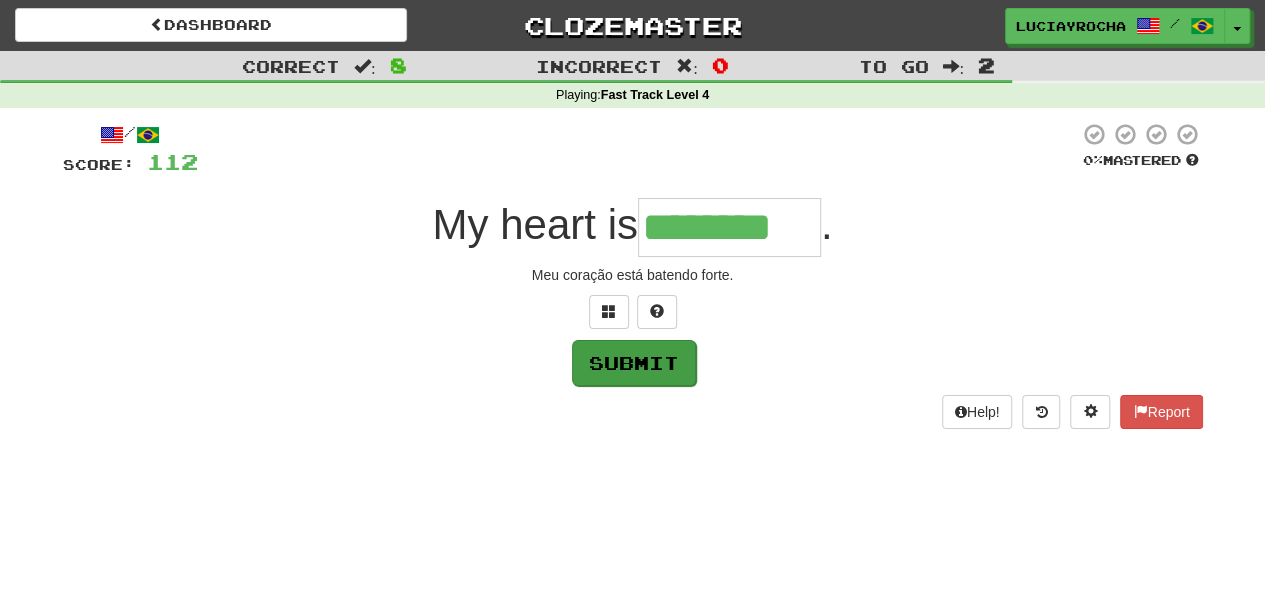 type on "********" 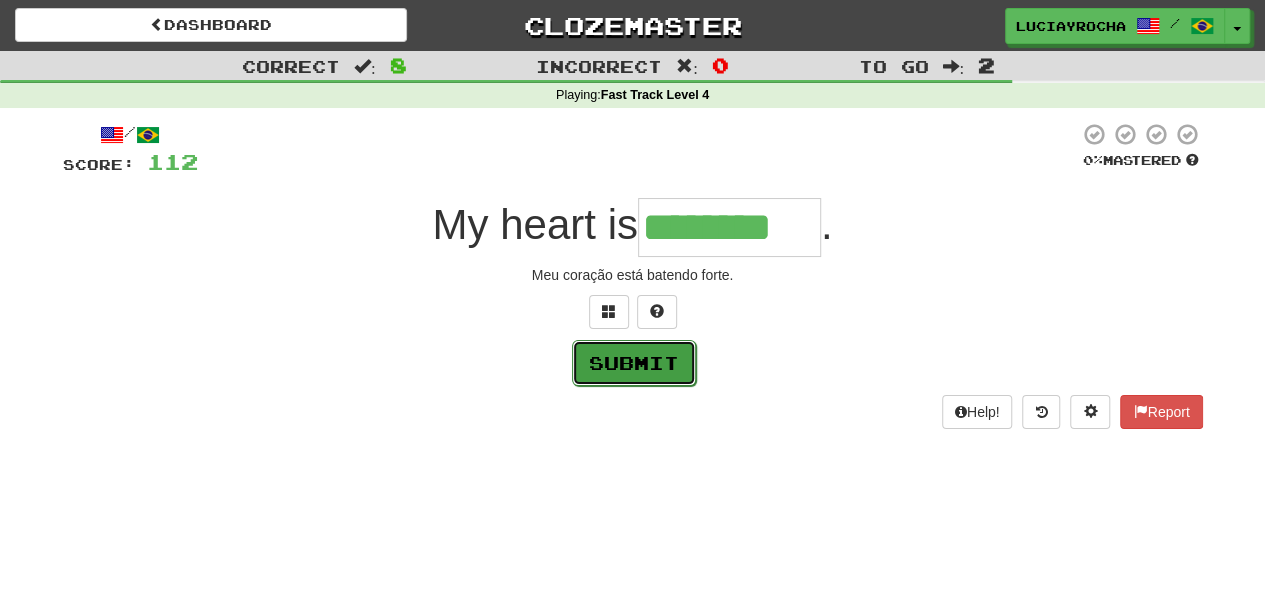 click on "Submit" at bounding box center (634, 363) 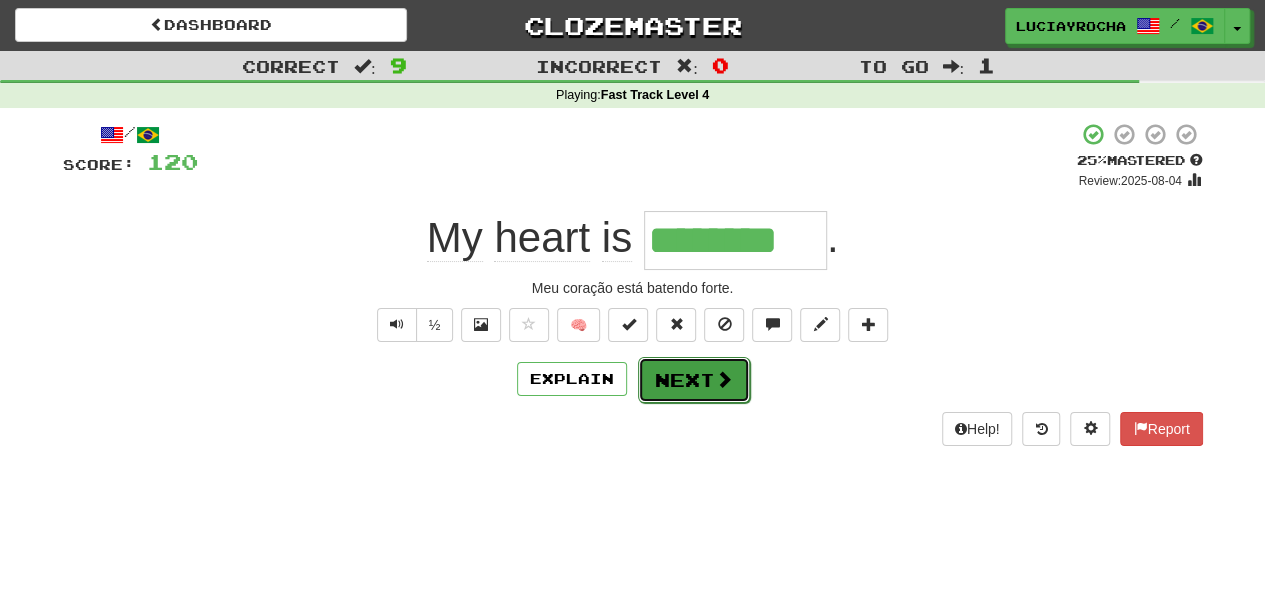 click on "Next" at bounding box center (694, 380) 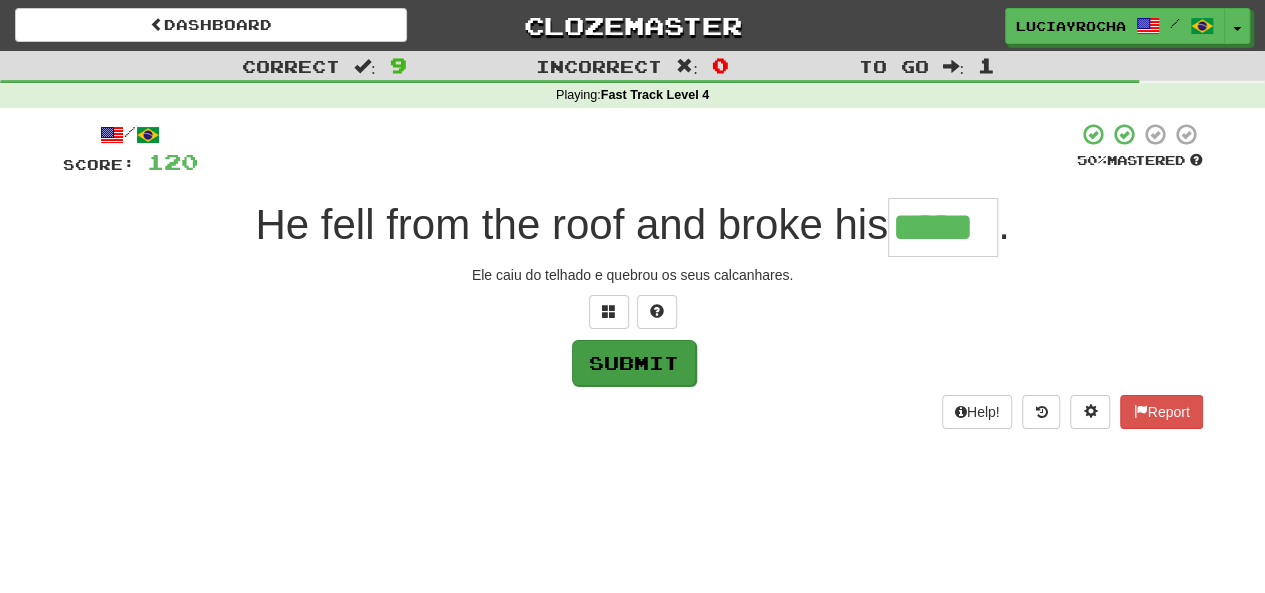 type on "*****" 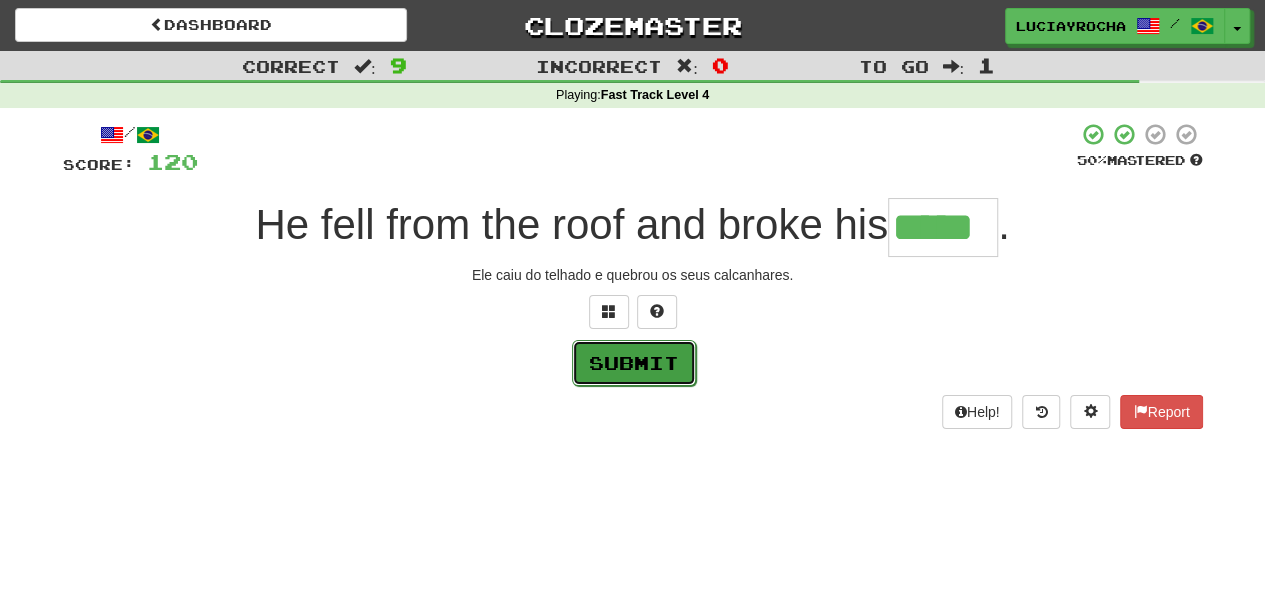 click on "Submit" at bounding box center [634, 363] 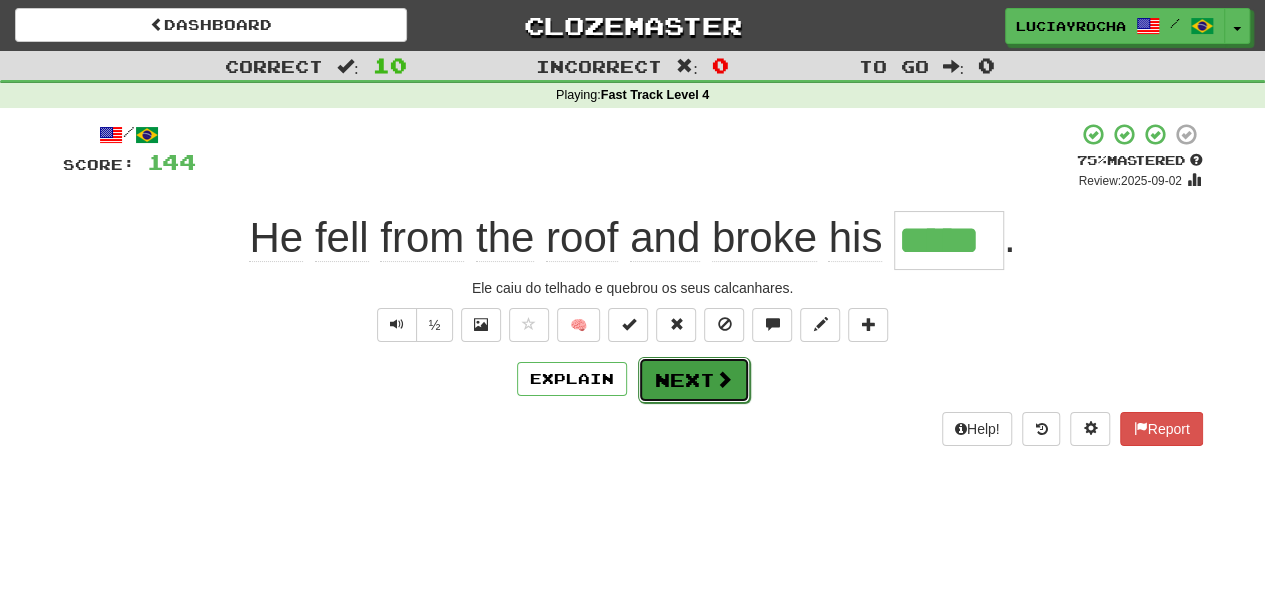 click on "Next" at bounding box center [694, 380] 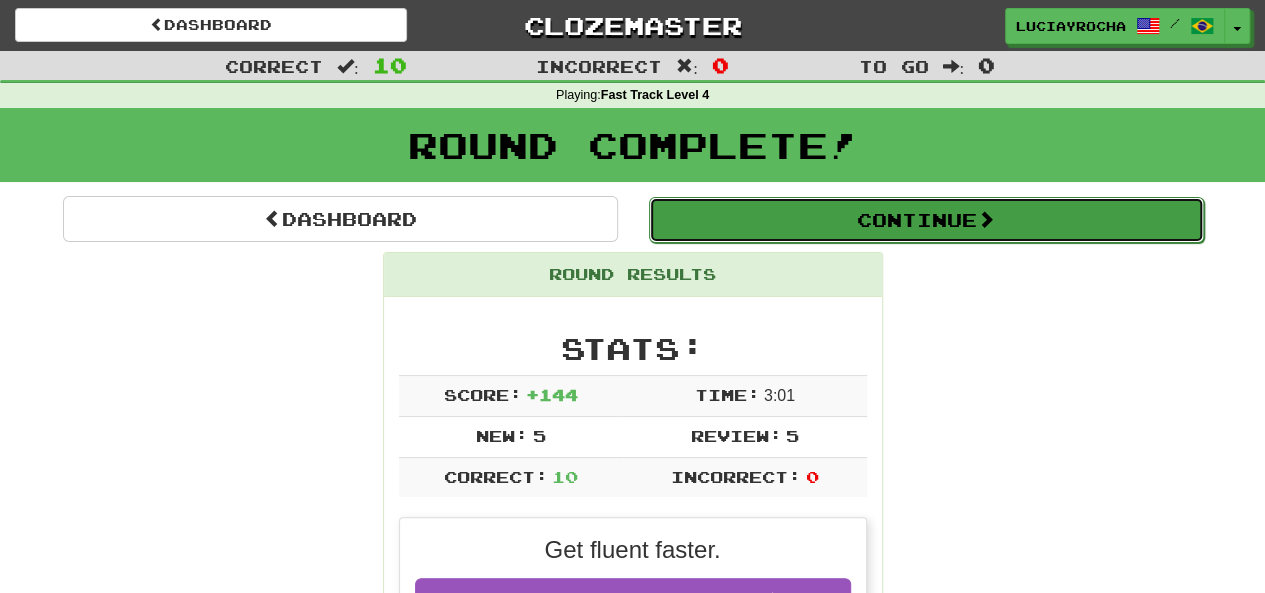 click on "Continue" at bounding box center (926, 220) 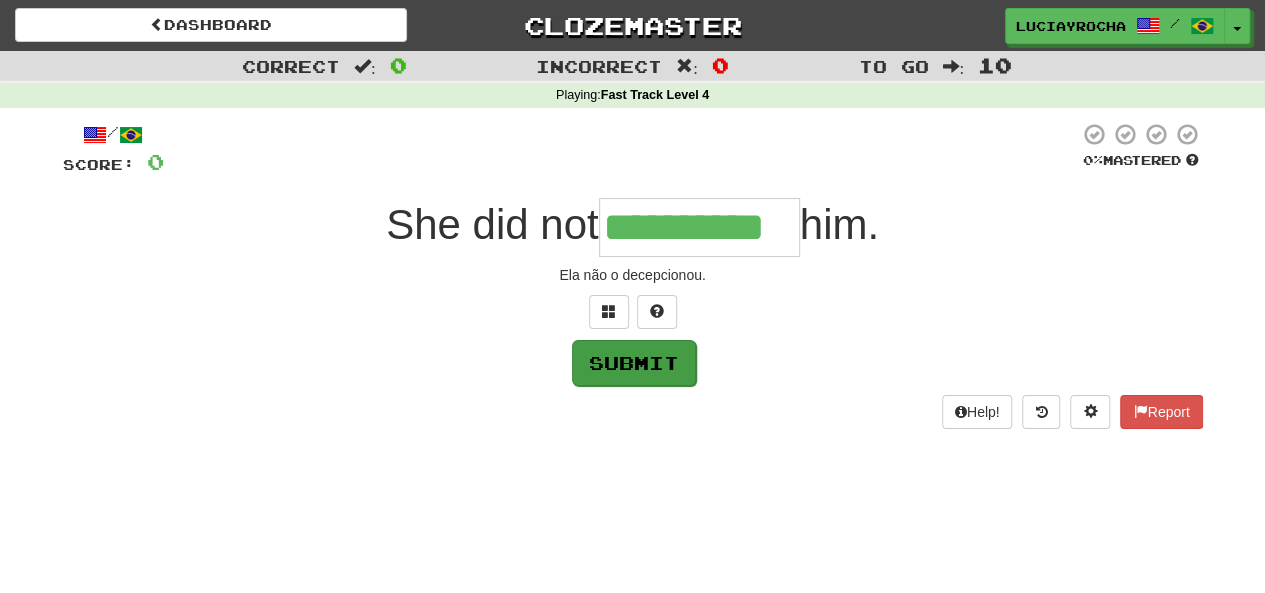 type on "**********" 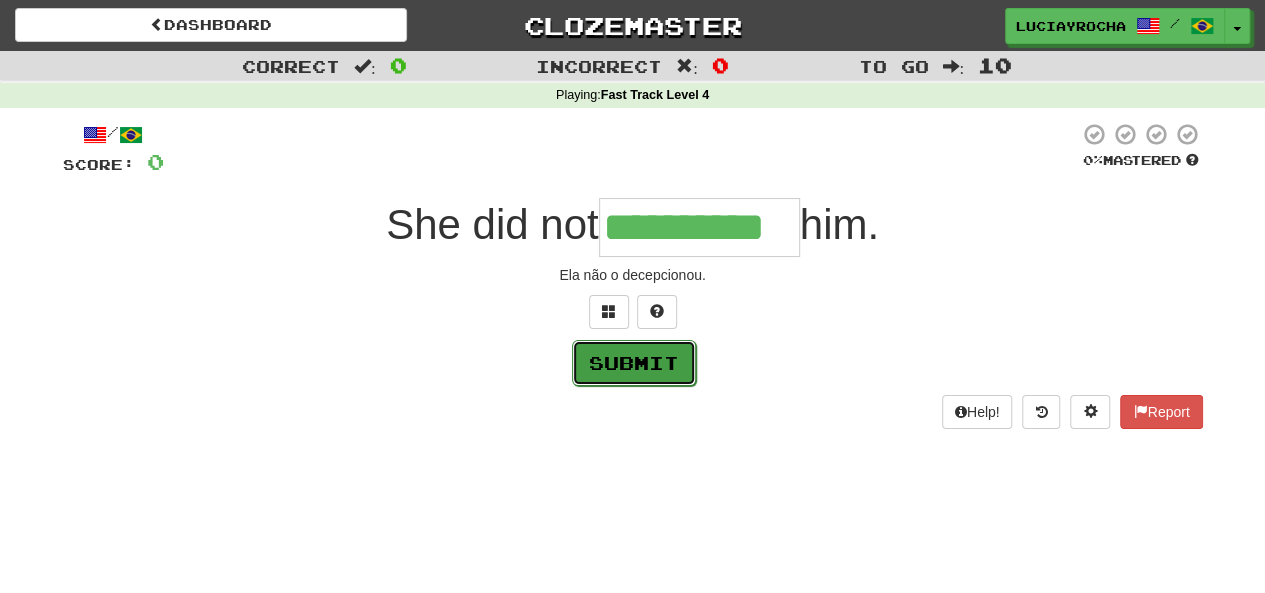 click on "Submit" at bounding box center [634, 363] 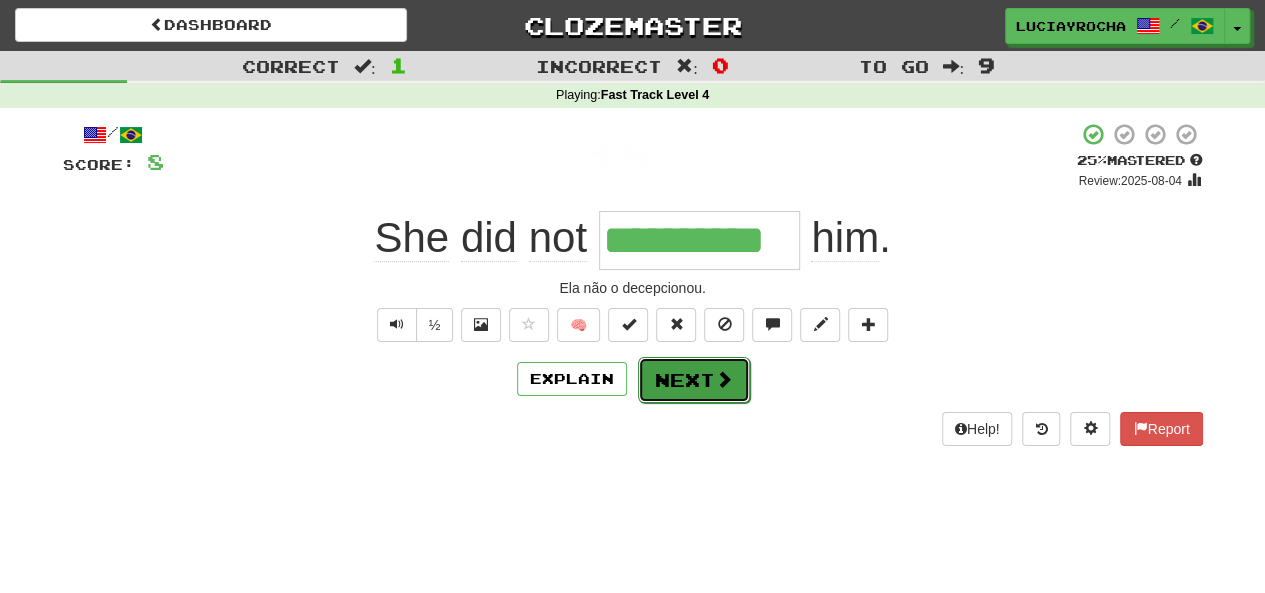 click on "Next" at bounding box center [694, 380] 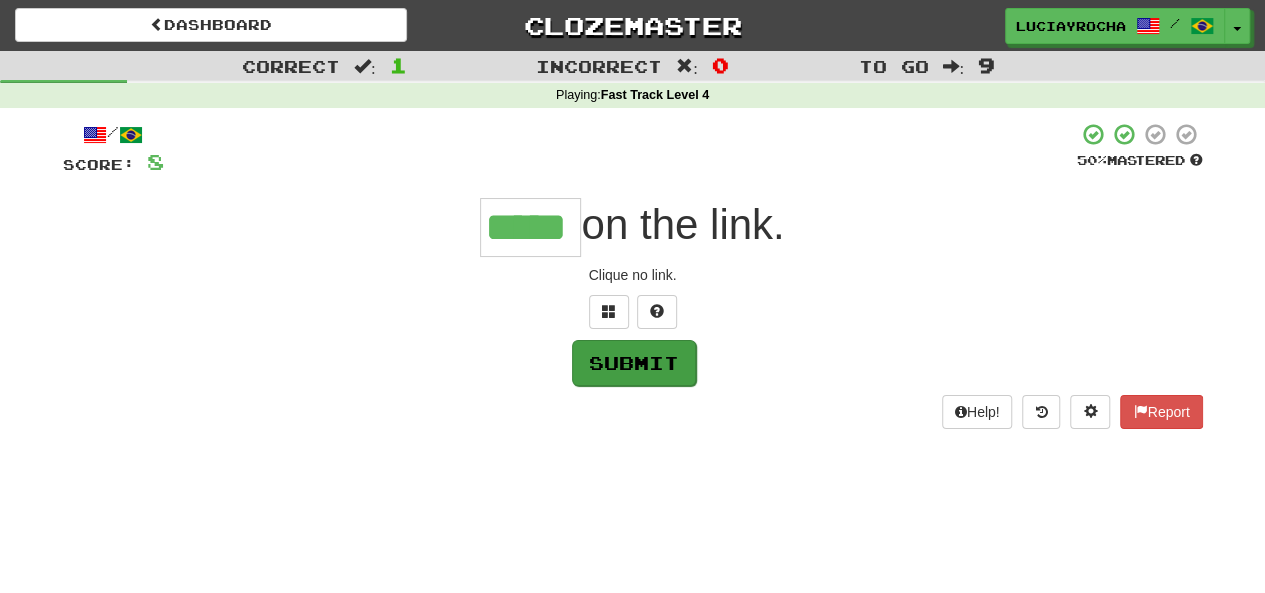 type on "*****" 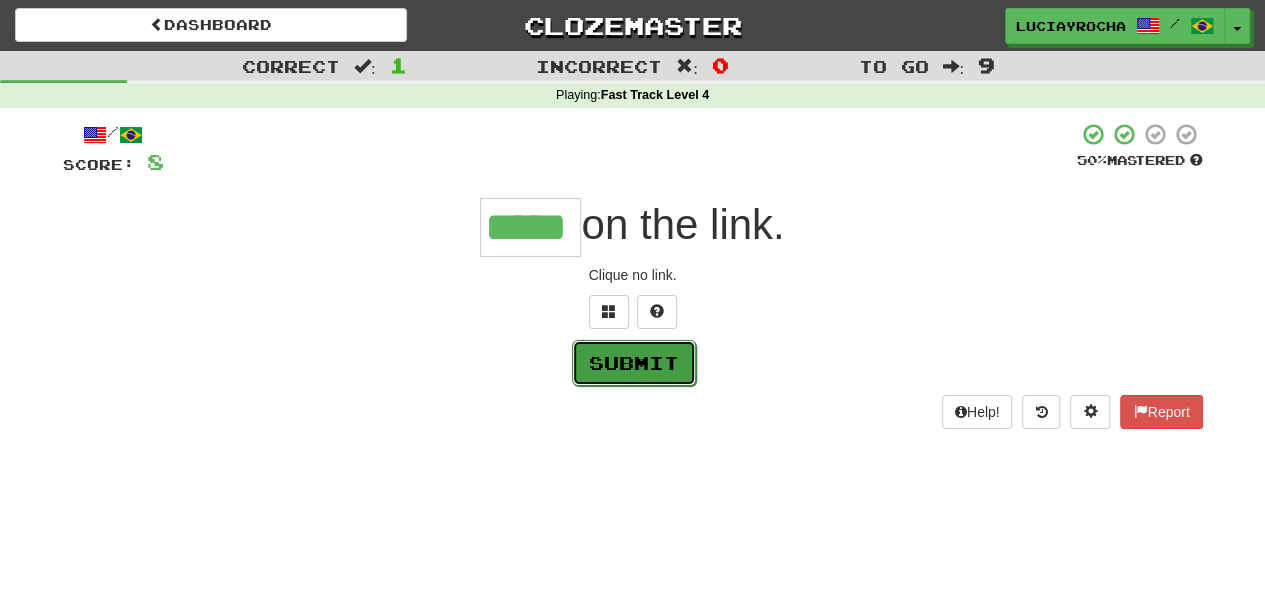 click on "Submit" at bounding box center [634, 363] 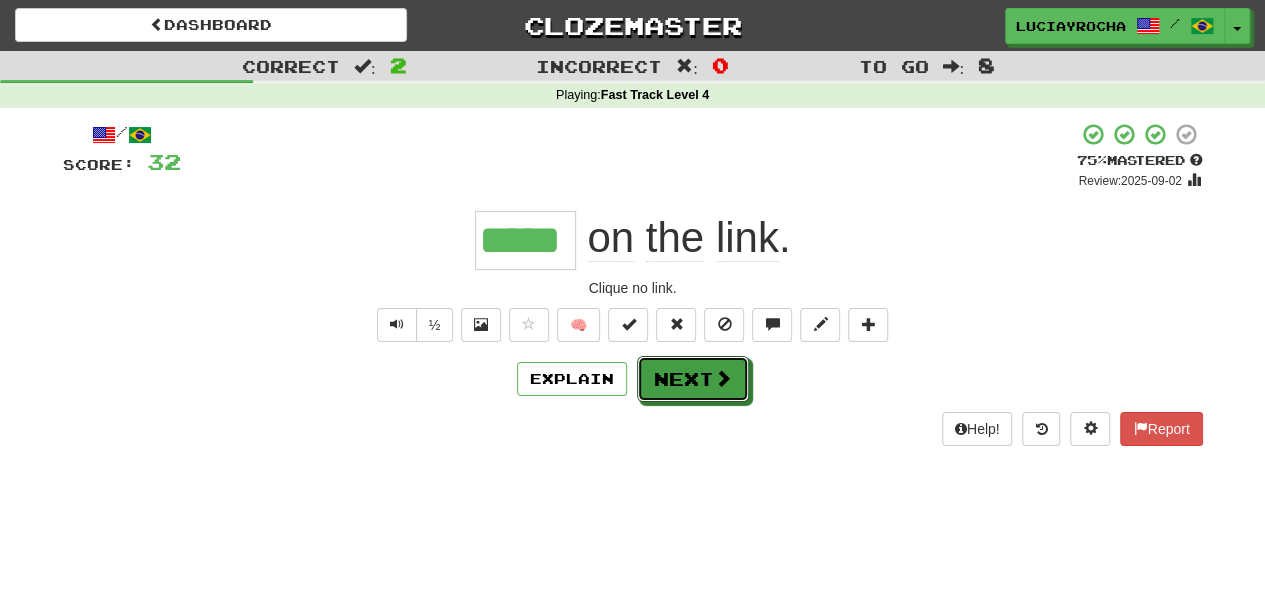 click on "Next" at bounding box center (693, 379) 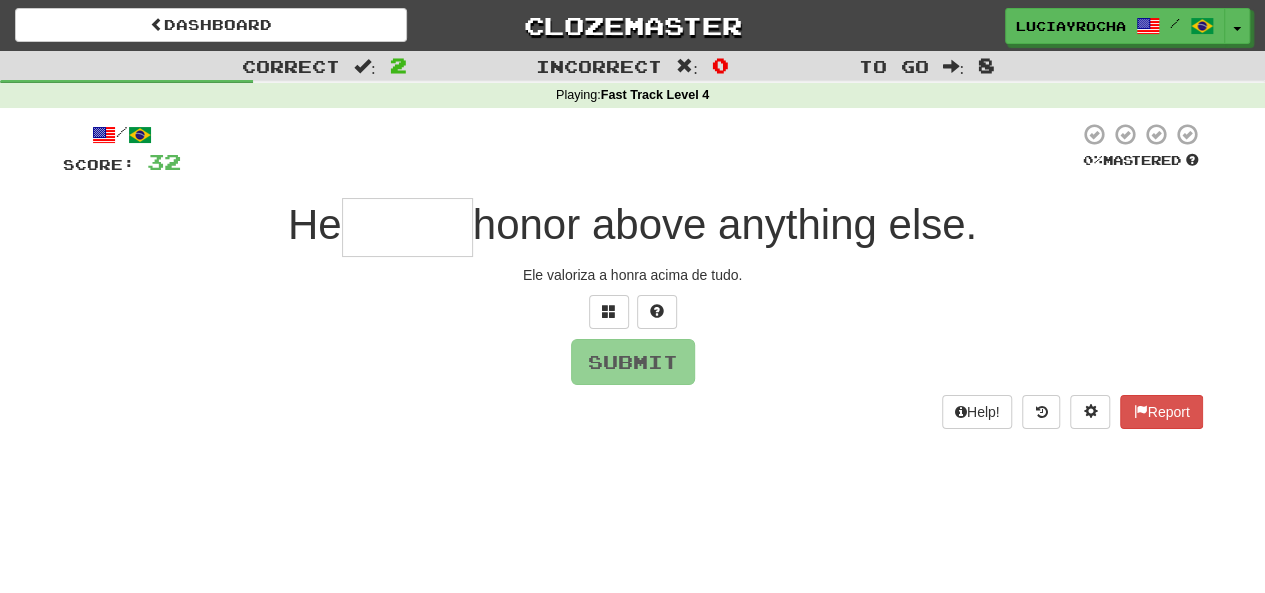 click at bounding box center (407, 227) 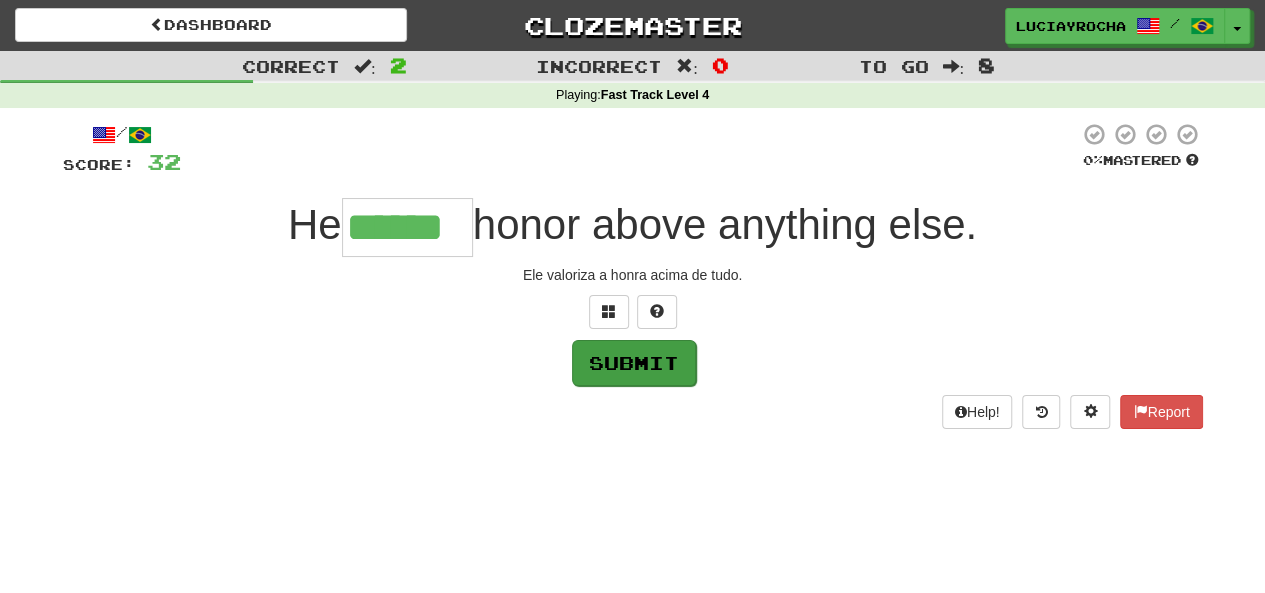 type on "******" 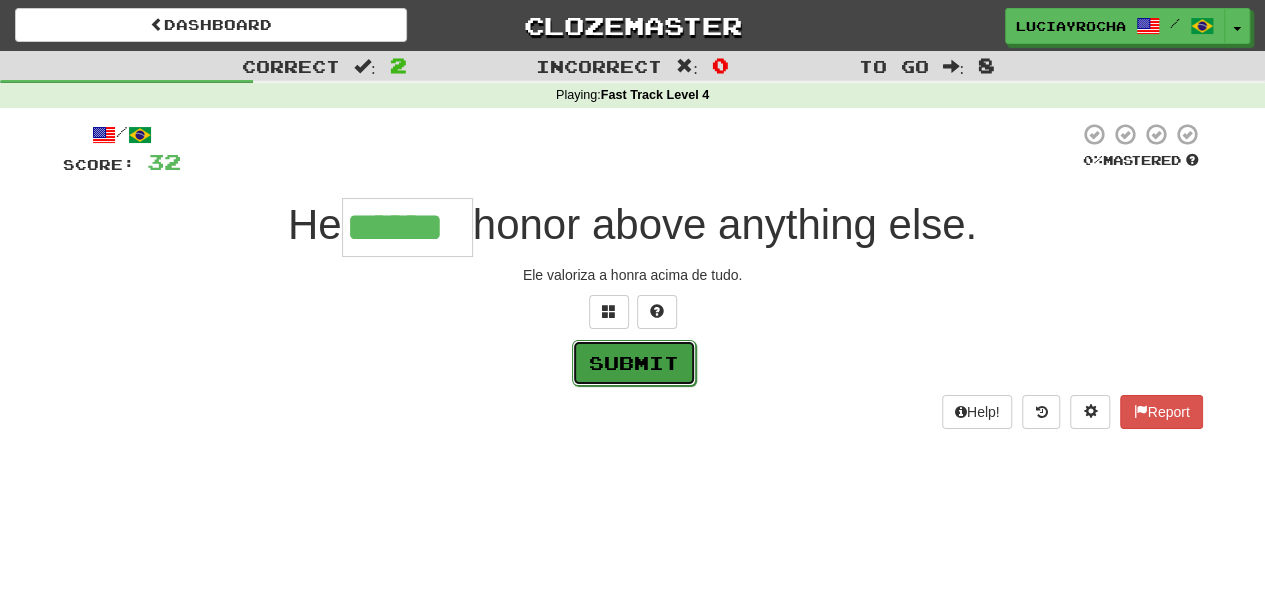 click on "Submit" at bounding box center [634, 363] 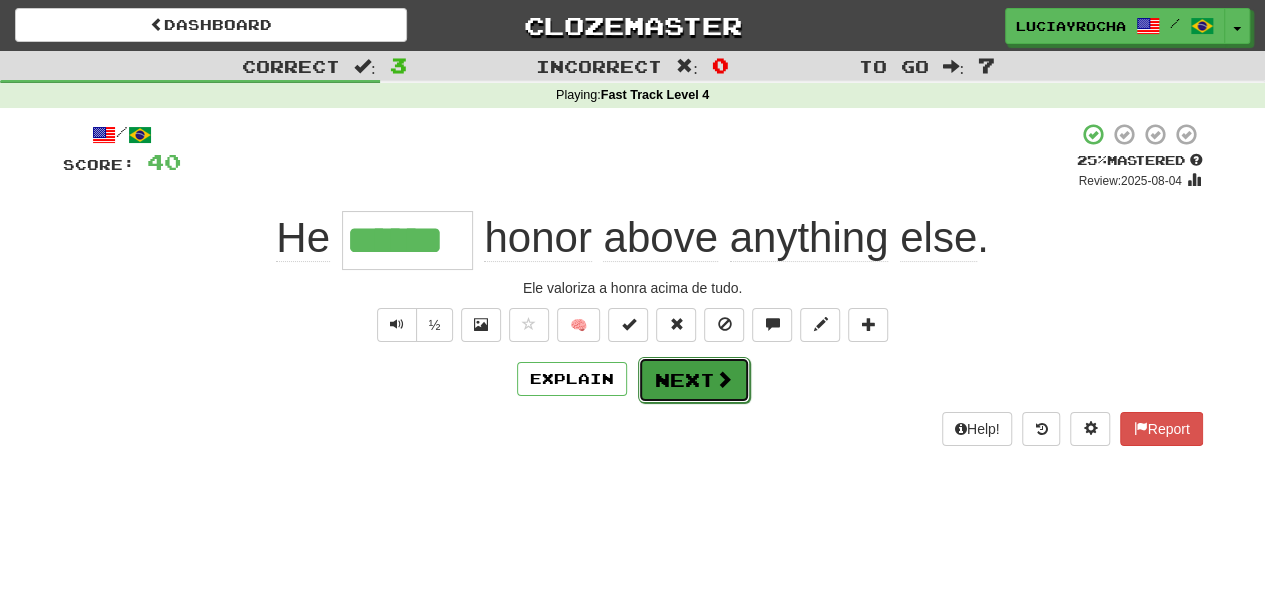 click on "Next" at bounding box center (694, 380) 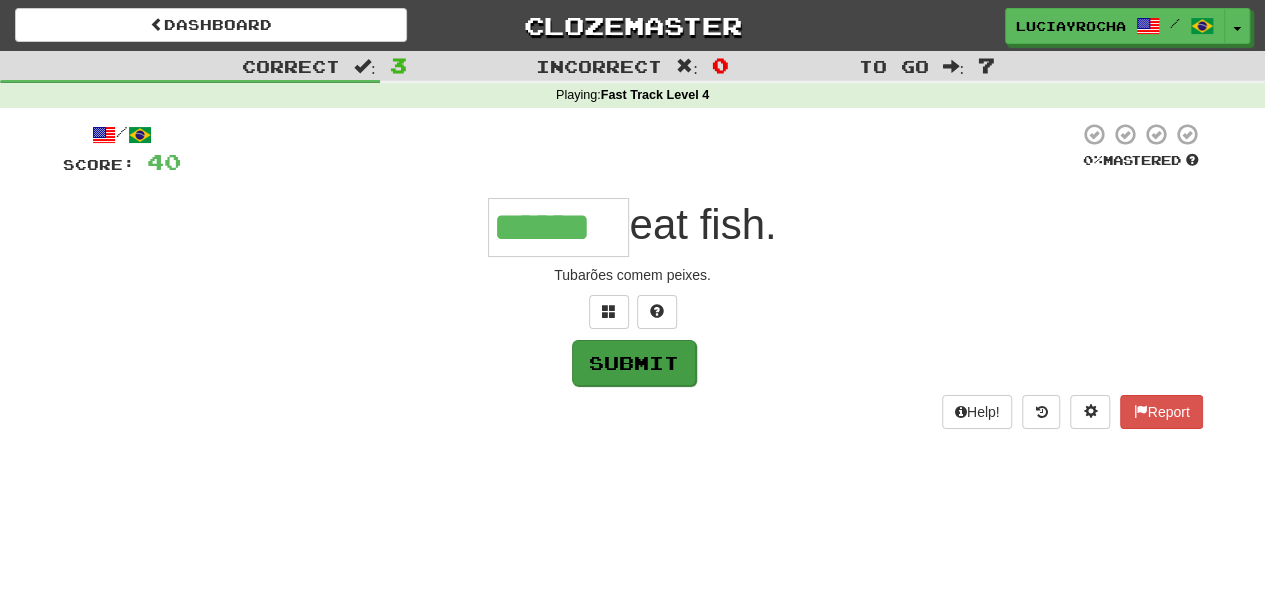 type on "******" 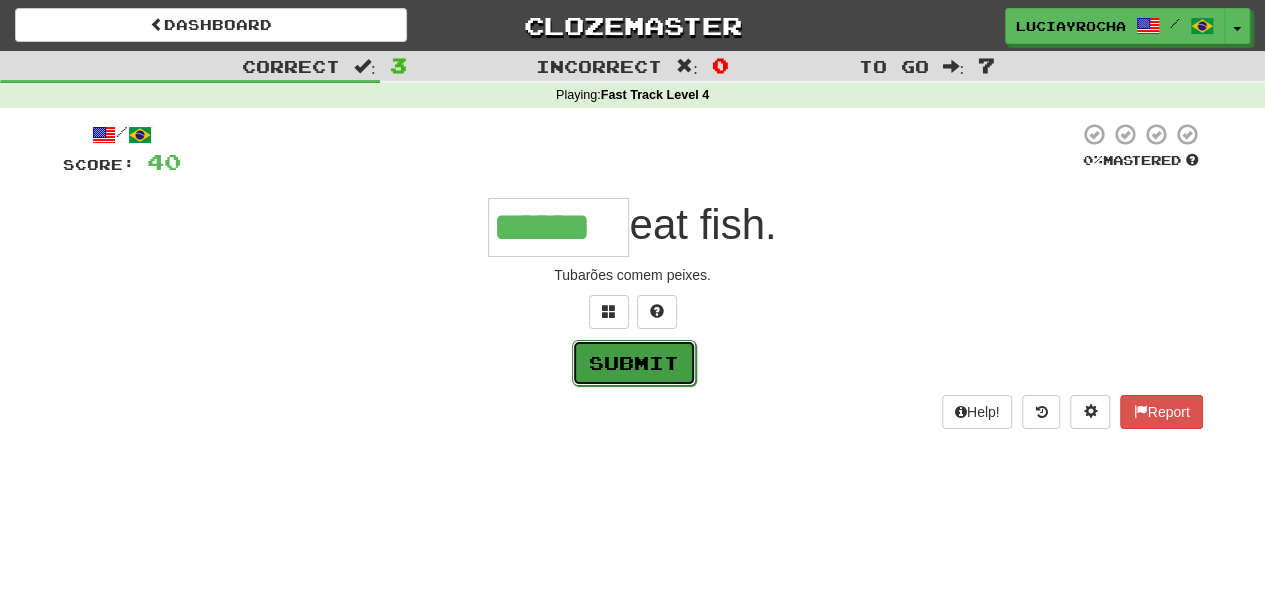 click on "Submit" at bounding box center (634, 363) 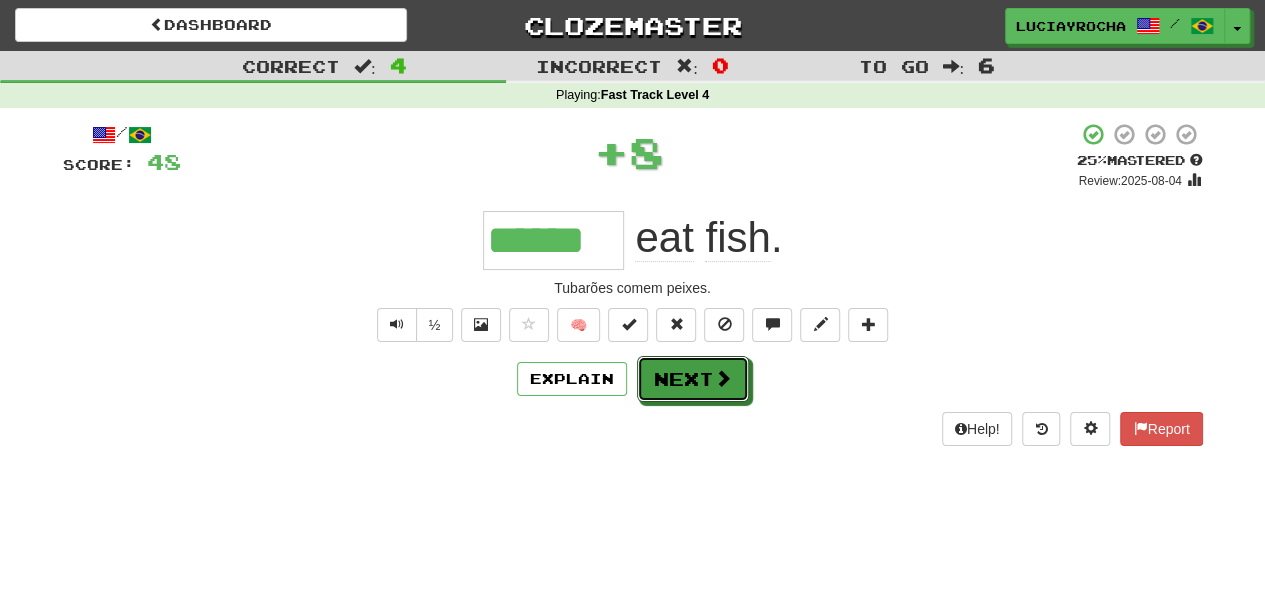 click on "Next" at bounding box center (693, 379) 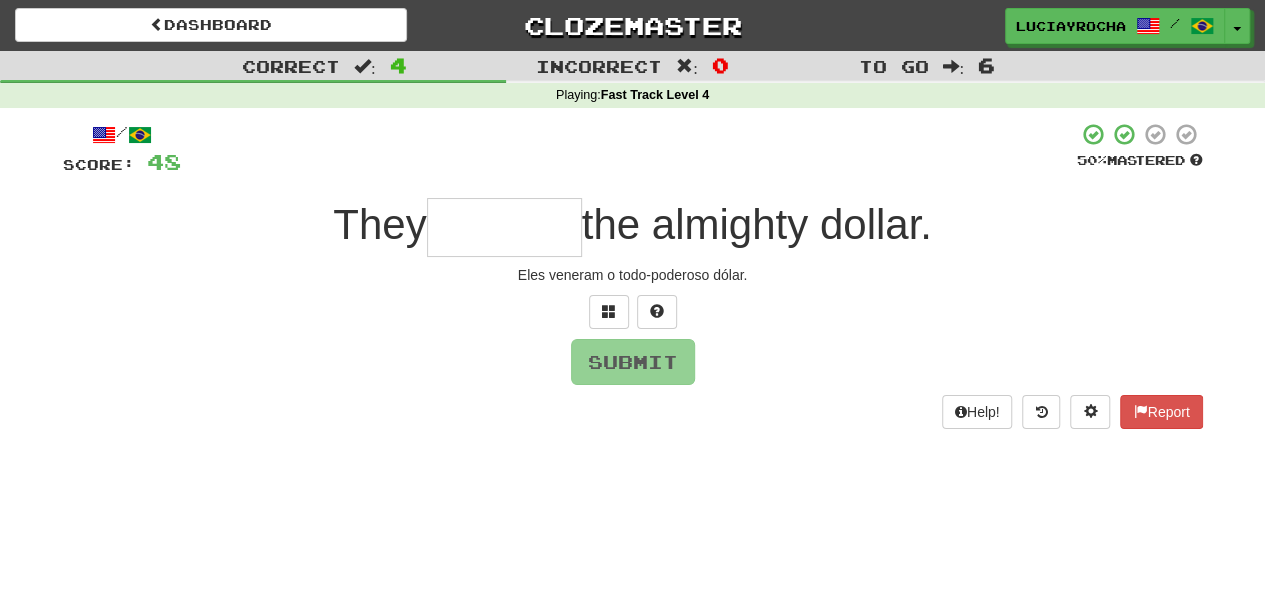 type on "*" 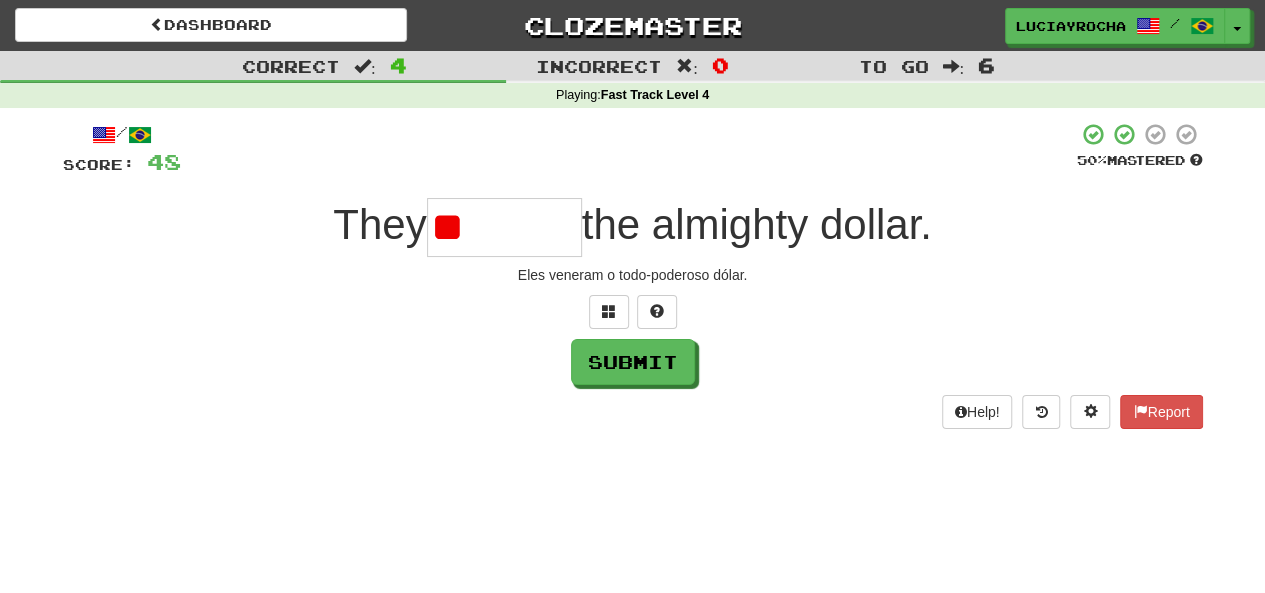 type on "*" 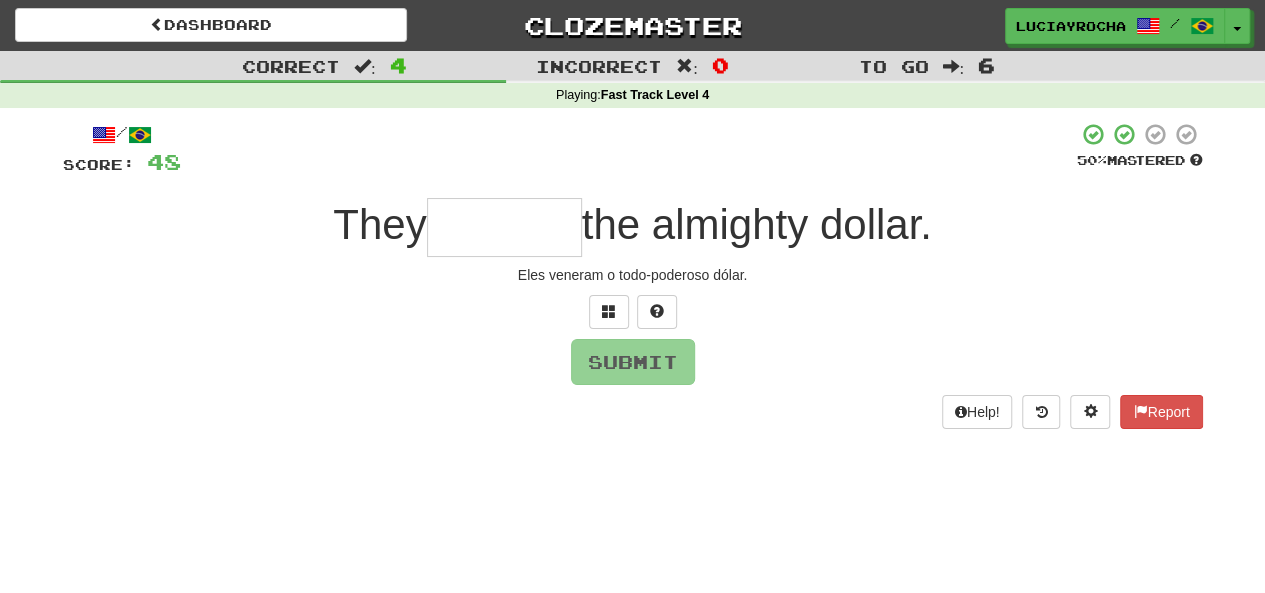 type on "*" 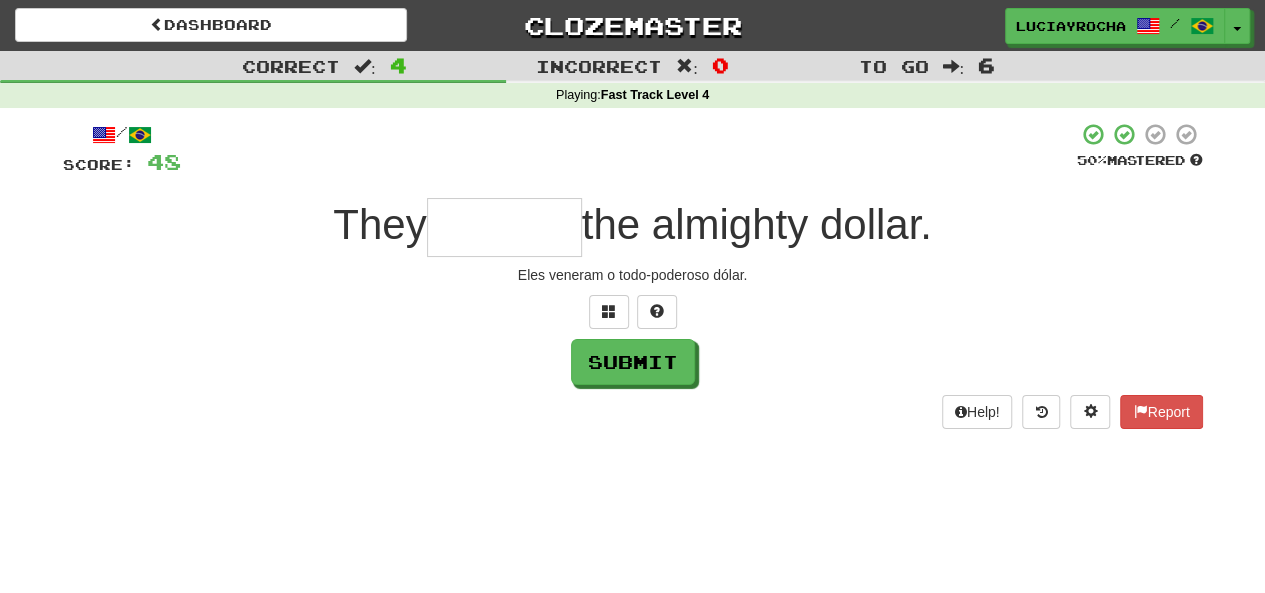 type on "*" 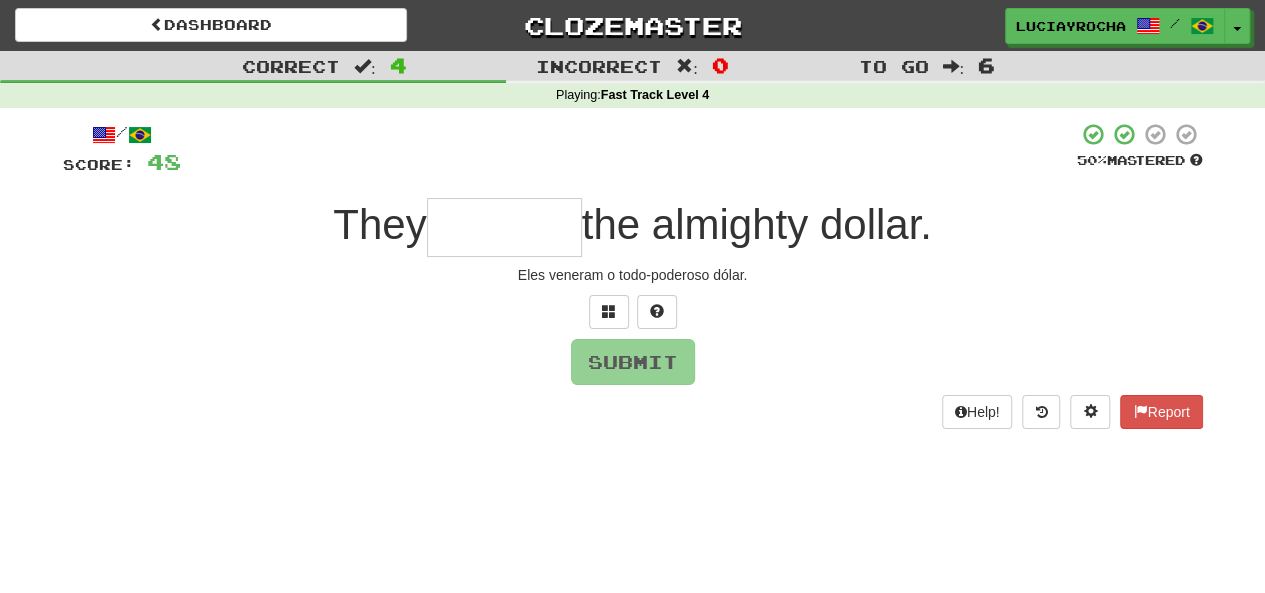 type on "*" 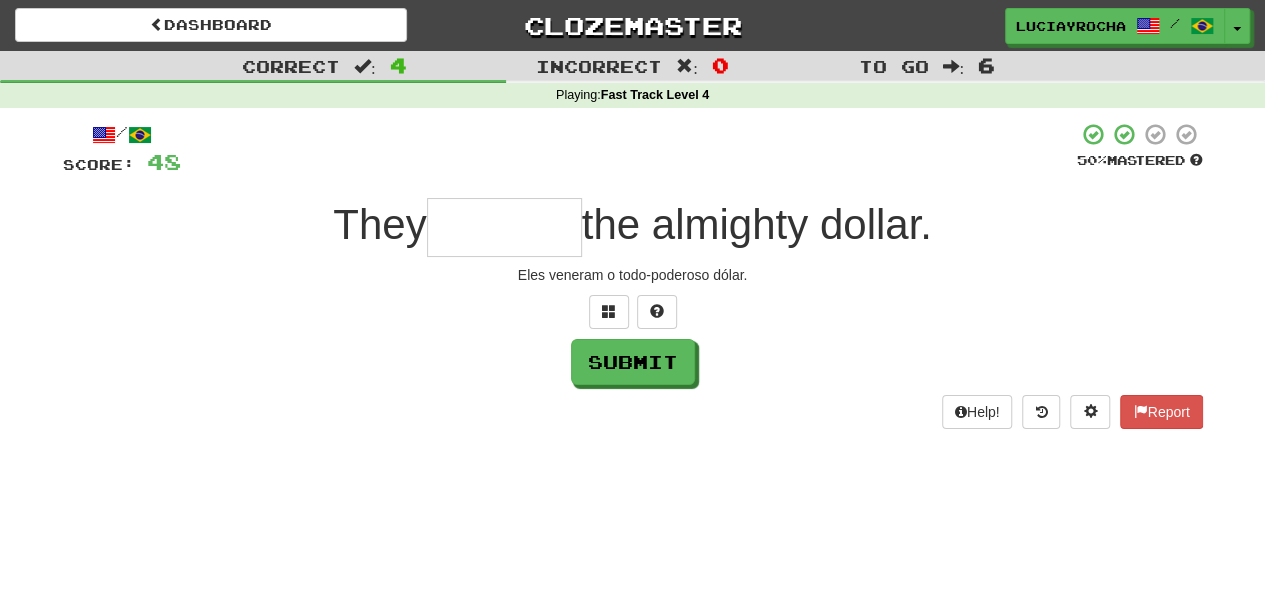 type on "*" 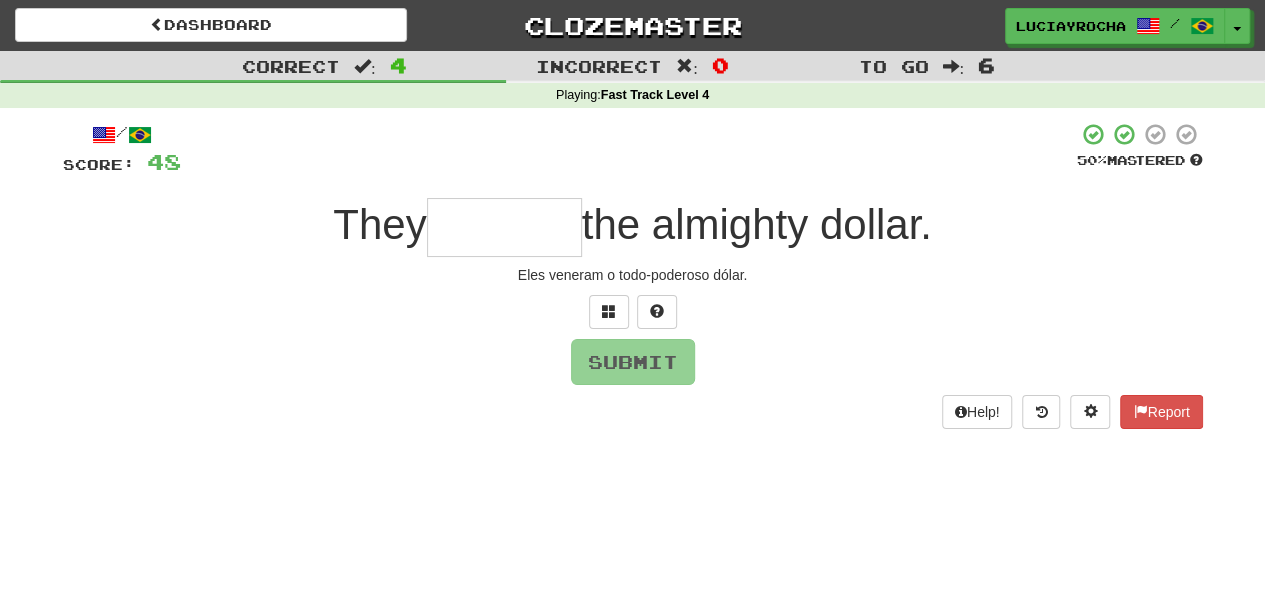 type on "*" 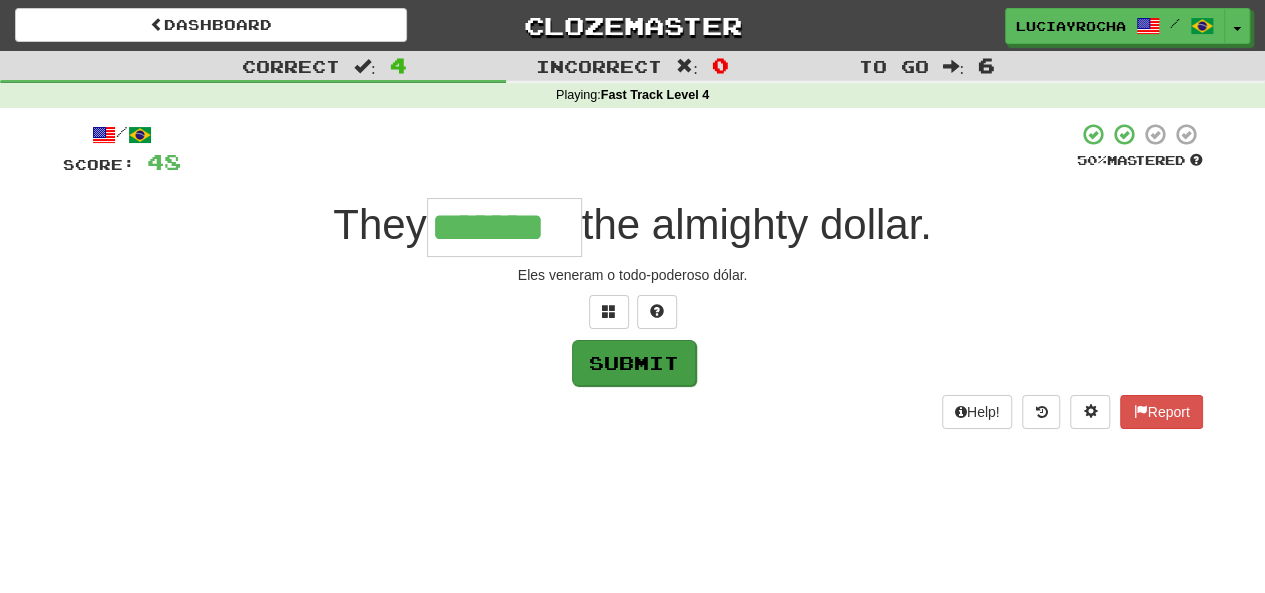 type on "*******" 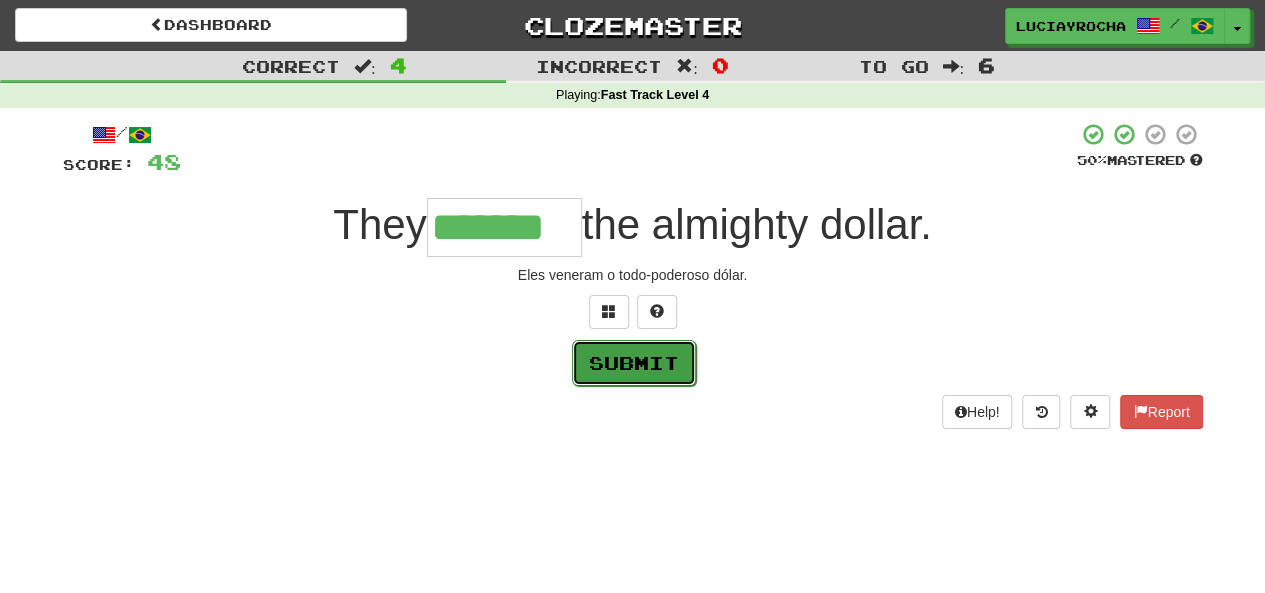 click on "Submit" at bounding box center (634, 363) 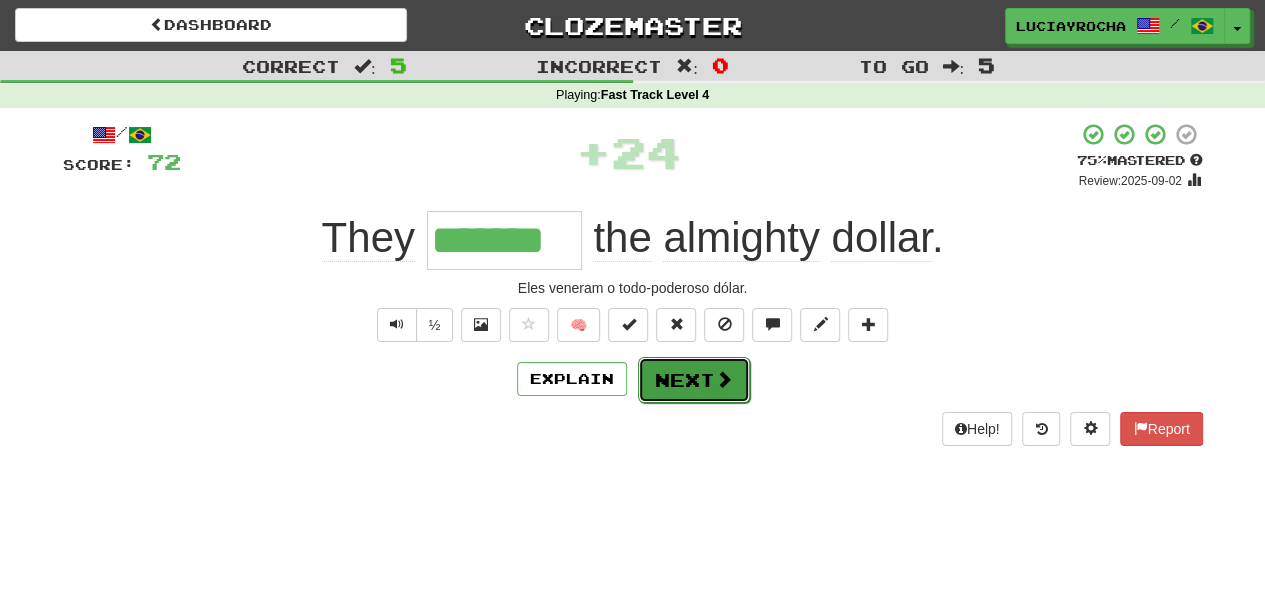 click on "Next" at bounding box center [694, 380] 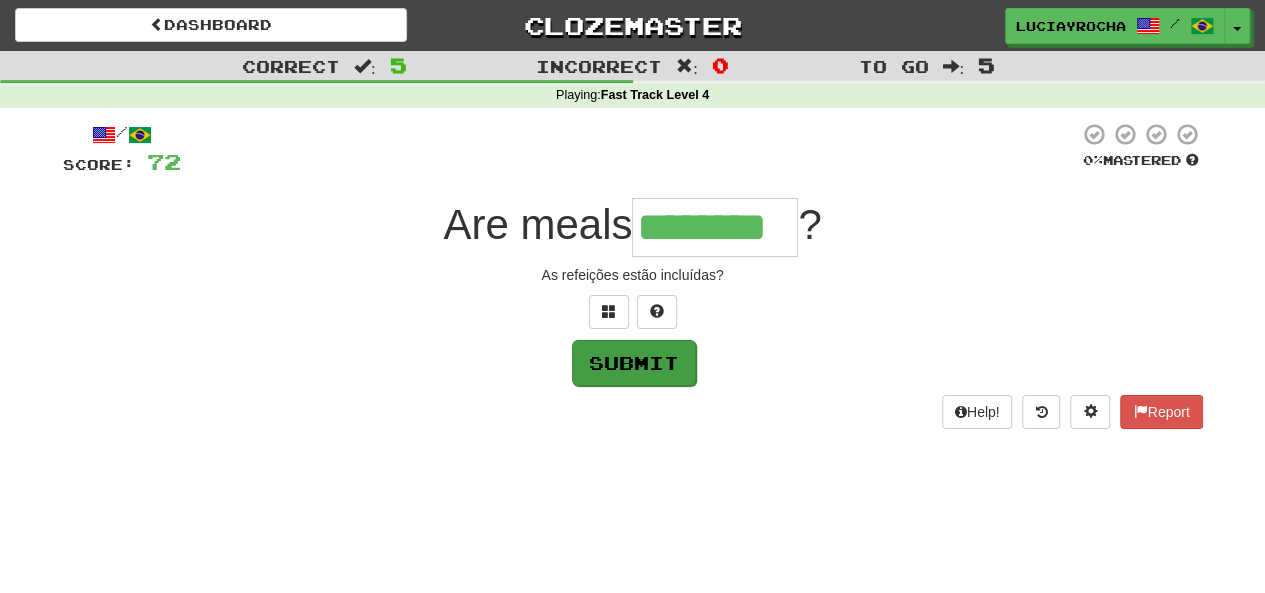 type on "********" 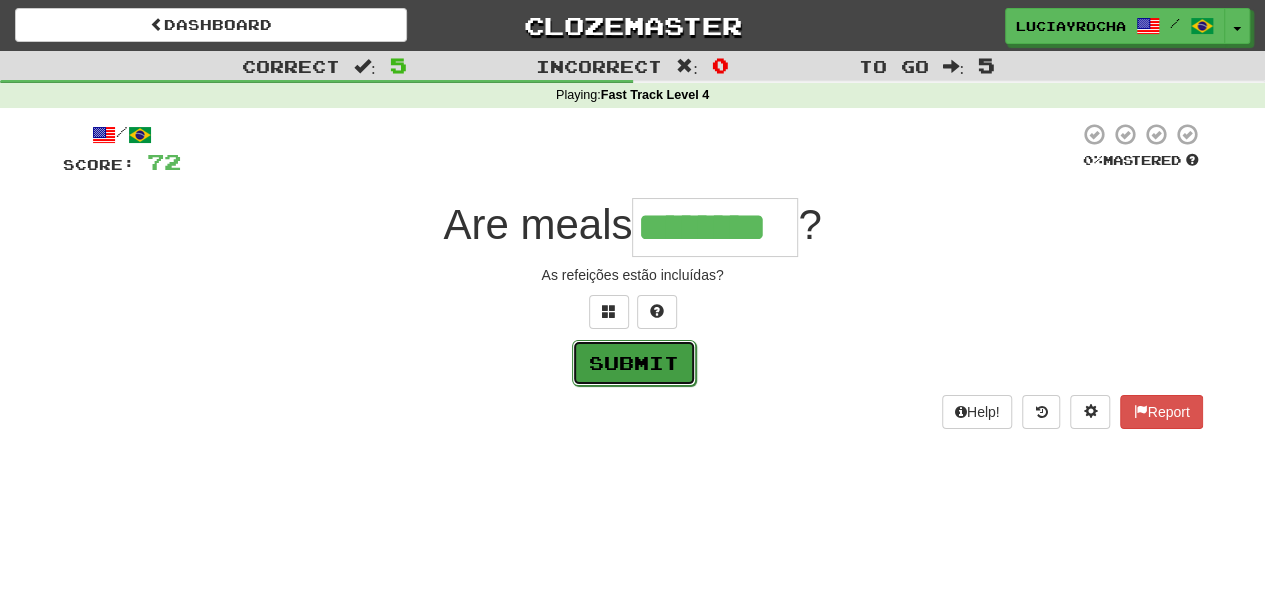 click on "Submit" at bounding box center (634, 363) 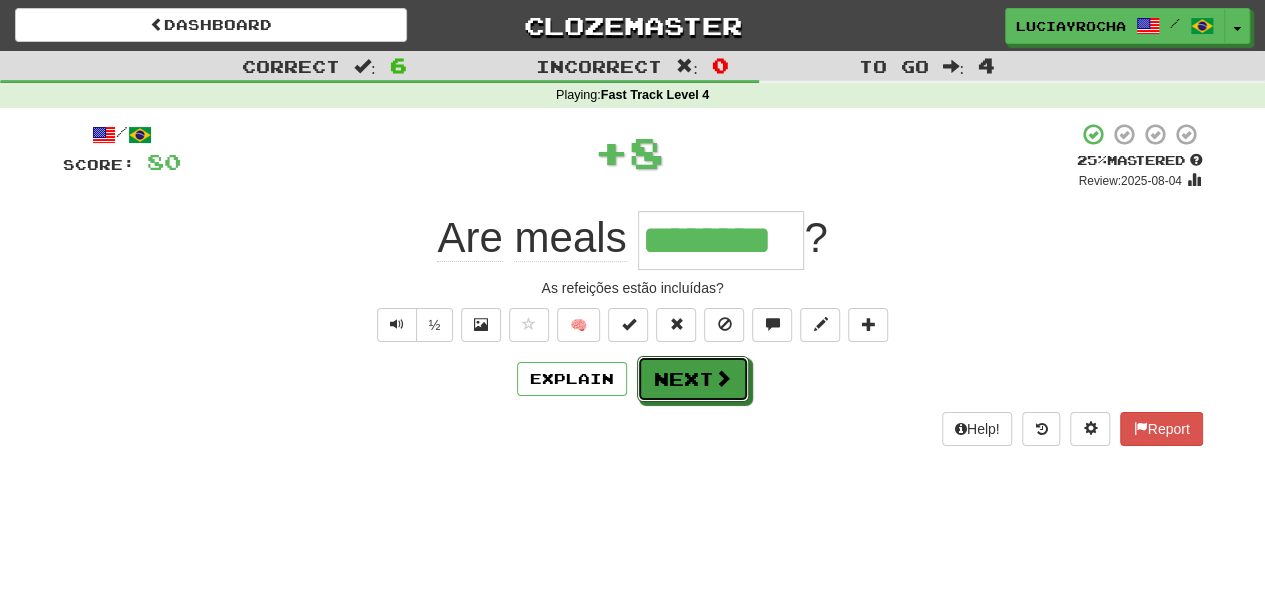 click on "Next" at bounding box center (693, 379) 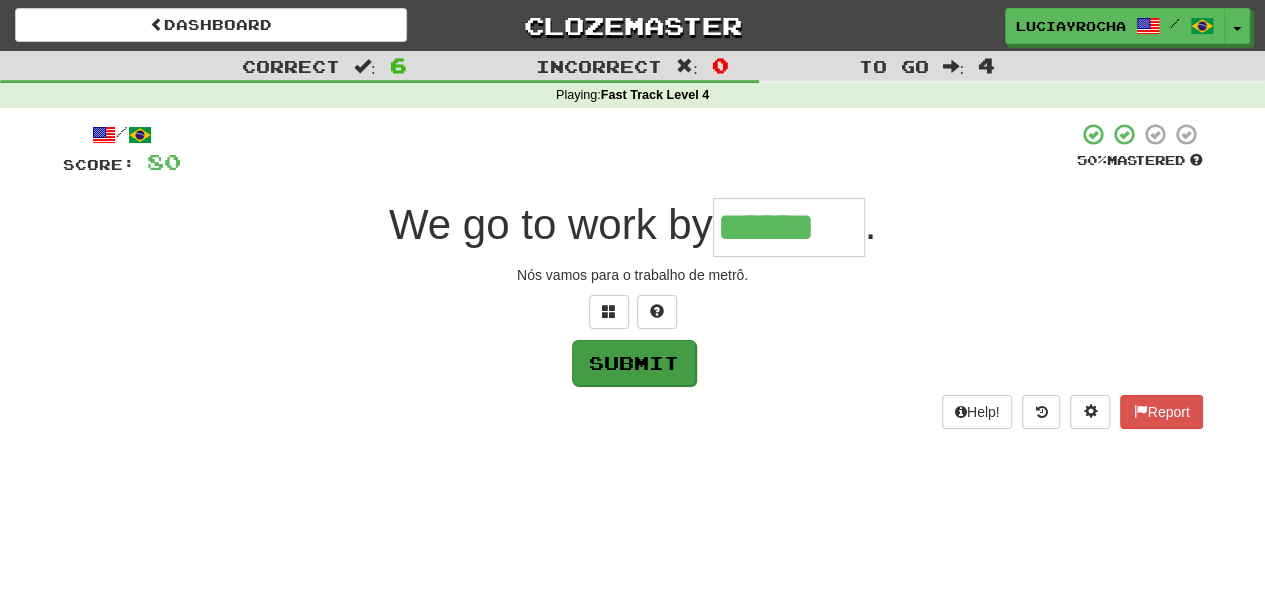 type on "******" 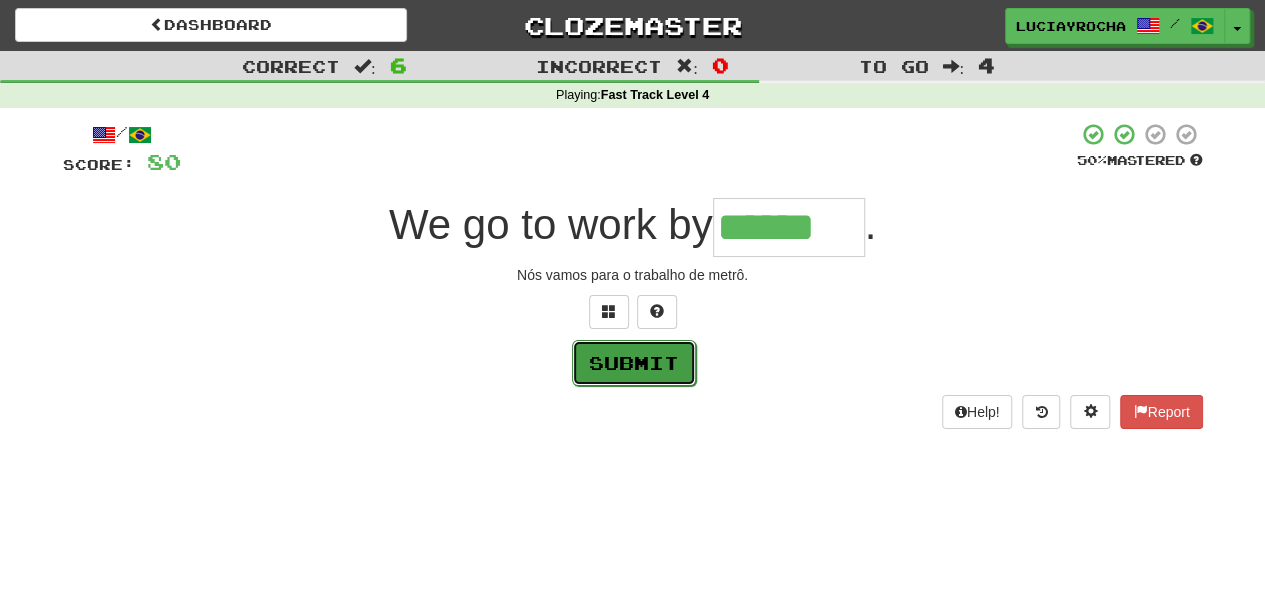 click on "Submit" at bounding box center (634, 363) 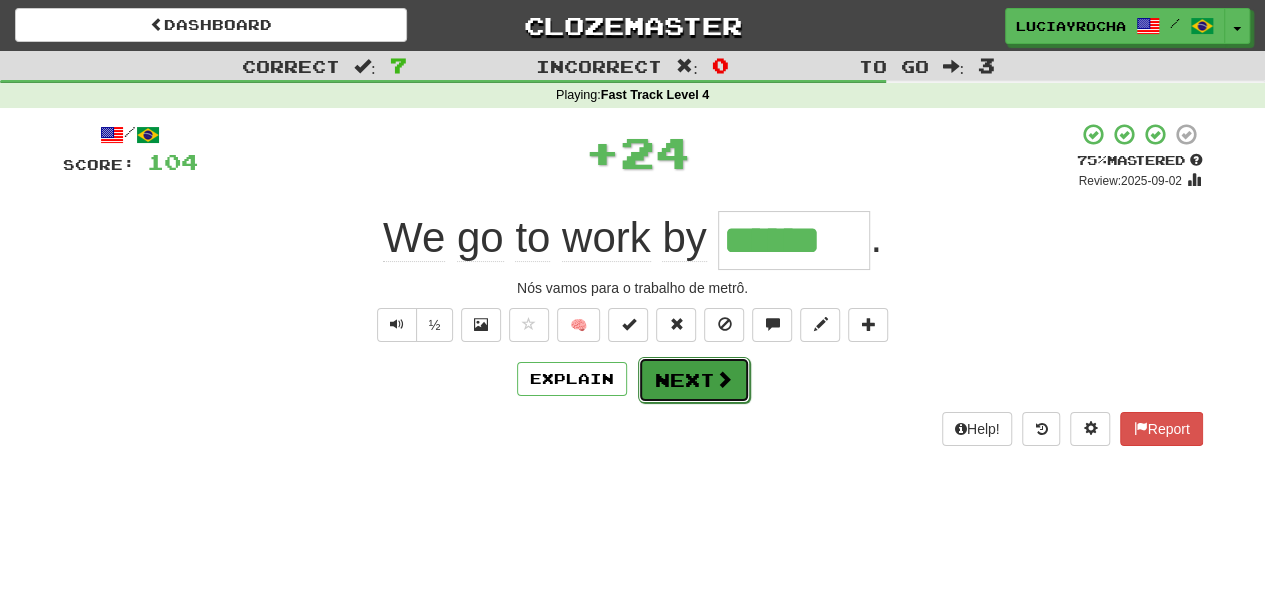 click on "Next" at bounding box center (694, 380) 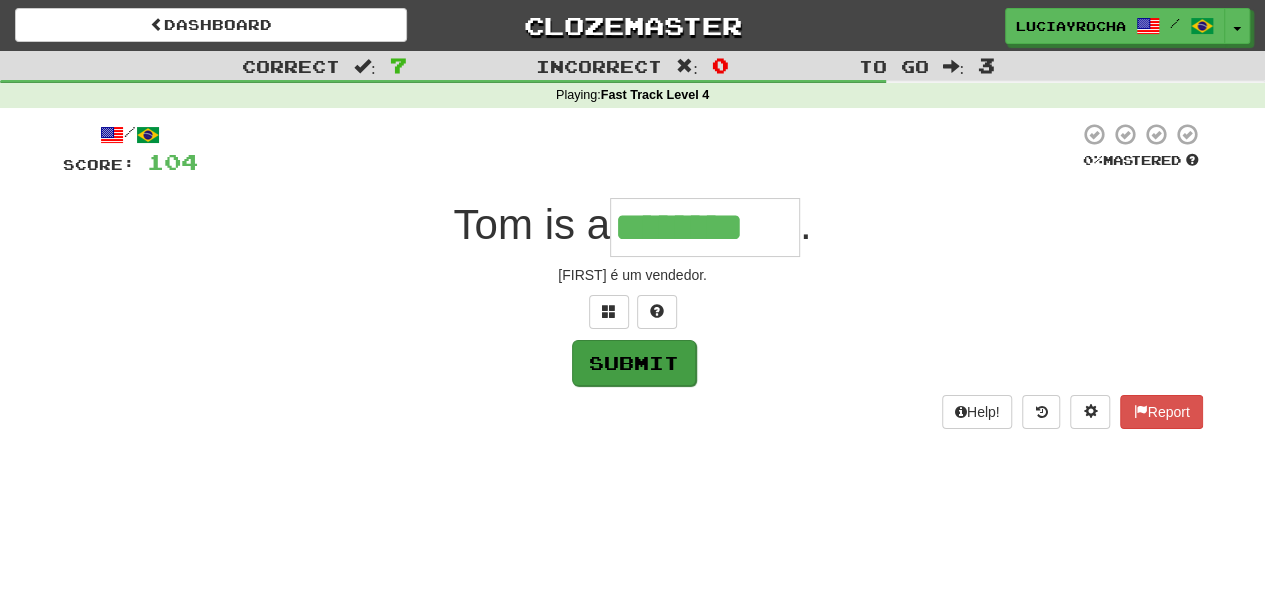 type on "********" 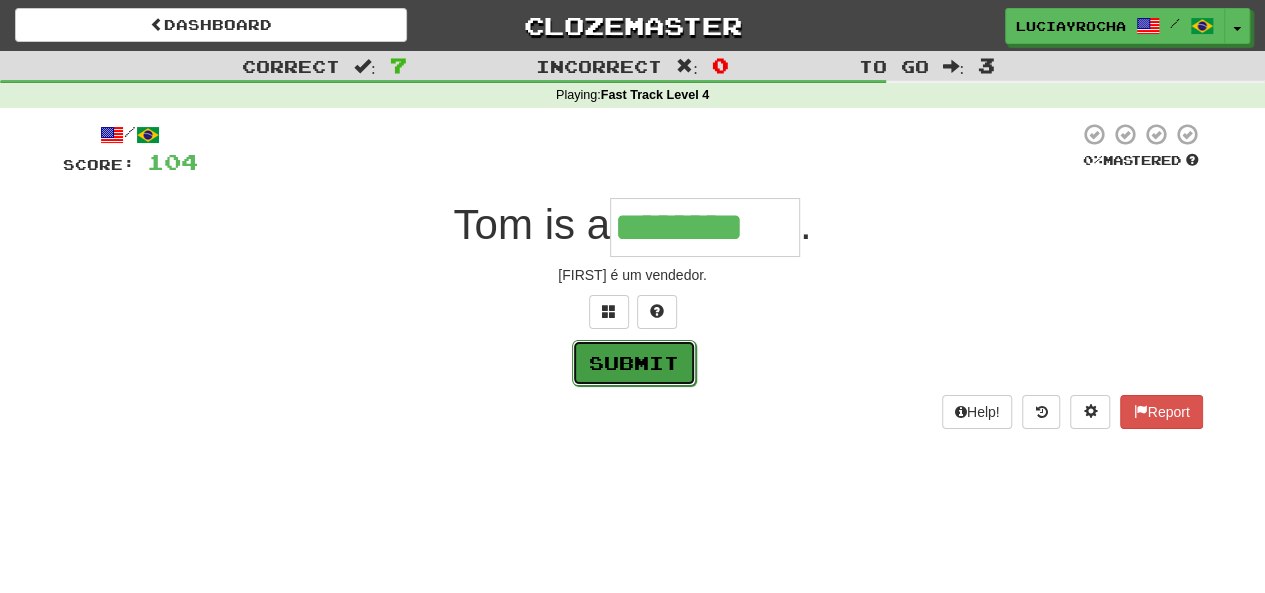 click on "Submit" at bounding box center (634, 363) 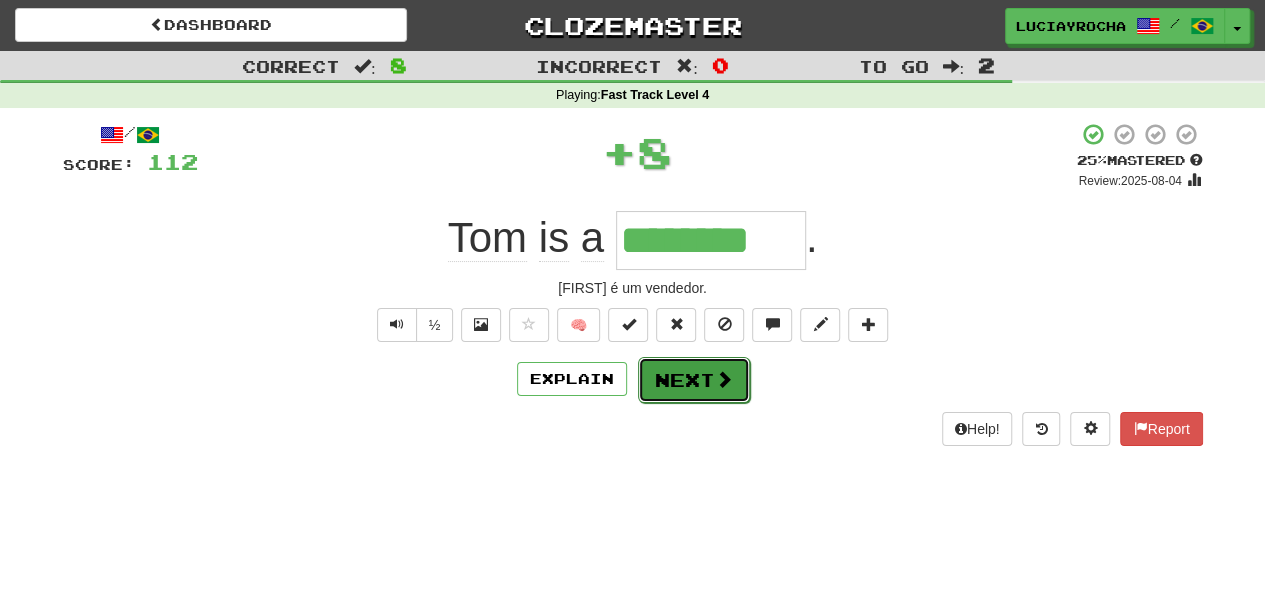 click on "Next" at bounding box center (694, 380) 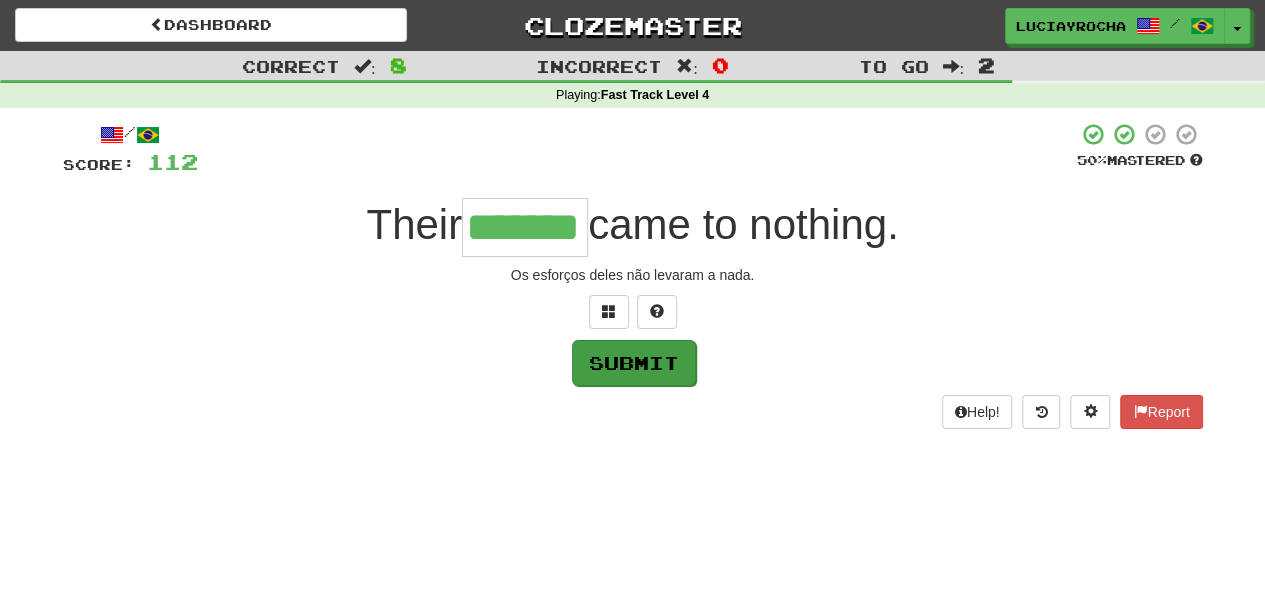 type on "*******" 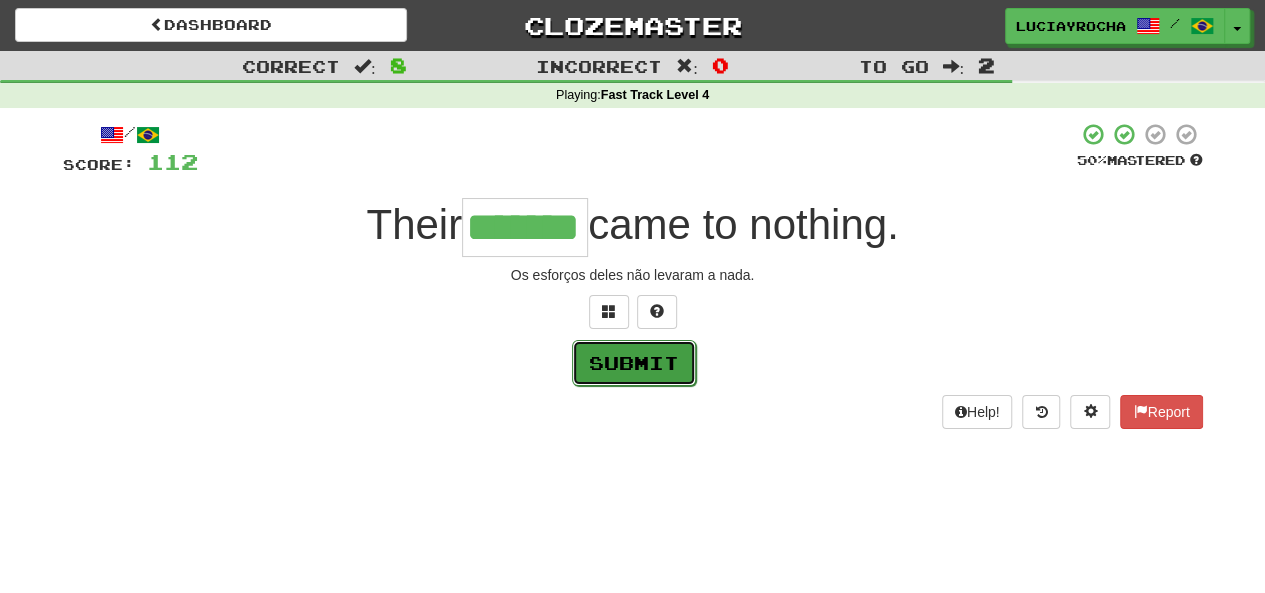 click on "Submit" at bounding box center (634, 363) 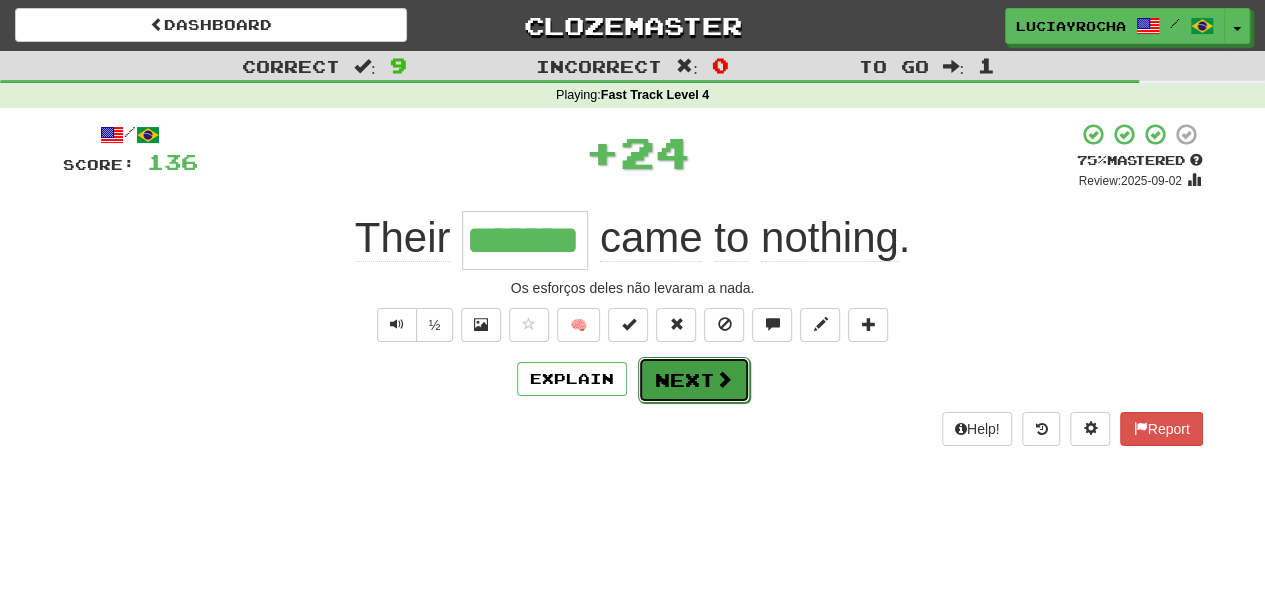click on "Next" at bounding box center [694, 380] 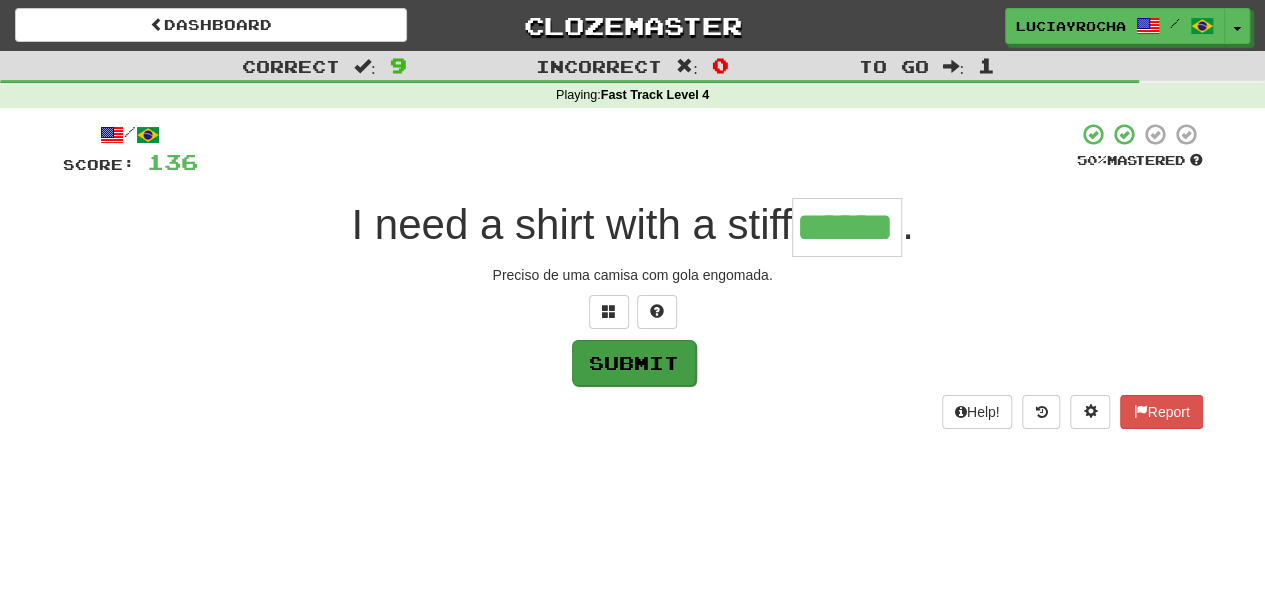 type on "******" 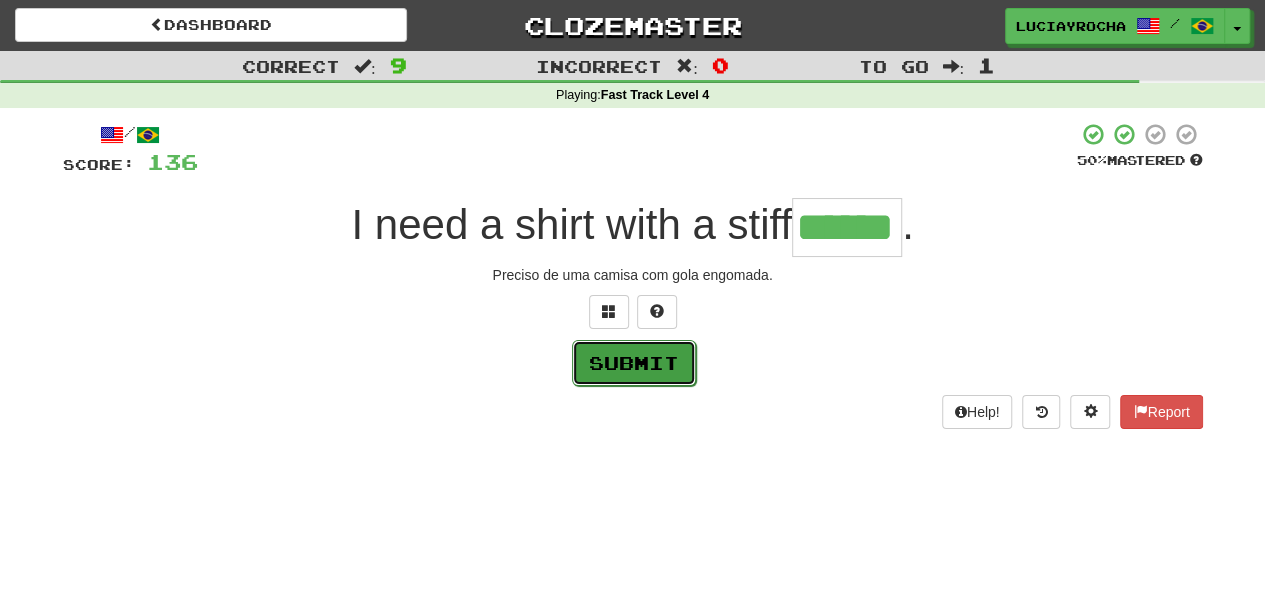 click on "Submit" at bounding box center [634, 363] 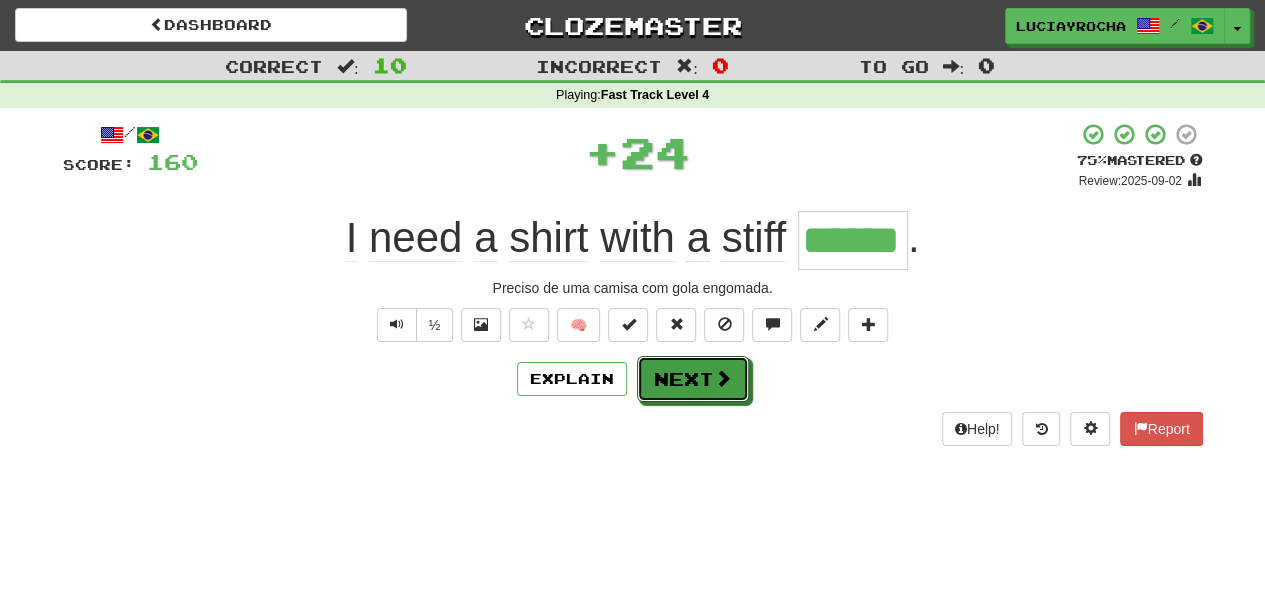 click on "Next" at bounding box center [693, 379] 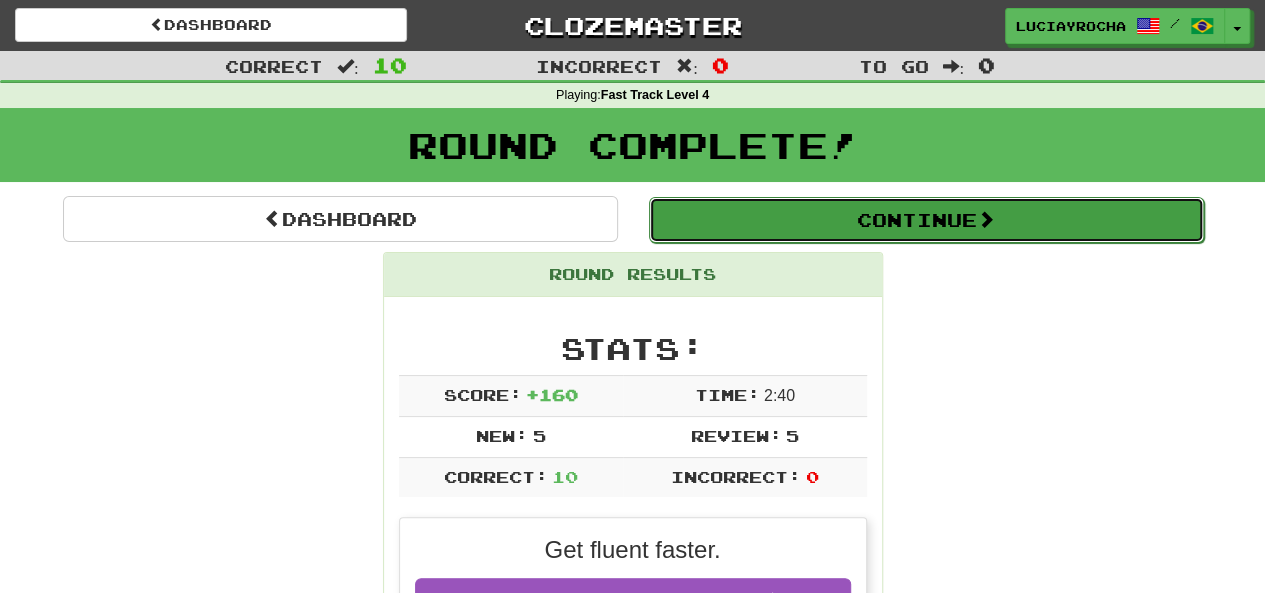 click on "Continue" at bounding box center [926, 220] 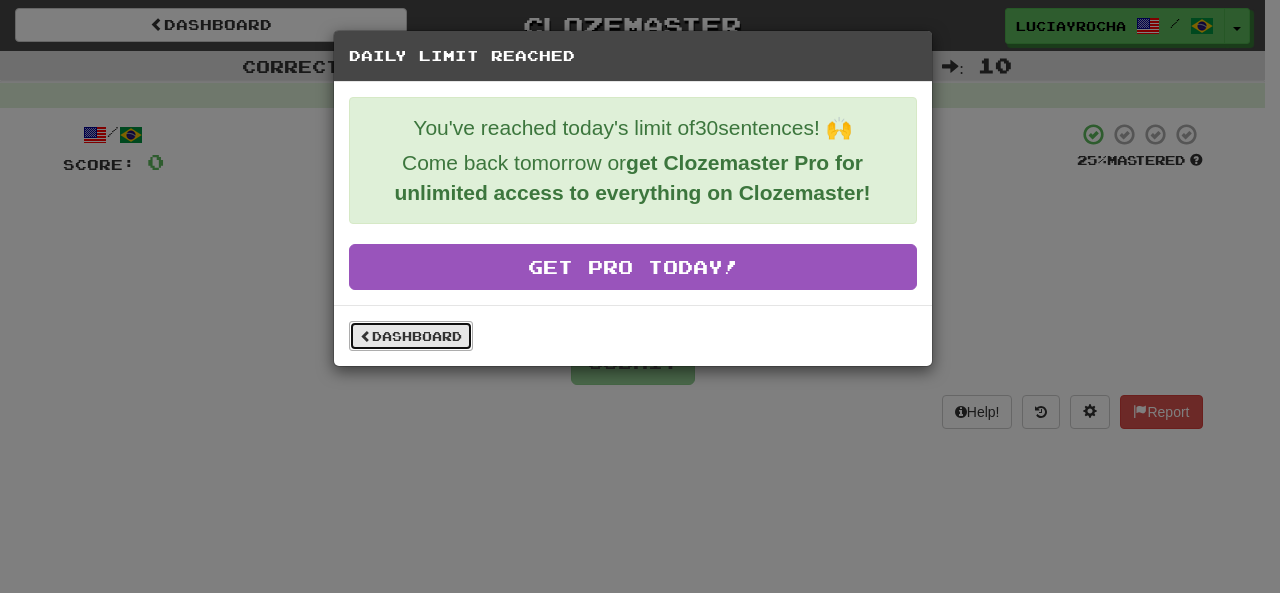 click on "Dashboard" at bounding box center [411, 336] 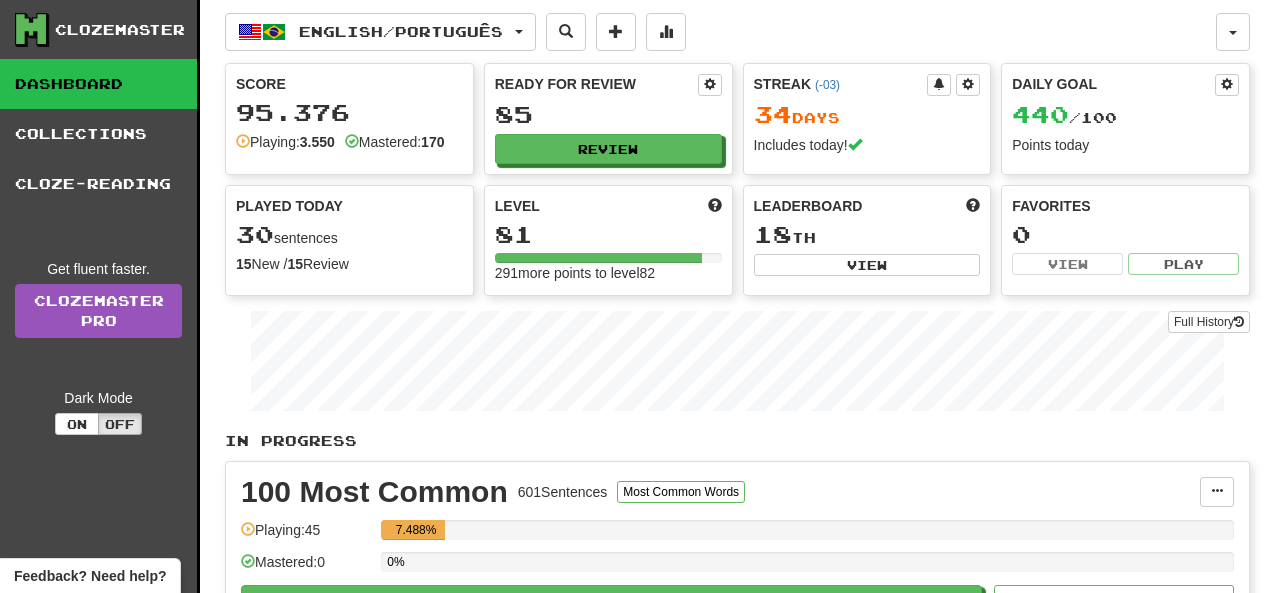 scroll, scrollTop: 0, scrollLeft: 0, axis: both 